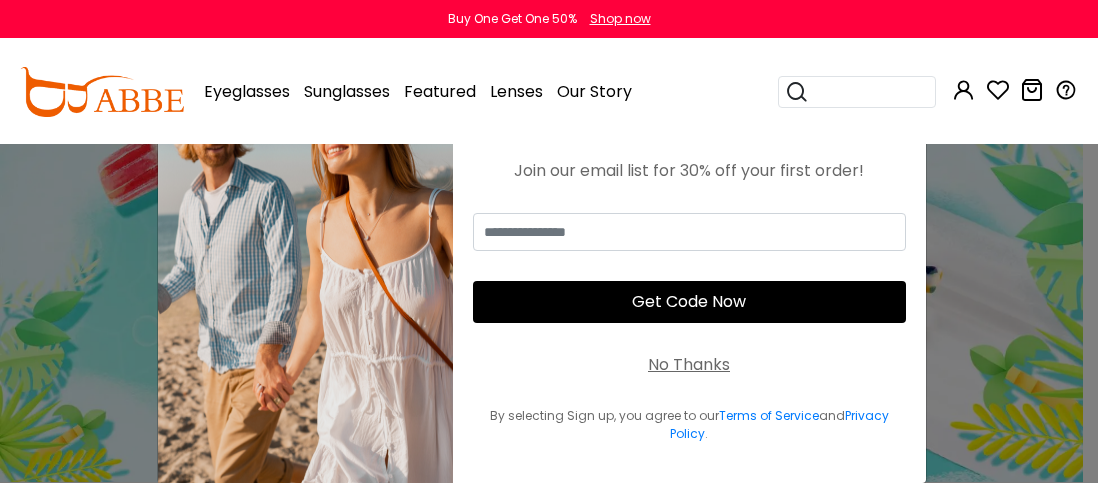 scroll, scrollTop: 0, scrollLeft: 0, axis: both 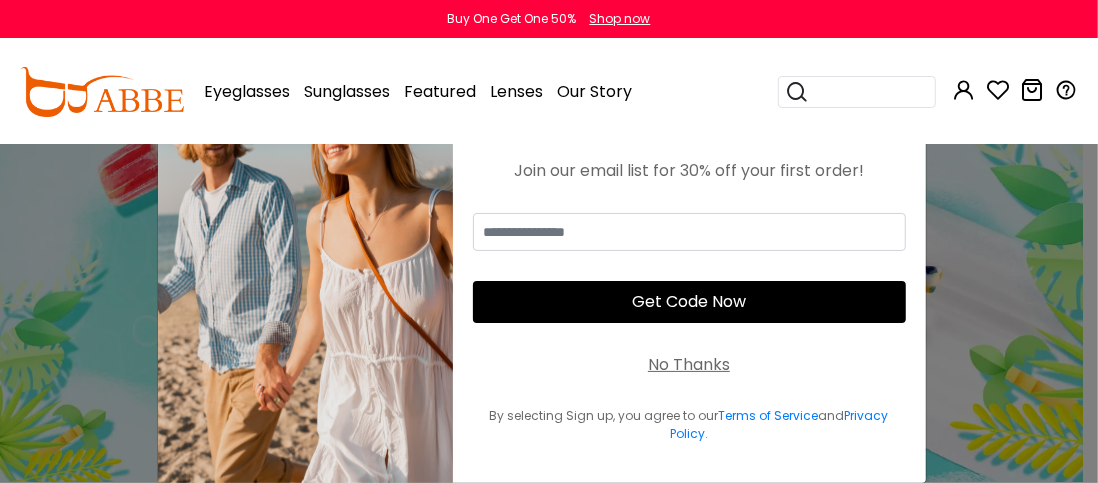 click at bounding box center (340, 6094) 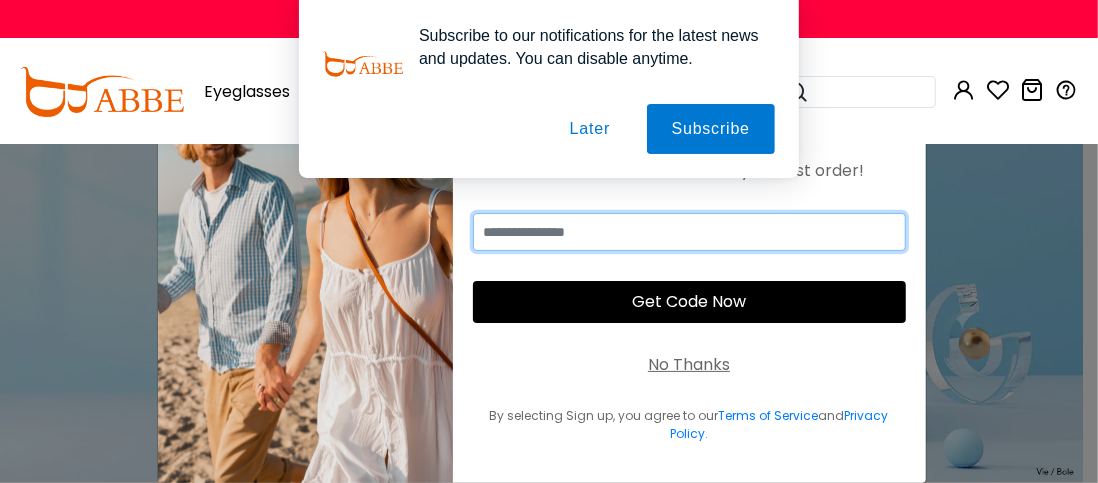 click at bounding box center (689, 232) 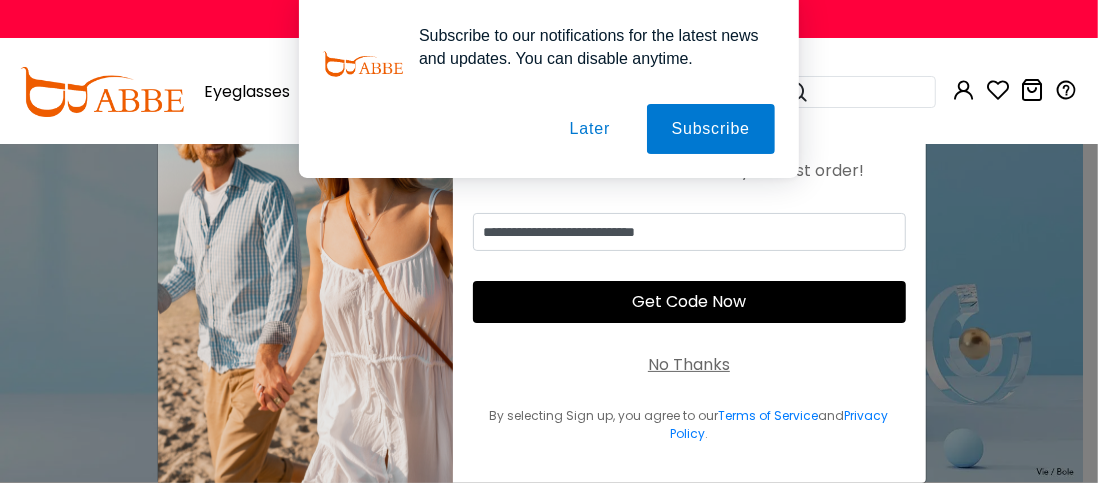 type on "**********" 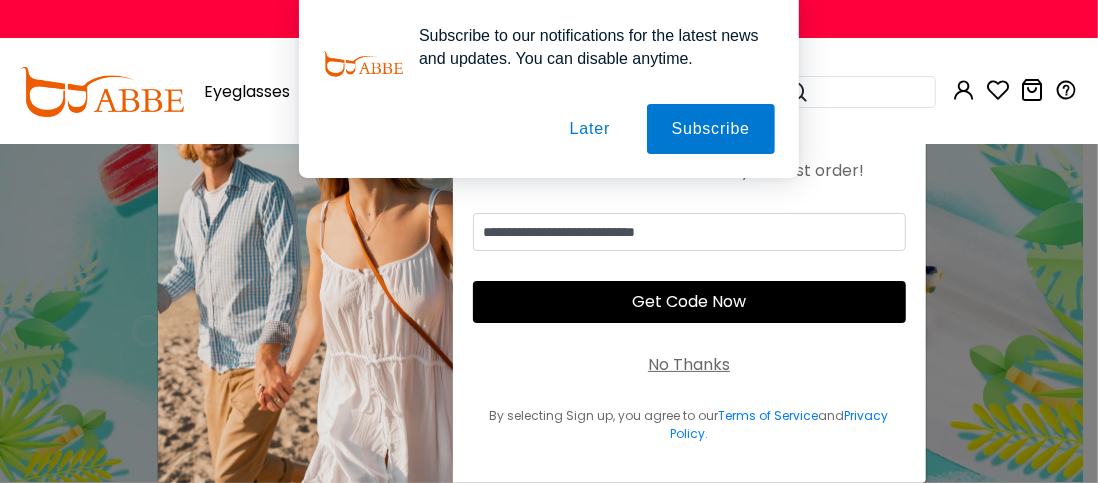 click on "Get Code Now" at bounding box center (689, 302) 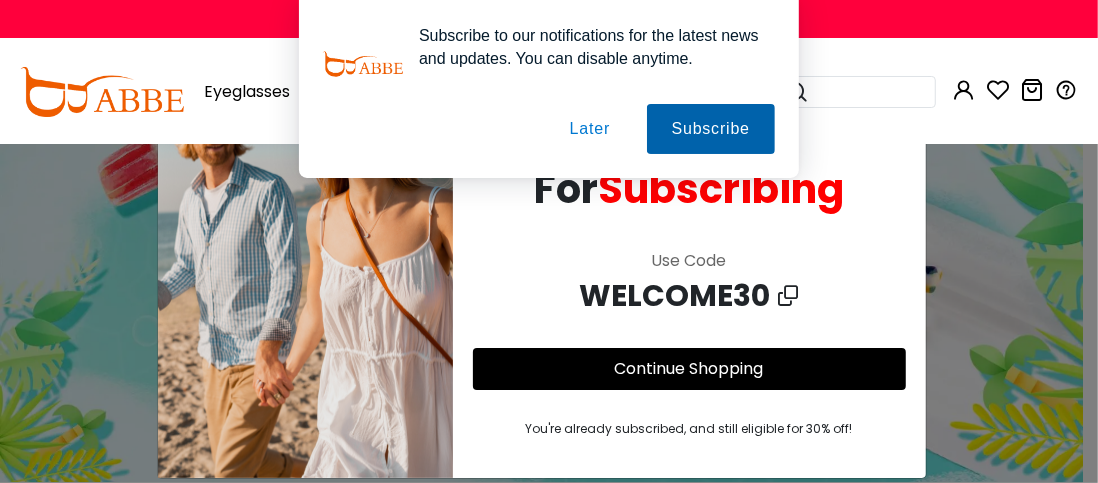click on "Subscribe" at bounding box center (711, 129) 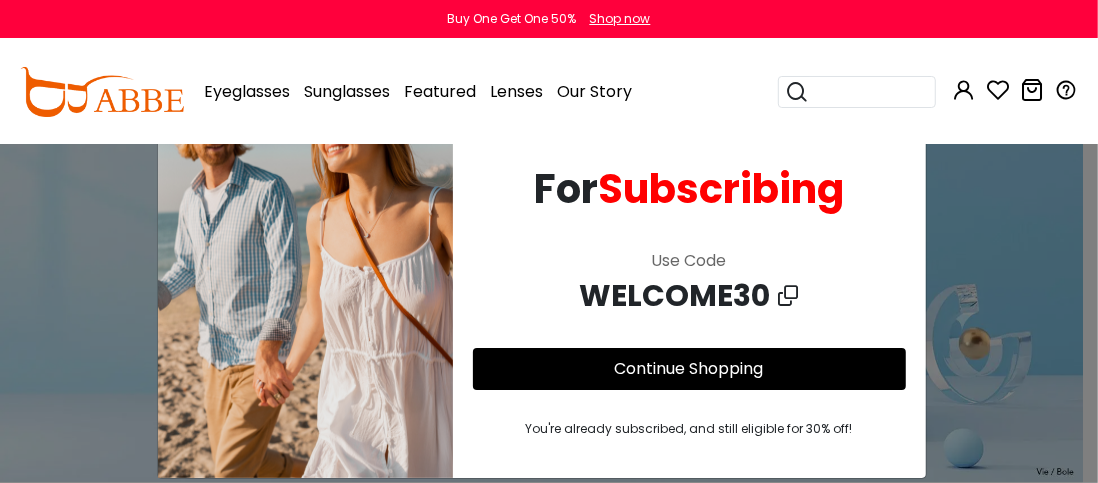 click on "Continue Shopping" at bounding box center [689, 368] 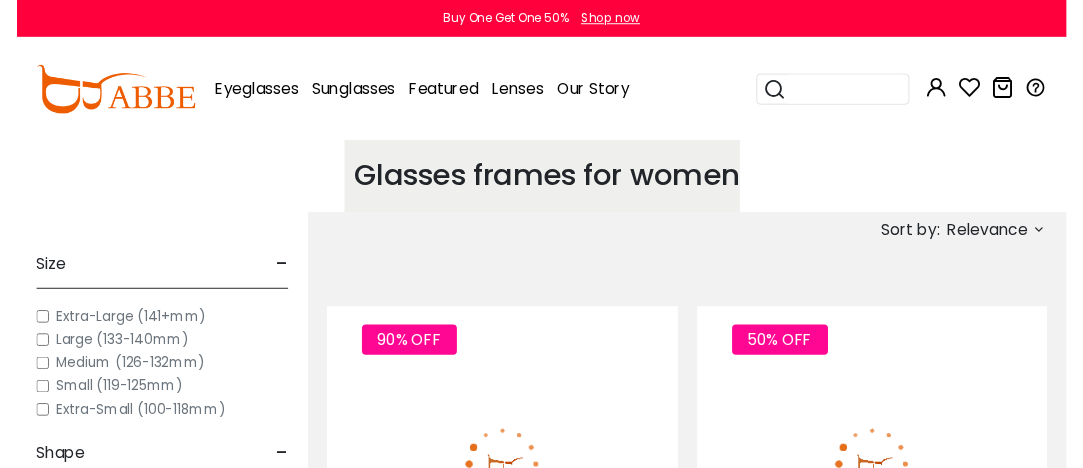scroll, scrollTop: 0, scrollLeft: 0, axis: both 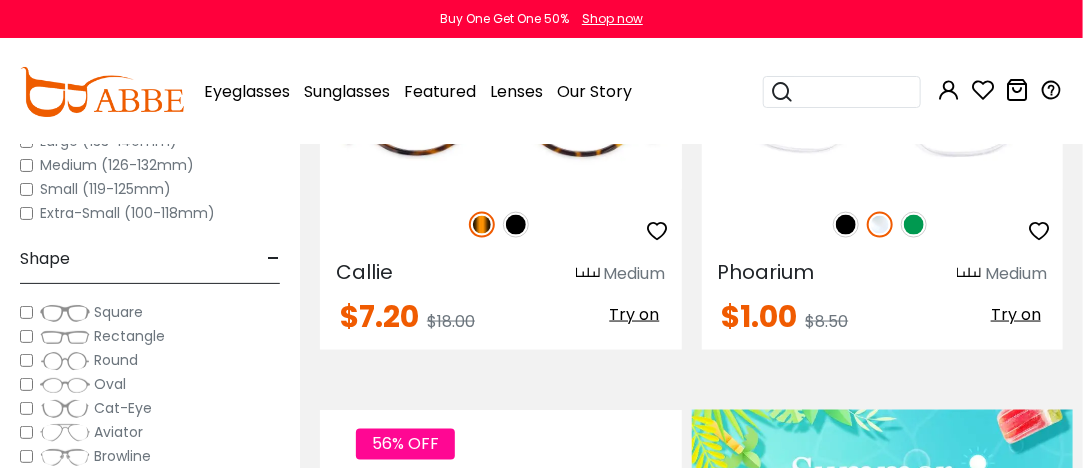 click on "Eyeglasses
Thanks for your subscription
Please use coupon code " NEWCOMER " to get high-quality frames for only $1 on your first order. We have a wide range of over 60 frames in stock to choose from.
Copy this coupon code by click the button below, or you can get this coupon code by checking your email laterly.
Copy
Buy One Get One 50%
Shop now" at bounding box center (541, 7253) 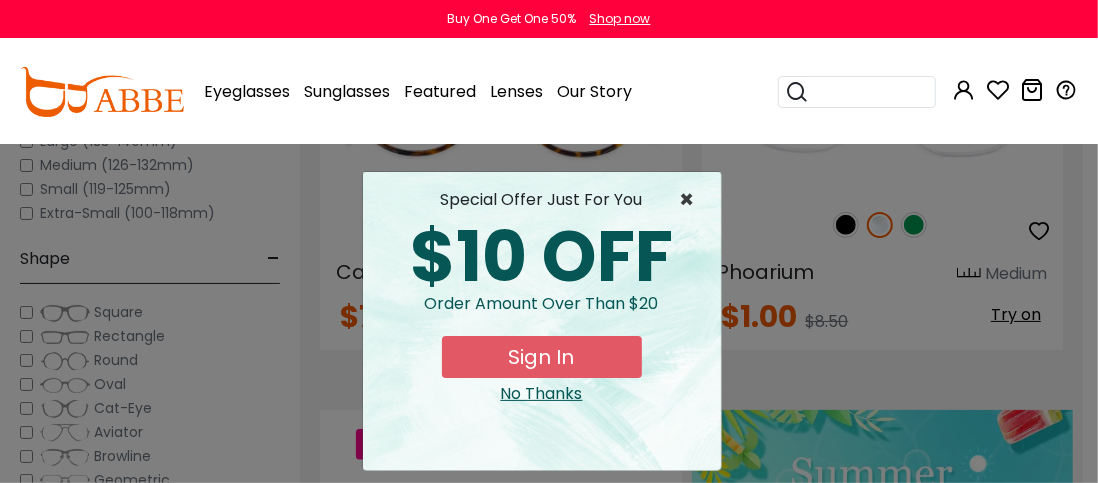 click on "×" at bounding box center (692, 200) 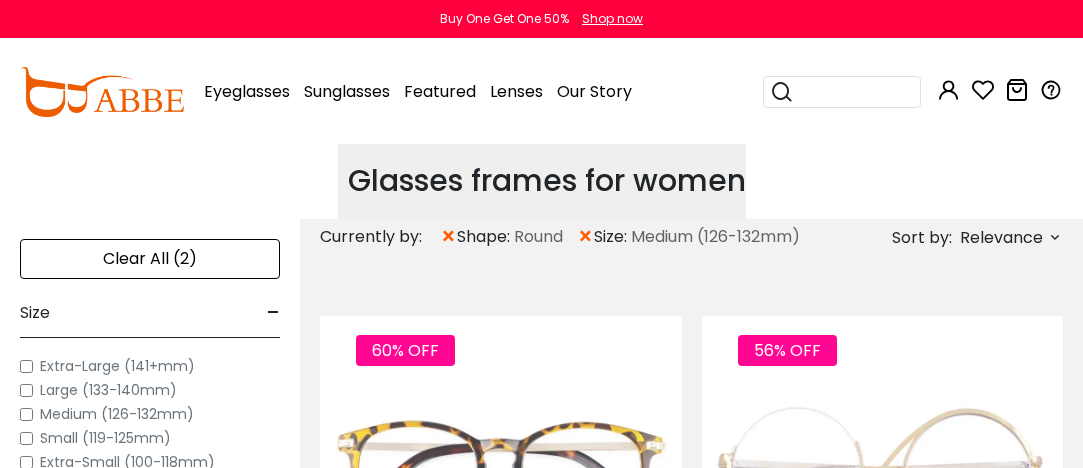 scroll, scrollTop: 0, scrollLeft: 0, axis: both 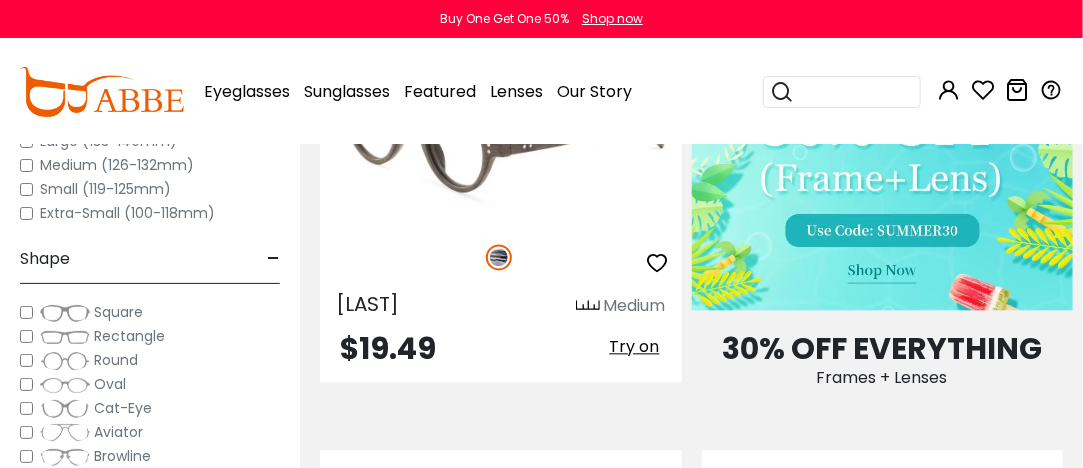 click at bounding box center [501, 131] 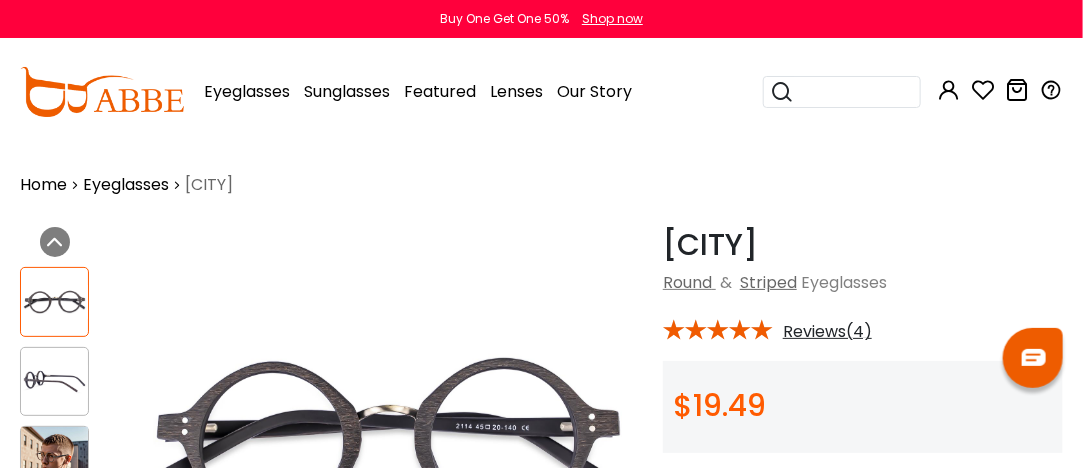 scroll, scrollTop: 0, scrollLeft: 0, axis: both 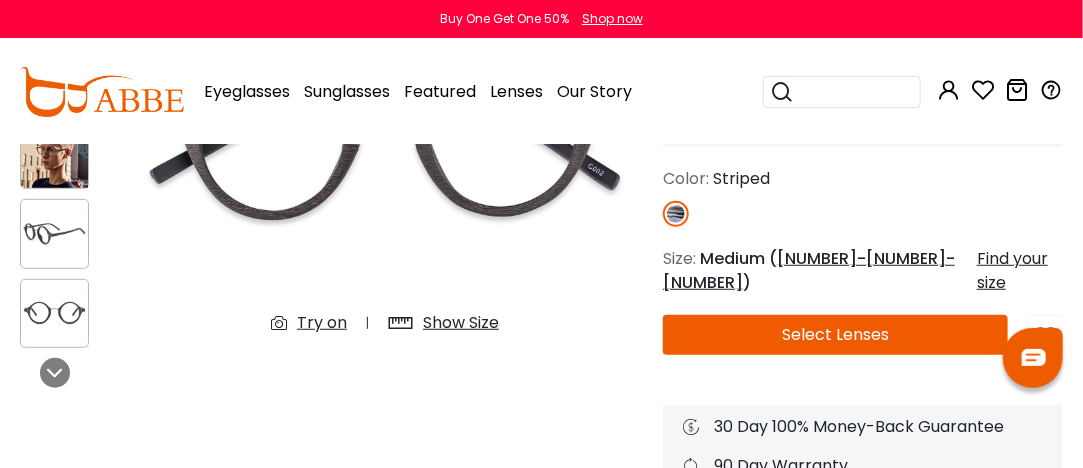 click on "[NUMBER]-[NUMBER]-[NUMBER]" at bounding box center (809, 270) 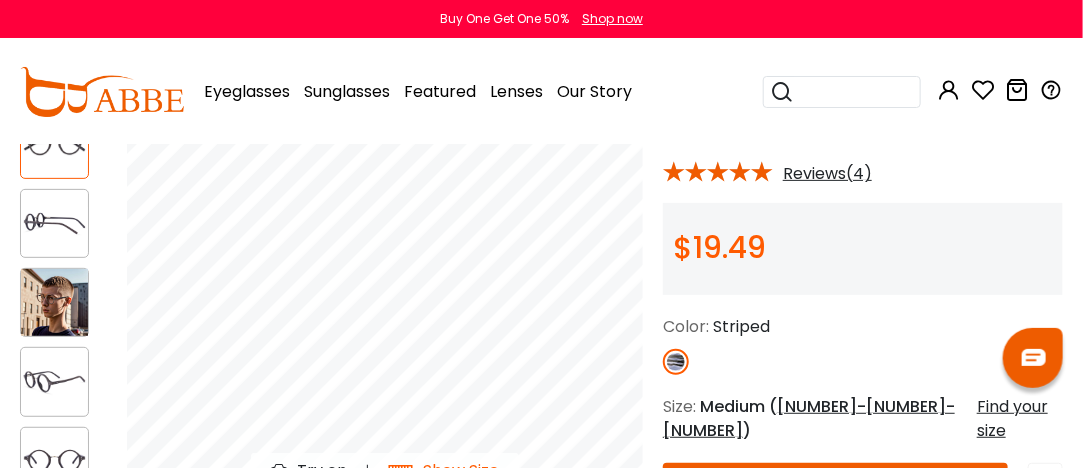 scroll, scrollTop: 148, scrollLeft: 0, axis: vertical 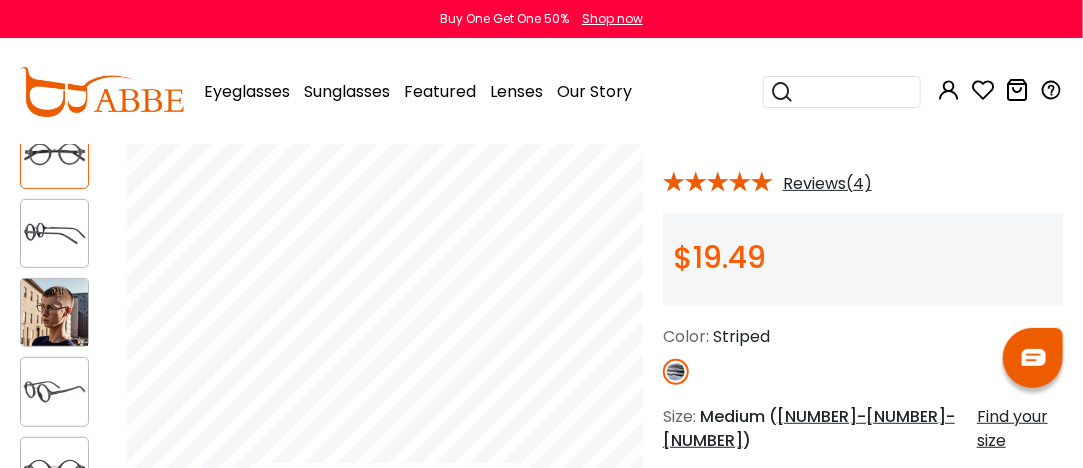 click at bounding box center [54, 312] 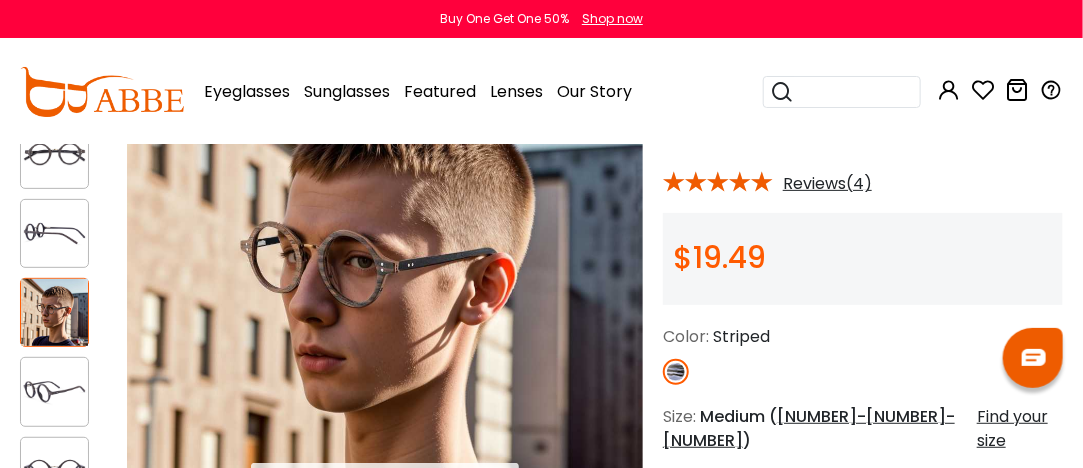 click at bounding box center (54, 392) 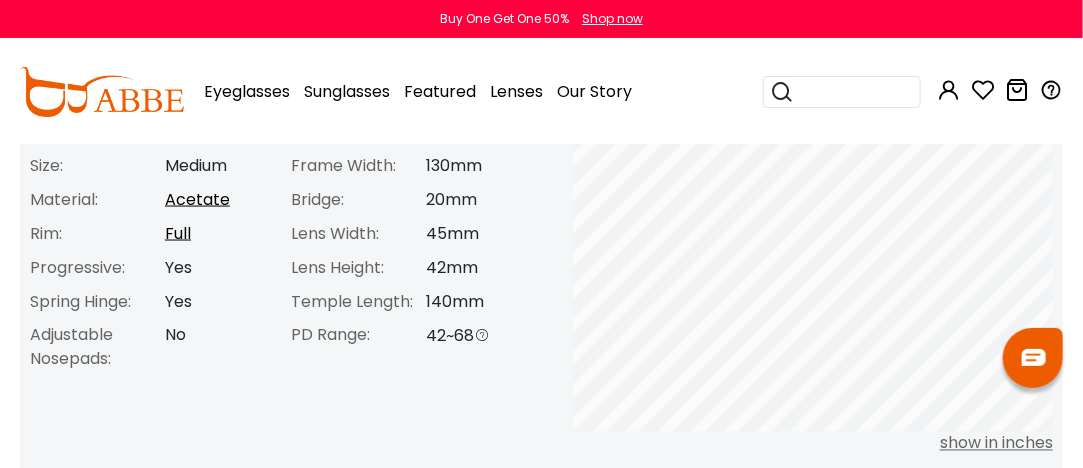 scroll, scrollTop: 960, scrollLeft: 0, axis: vertical 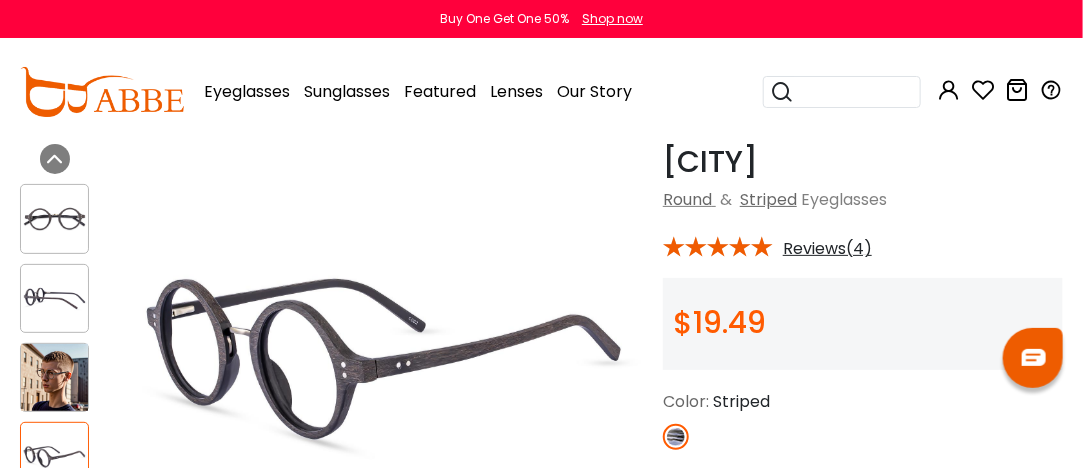 click at bounding box center [54, 377] 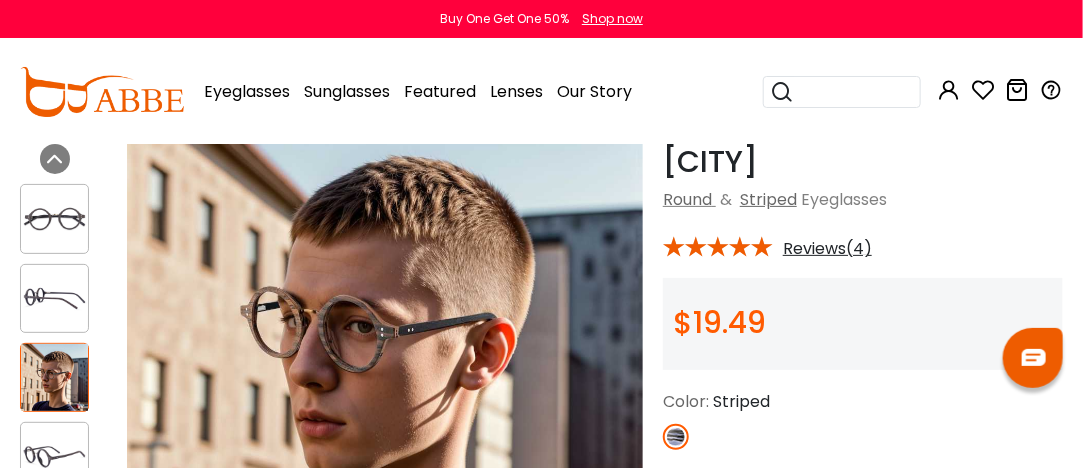 click at bounding box center [385, 359] 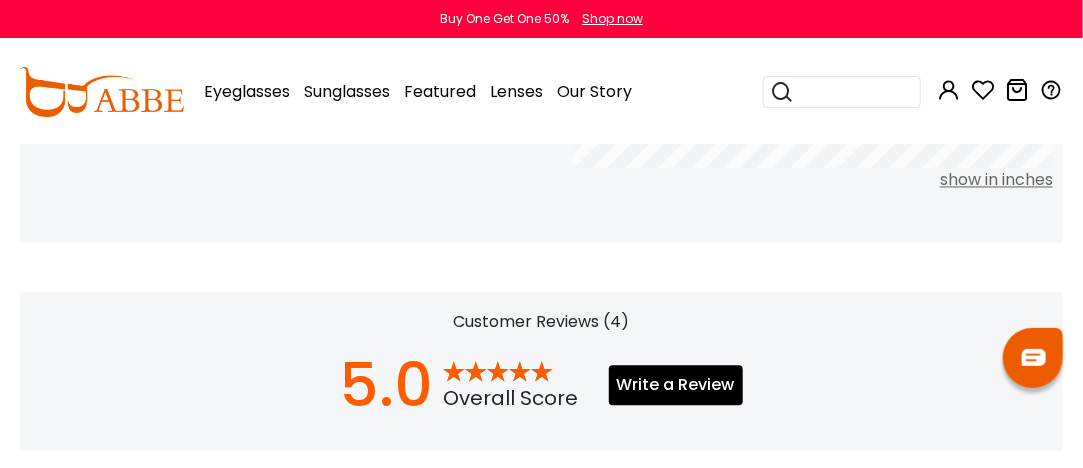 scroll, scrollTop: 1285, scrollLeft: 0, axis: vertical 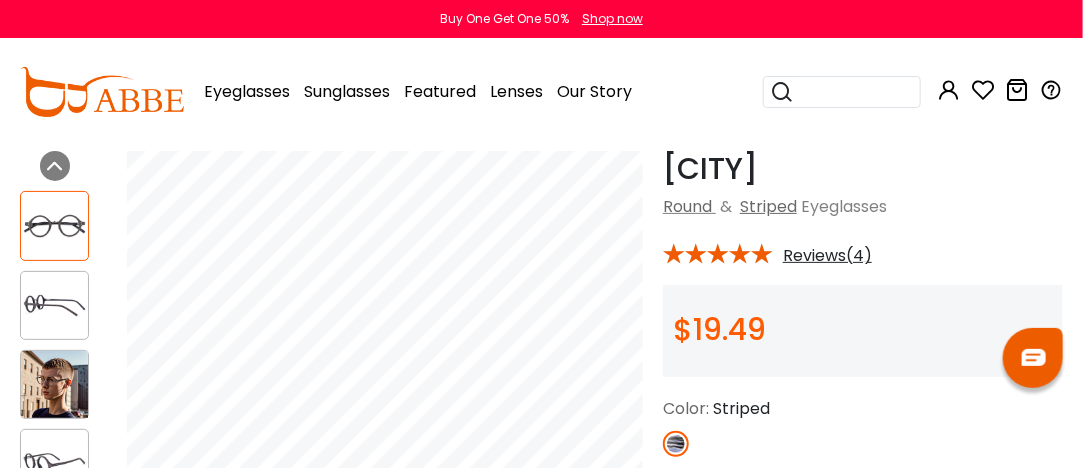 click on "Buy One Get One 50%
Shop now" at bounding box center (541, 20) 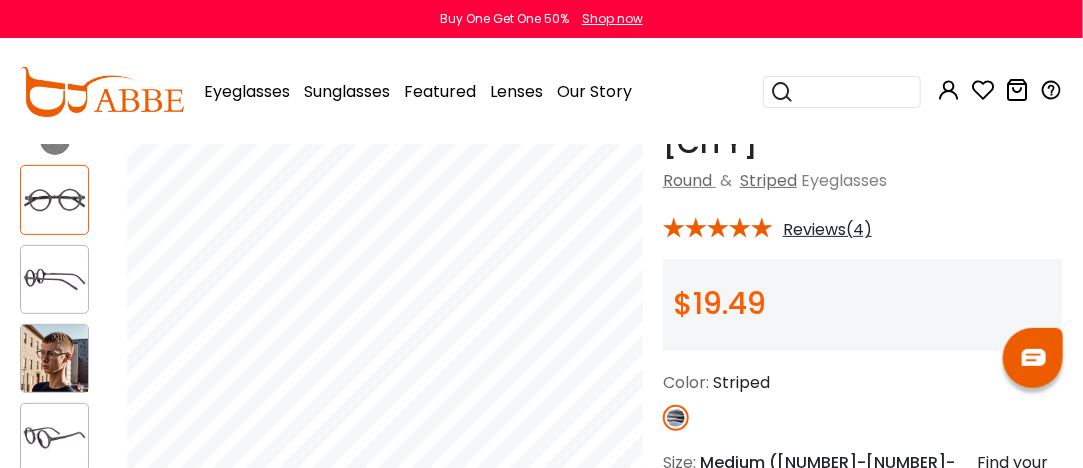 scroll, scrollTop: 40, scrollLeft: 0, axis: vertical 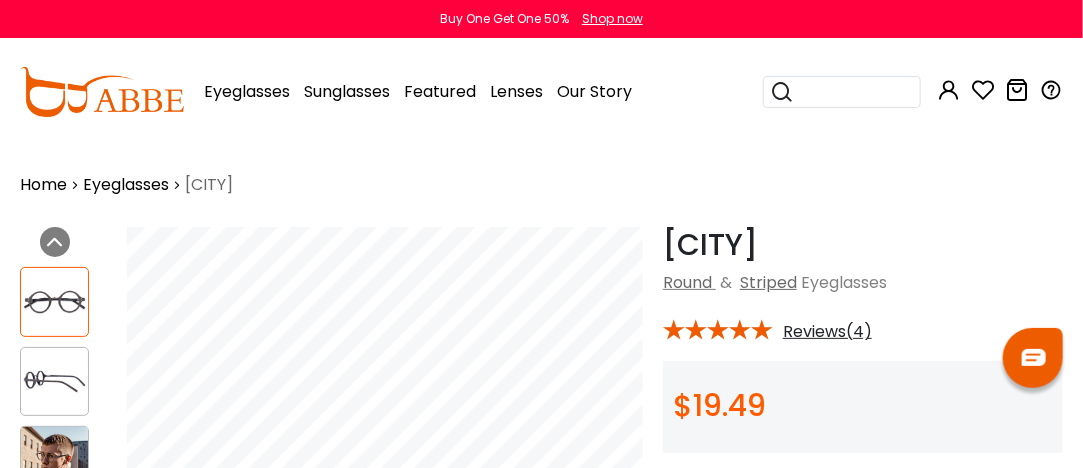 click at bounding box center [983, 90] 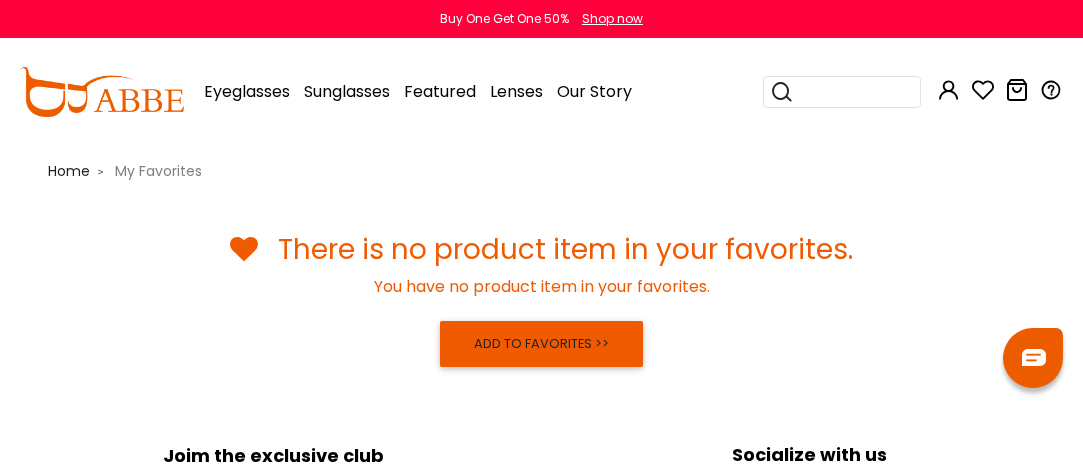 scroll, scrollTop: 0, scrollLeft: 0, axis: both 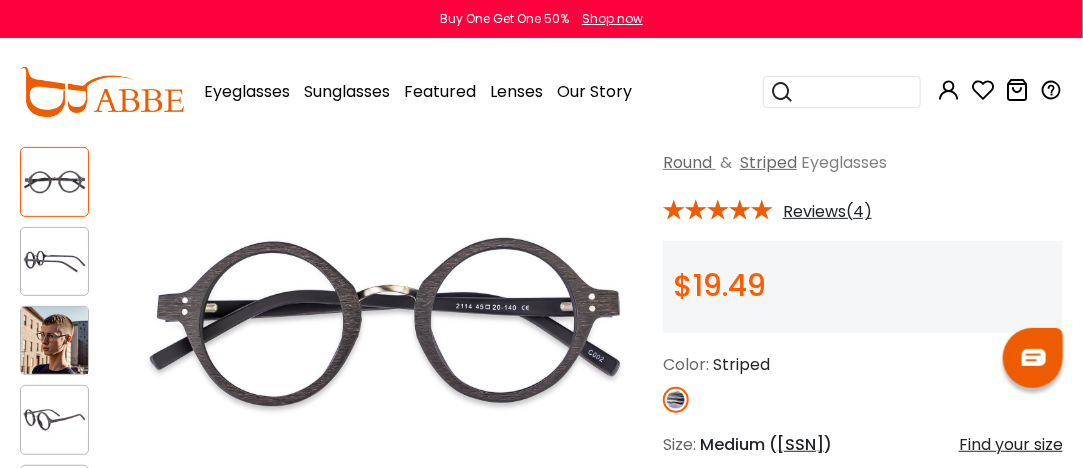 click at bounding box center (0, 0) 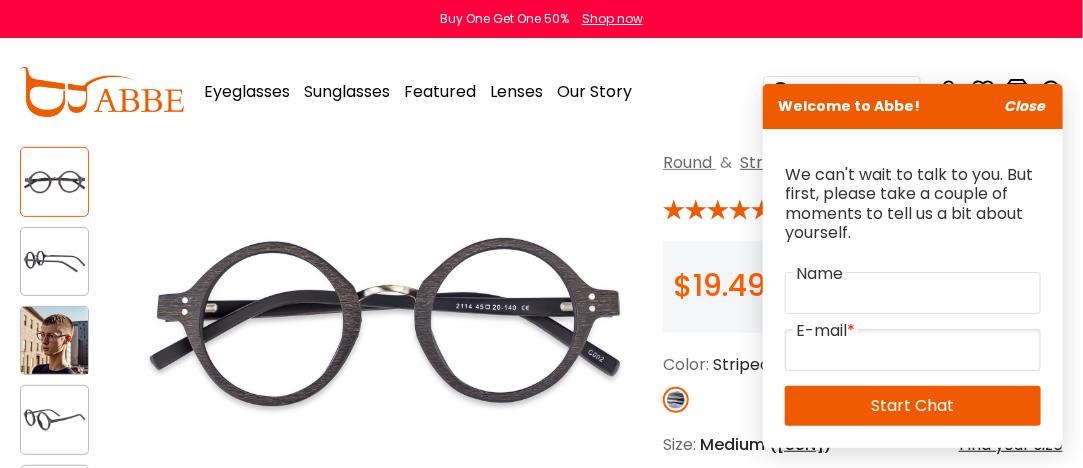 click at bounding box center [913, 350] 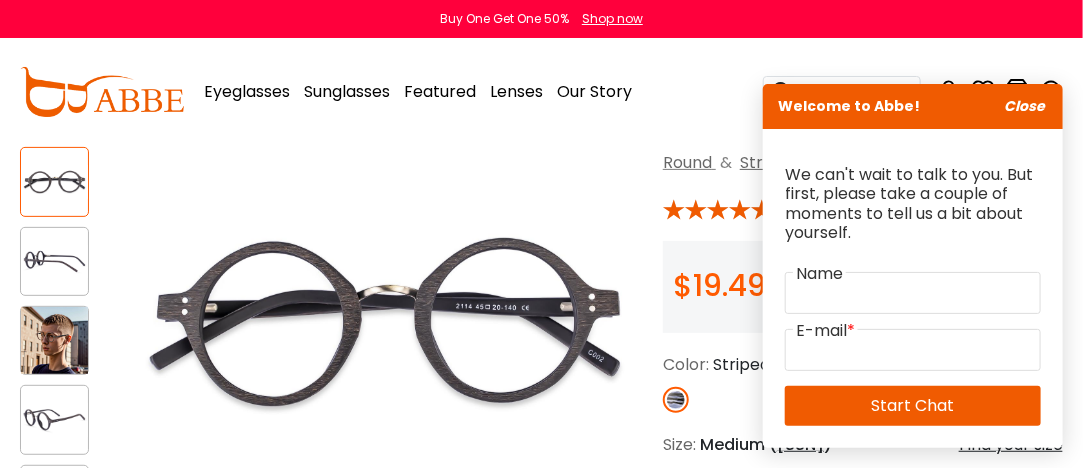 click on "Close" at bounding box center (1024, 106) 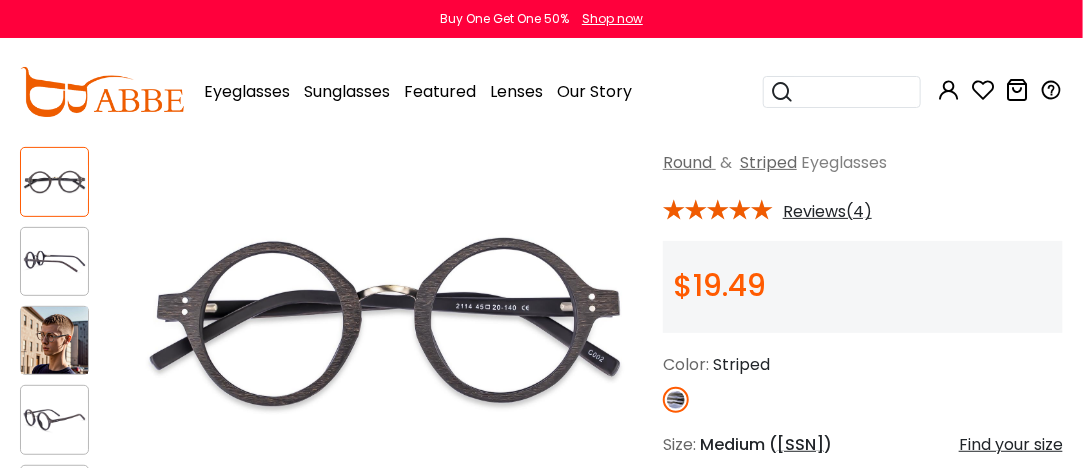 click on "Find your size" at bounding box center [1011, 445] 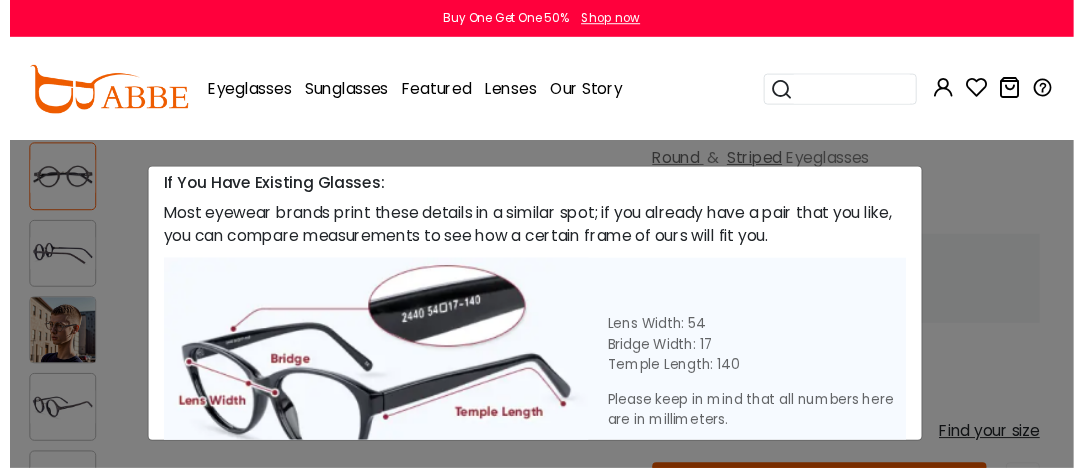 scroll, scrollTop: 781, scrollLeft: 0, axis: vertical 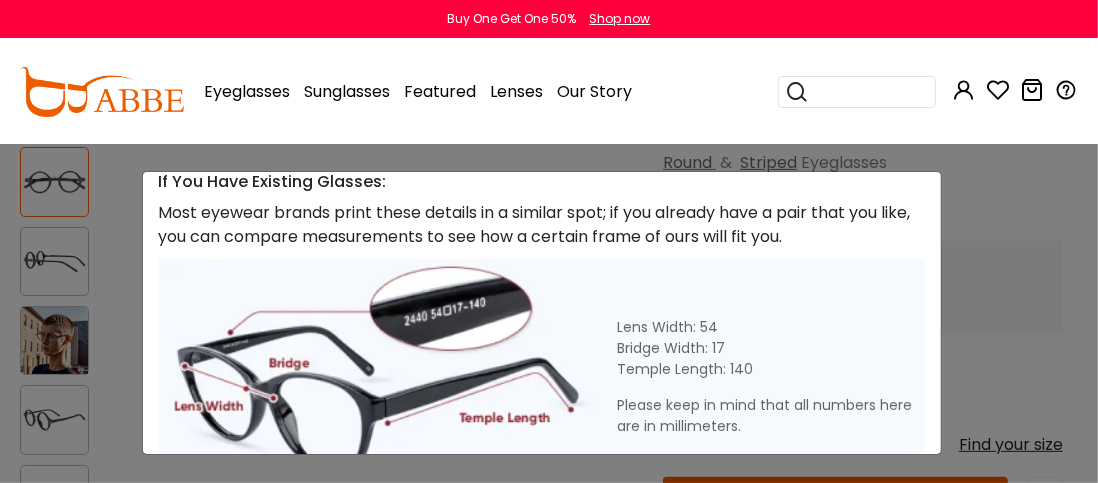 click on "Size Guide
×
A Skill For Finding Suitable Glasses Size:
Use a Credit Card
Place the card as shown (in the middle of your nose) and pay attention to the orienta-tion
If You Have Existing Glasses:
Most eyewear brands print these details in a similar spot; if you already have a pair that you like, you can compare measurements to see how a certain frame of ours will fit you.
Lens Width: 54
Bridge Width: 17
Temple Length: 140 Size" at bounding box center [549, 241] 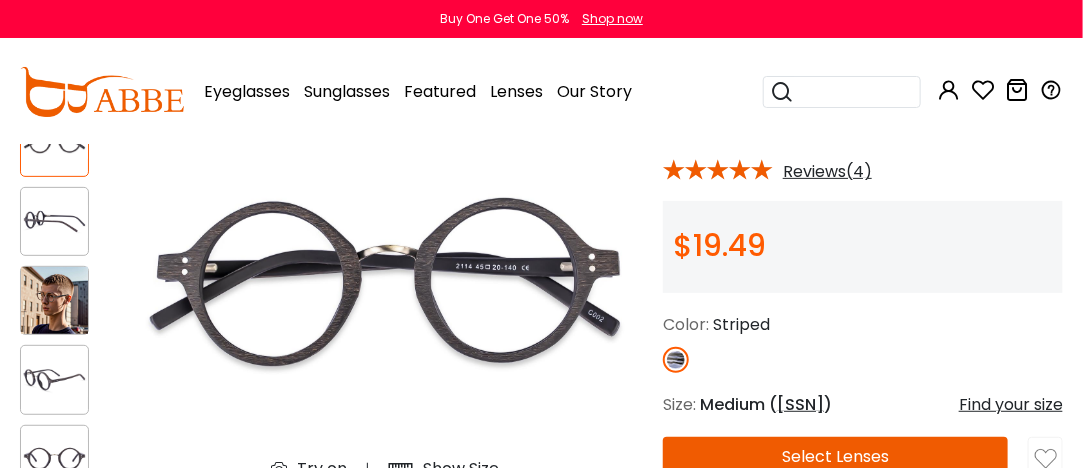 scroll, scrollTop: 346, scrollLeft: 0, axis: vertical 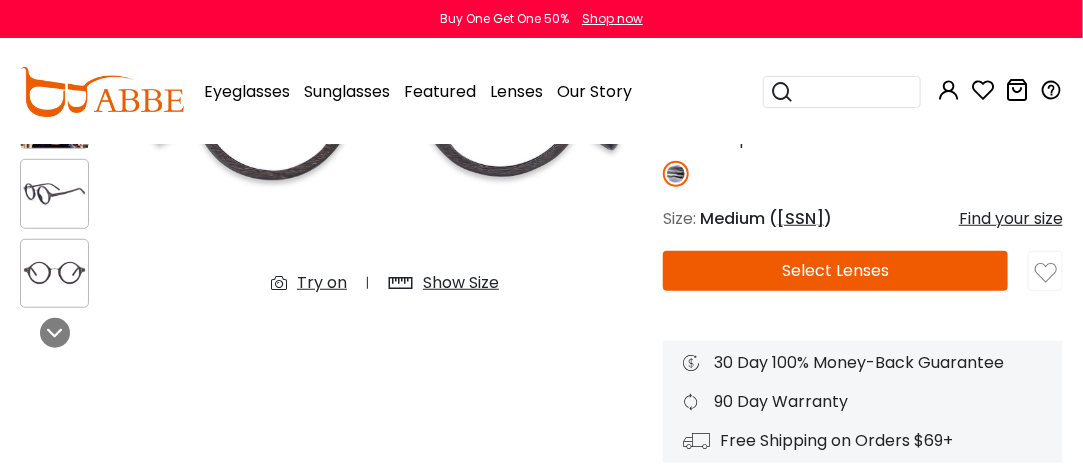 click on "Select Lenses" at bounding box center (835, 271) 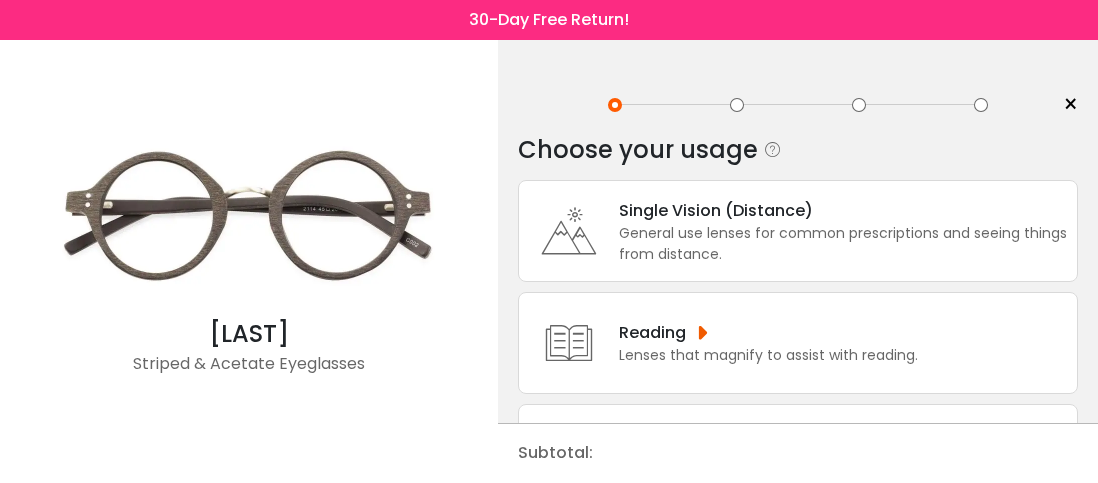 scroll, scrollTop: 0, scrollLeft: 0, axis: both 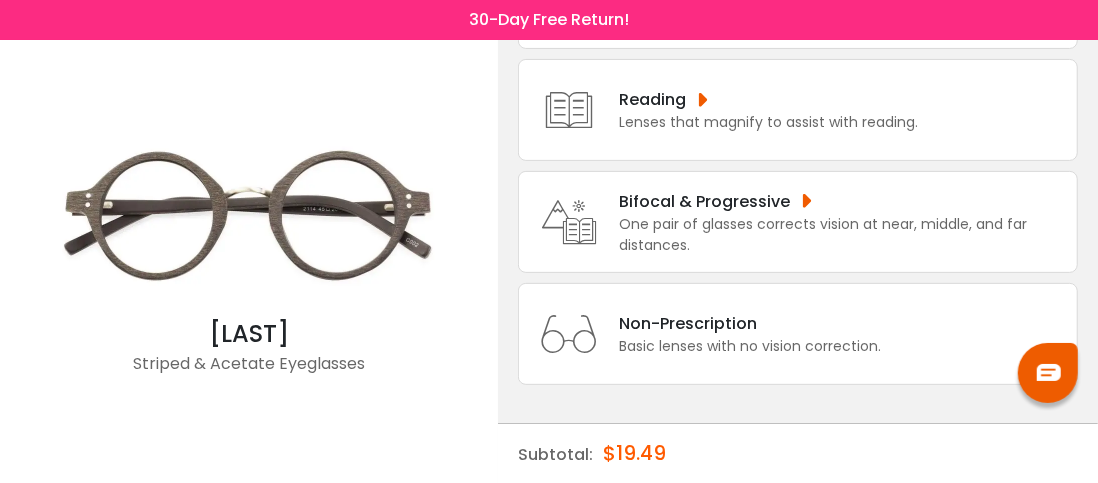 click on "Bifocal & Progressive" at bounding box center (843, 201) 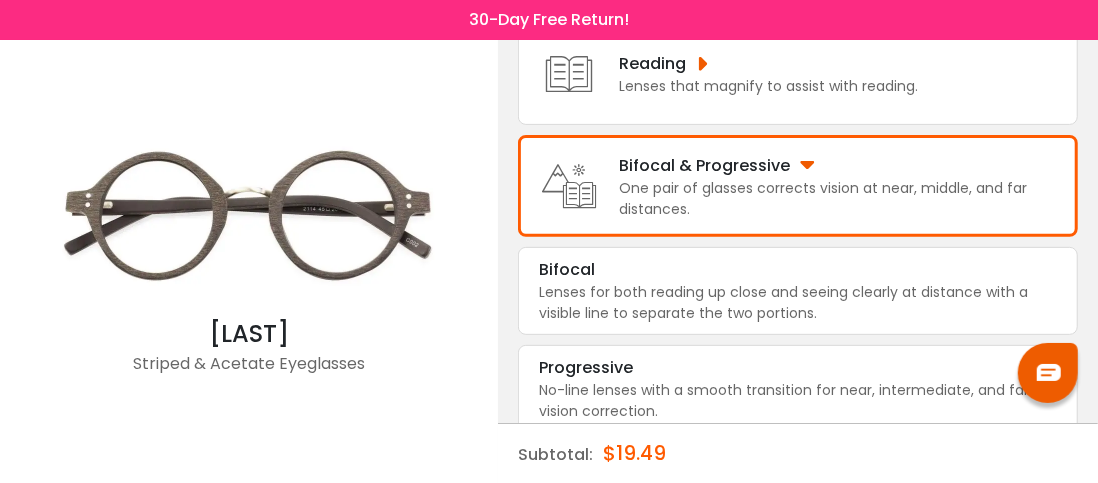 scroll, scrollTop: 286, scrollLeft: 0, axis: vertical 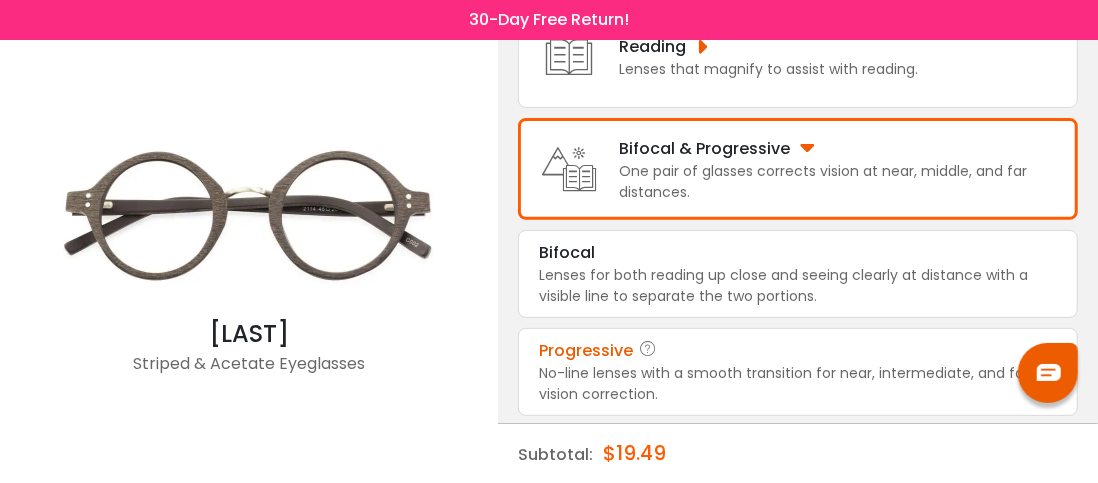 click on "Progressive" at bounding box center (586, 351) 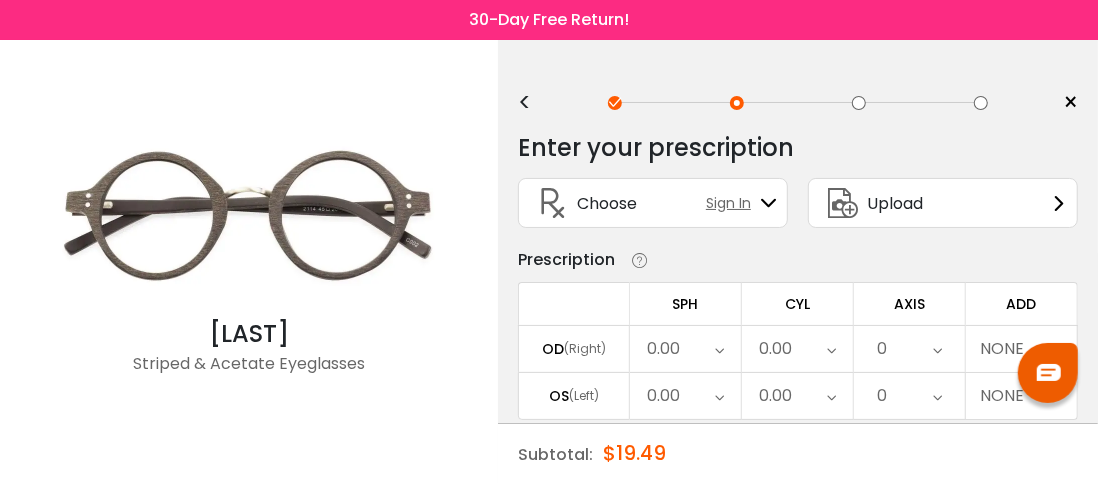scroll, scrollTop: 0, scrollLeft: 0, axis: both 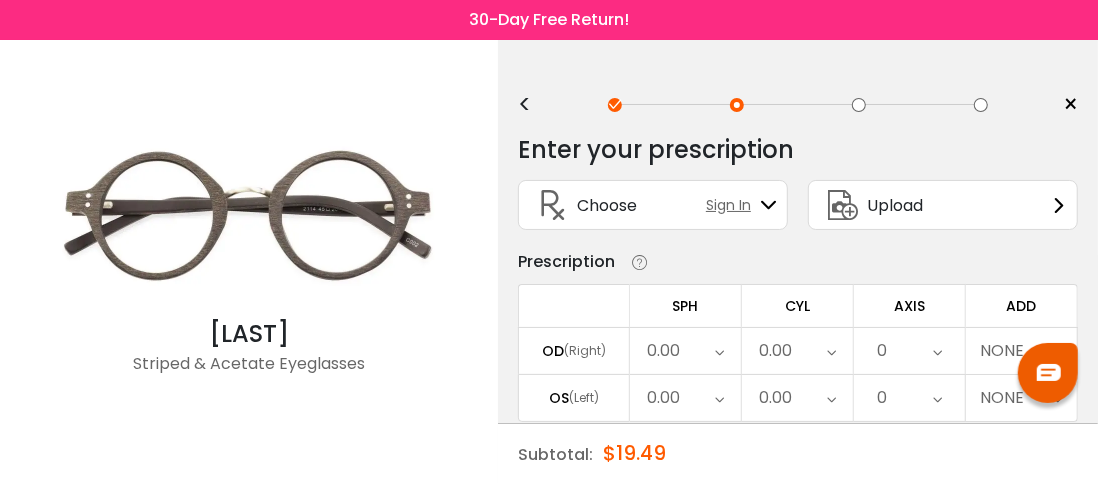 click on "0.00" at bounding box center [685, 351] 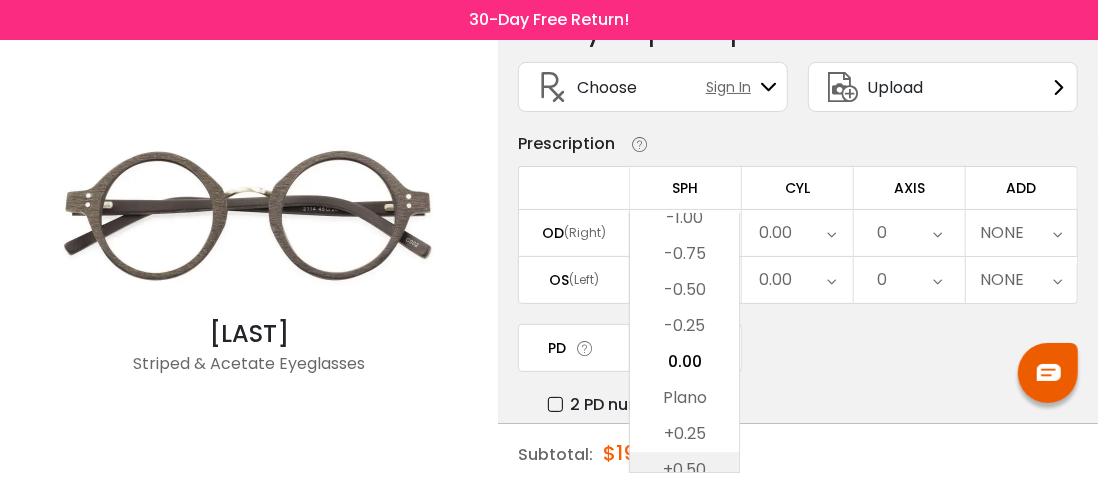 scroll, scrollTop: 120, scrollLeft: 0, axis: vertical 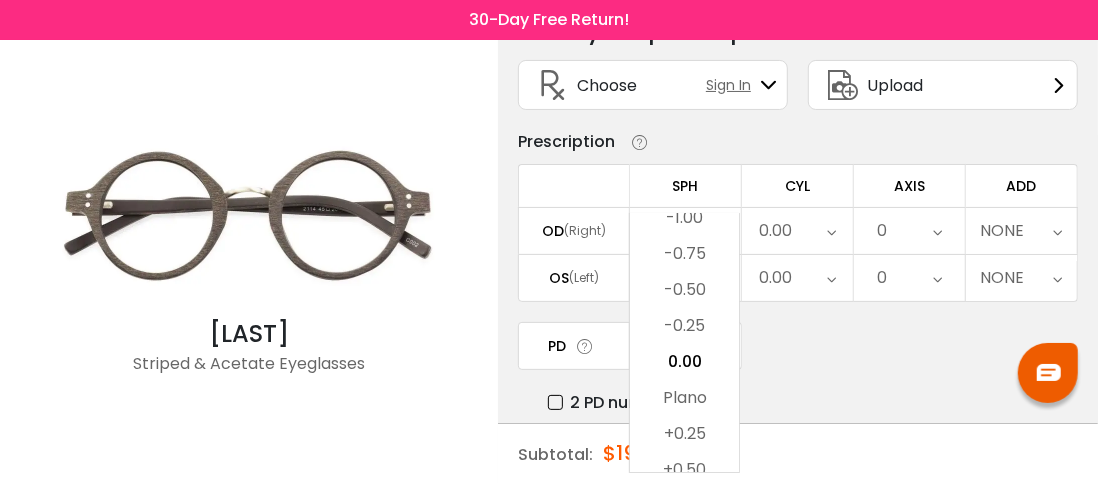 click on "PD
Select
Cancel
PD
Save
46
47
48
49
50
51
52
53
54
55
56
57
58
59
60
61
62
63
64
65
66
67
68
69
70
71 72 73" at bounding box center [798, 368] 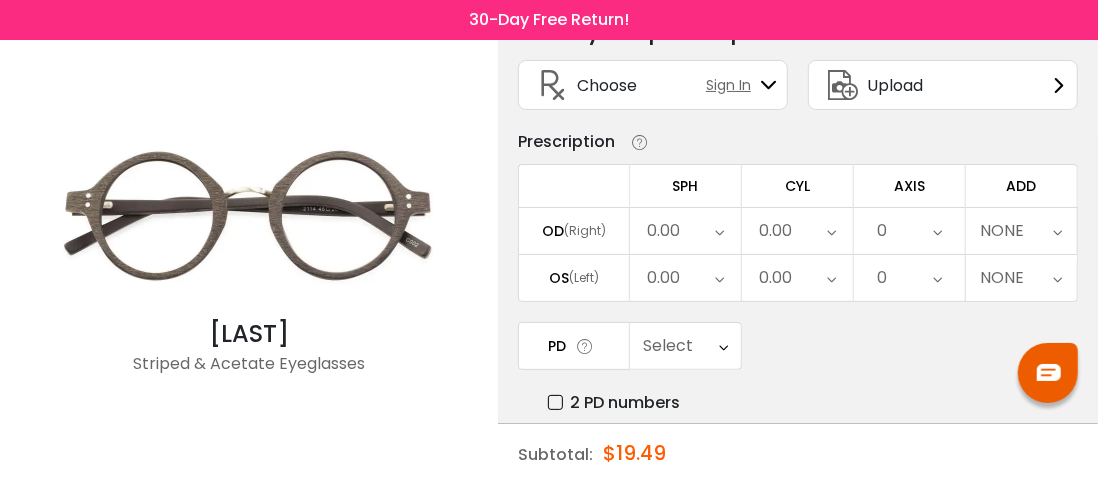 click on "0.00" at bounding box center (663, 231) 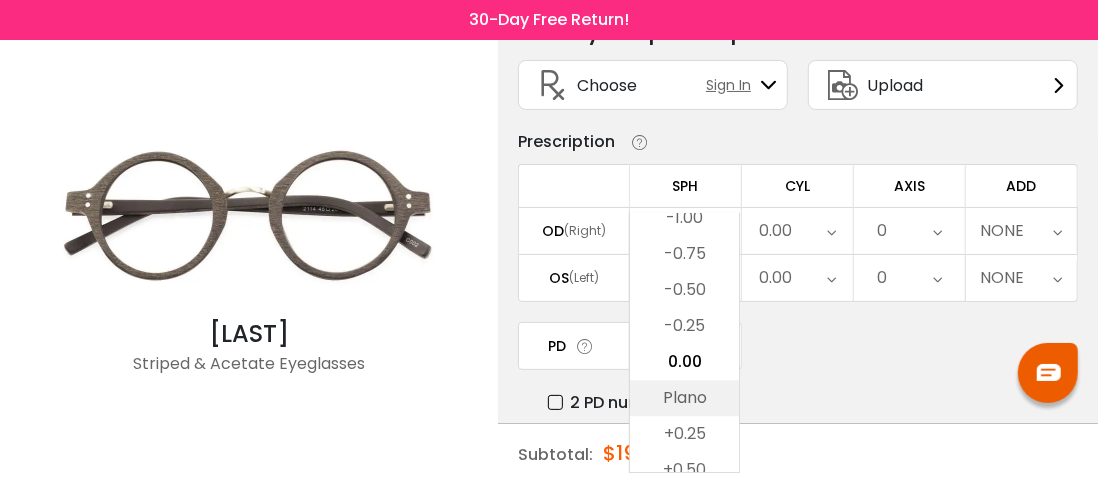 click on "Plano" at bounding box center [684, 398] 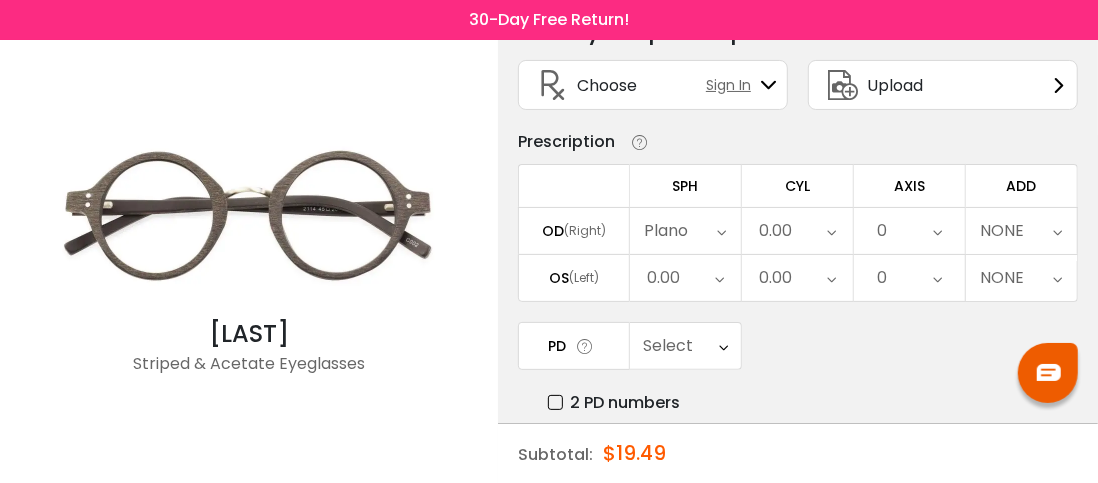 click on "Plano" at bounding box center [667, 231] 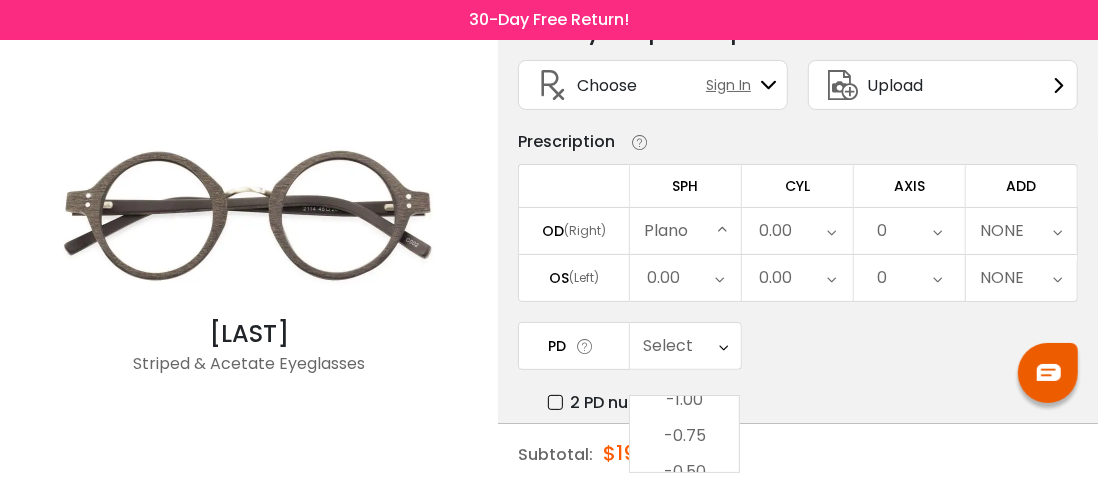 scroll, scrollTop: 2786, scrollLeft: 0, axis: vertical 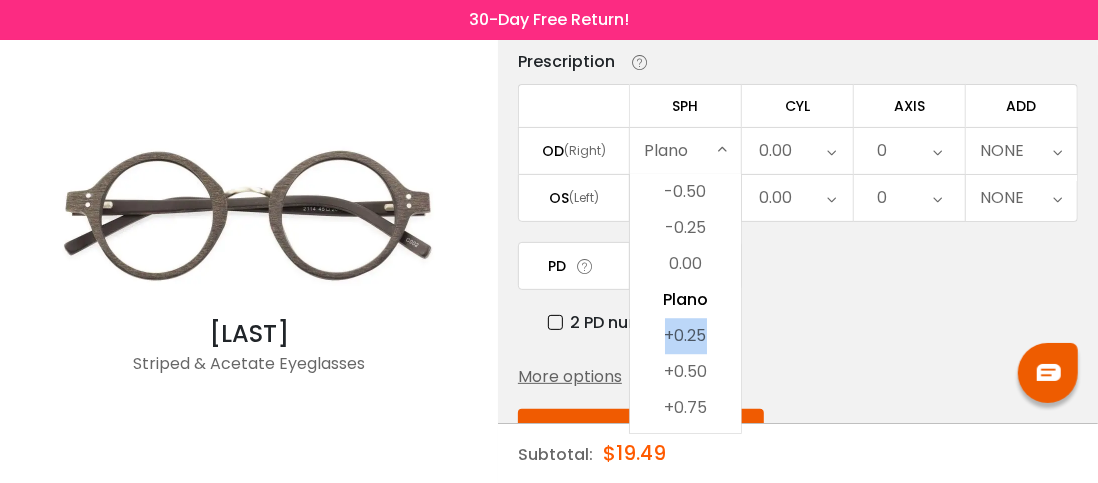 drag, startPoint x: 726, startPoint y: 350, endPoint x: 738, endPoint y: 308, distance: 43.68066 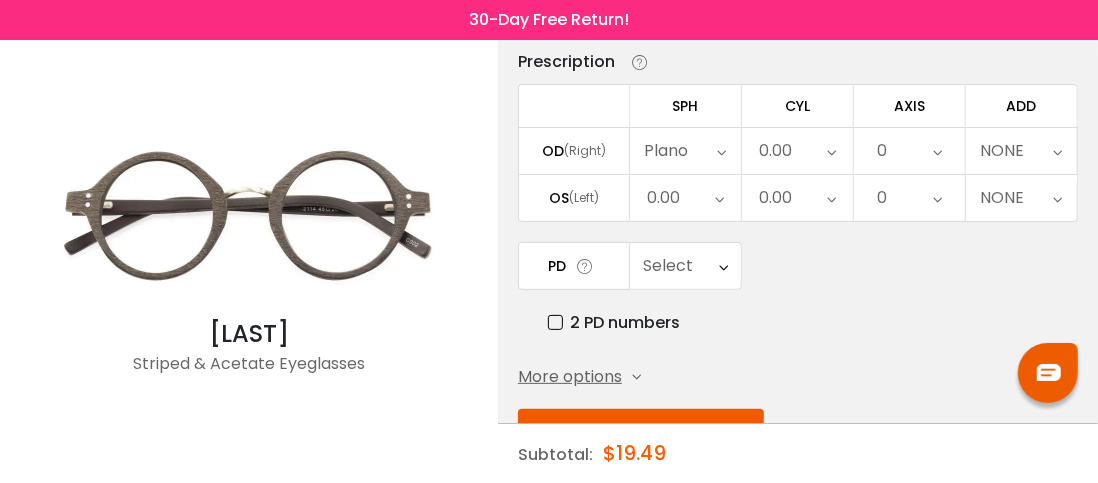 click at bounding box center (722, 151) 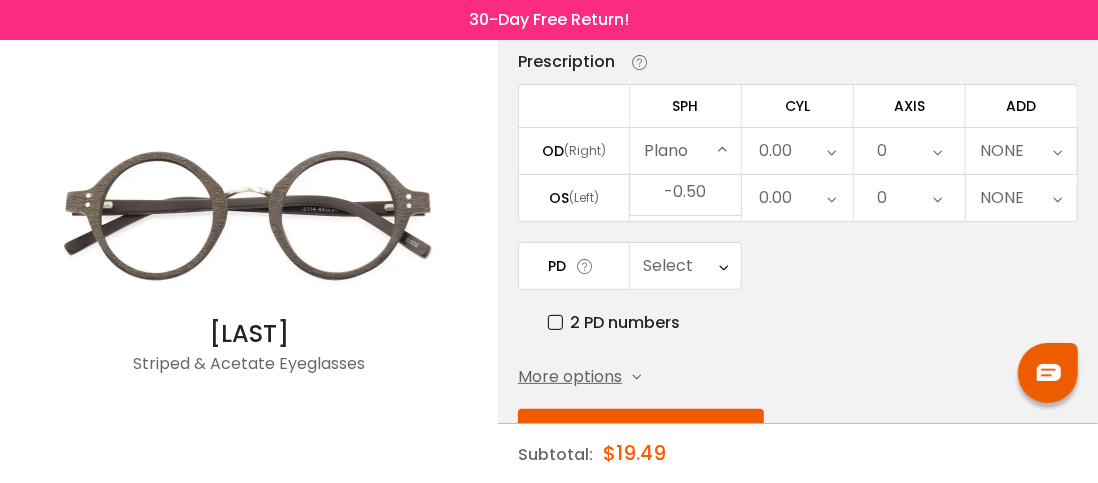 scroll, scrollTop: 2786, scrollLeft: 0, axis: vertical 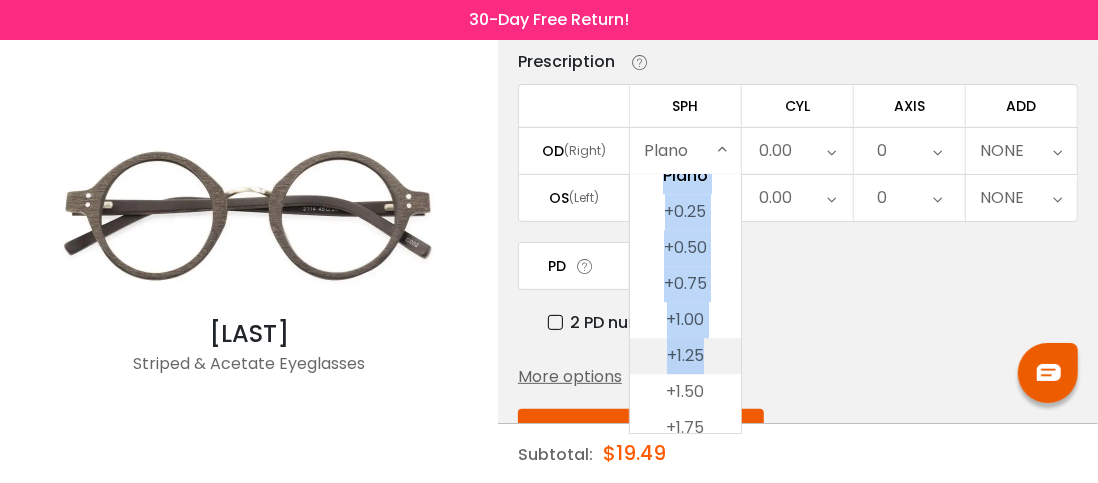 drag, startPoint x: 718, startPoint y: 249, endPoint x: 724, endPoint y: 349, distance: 100.17984 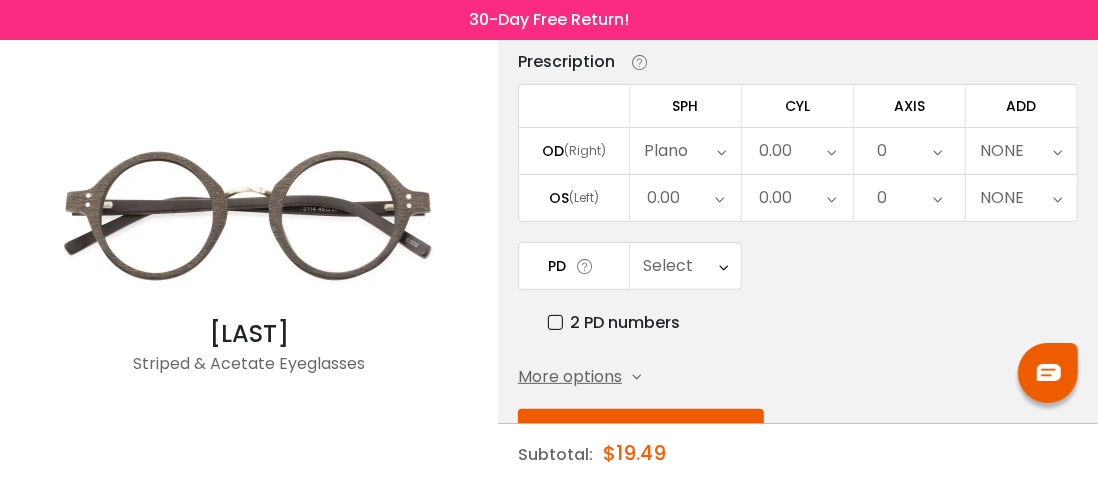 click on "Plano" at bounding box center [667, 151] 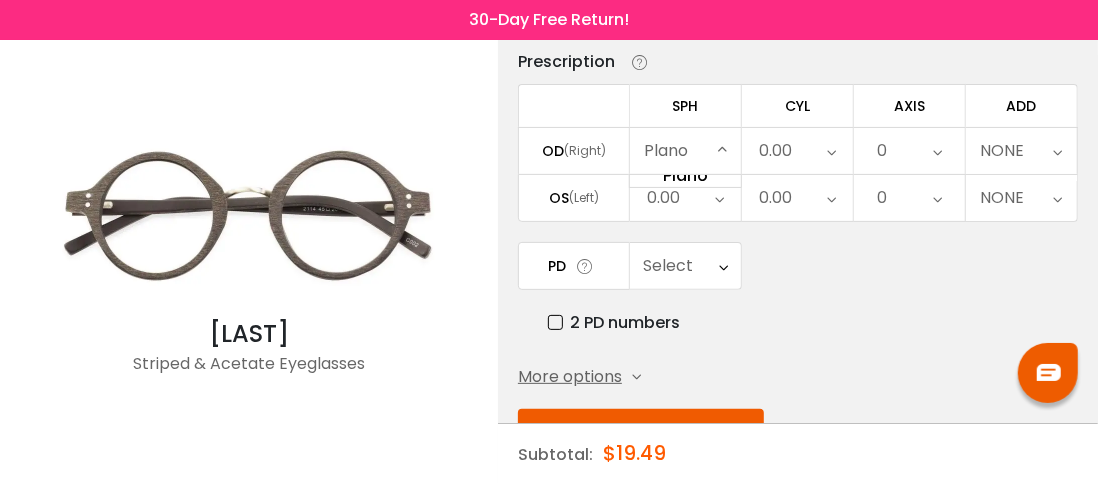 scroll, scrollTop: 2786, scrollLeft: 0, axis: vertical 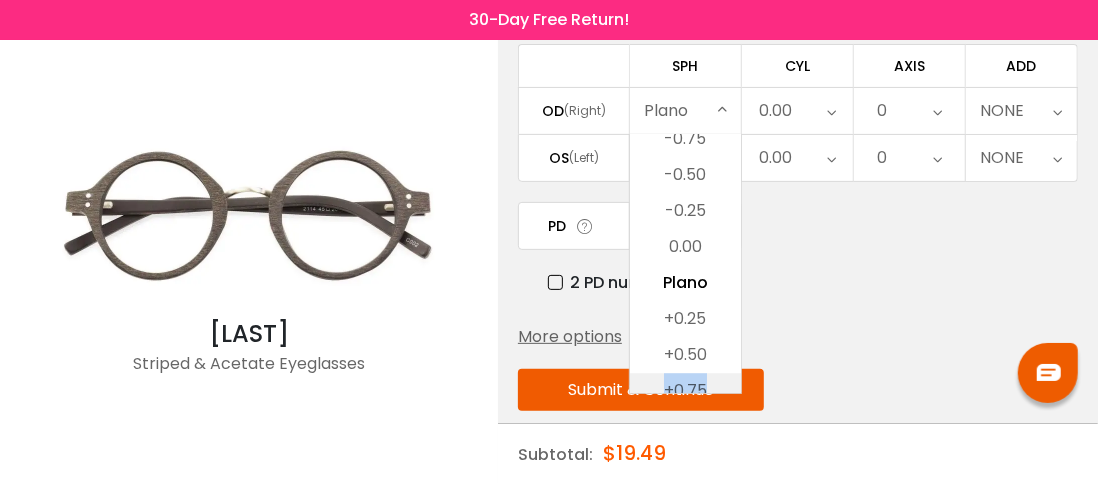 drag, startPoint x: 720, startPoint y: 345, endPoint x: 726, endPoint y: 375, distance: 30.594116 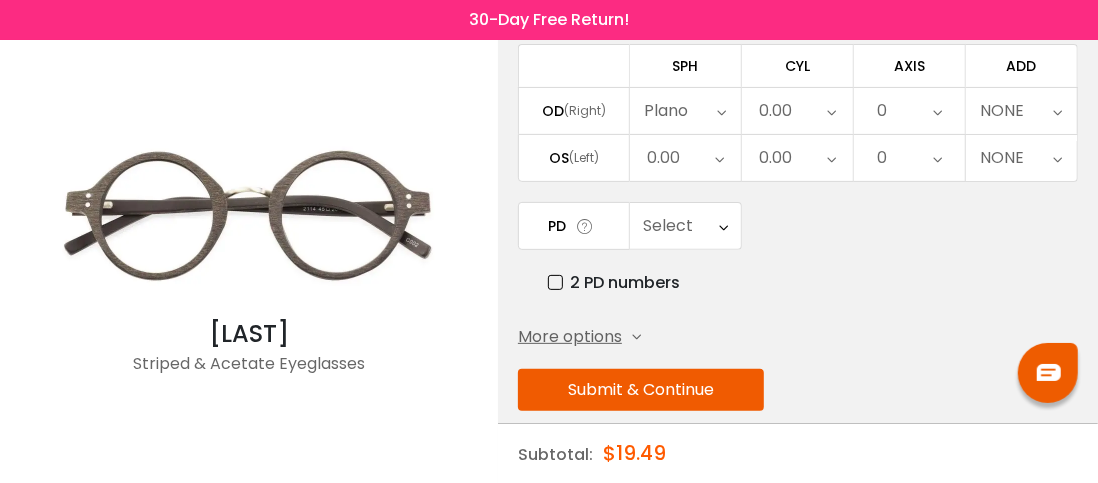 click on "Plano" at bounding box center (667, 111) 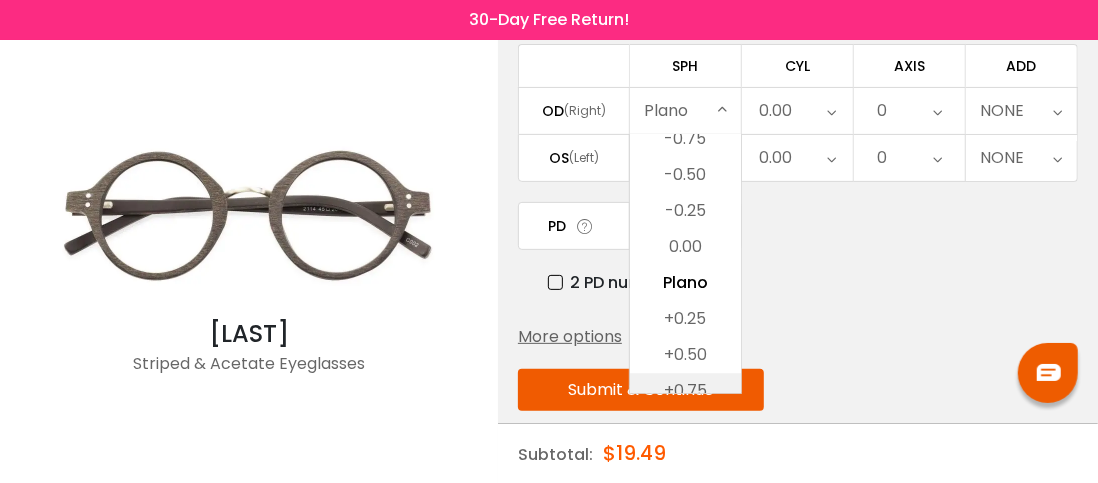 scroll, scrollTop: 264, scrollLeft: 0, axis: vertical 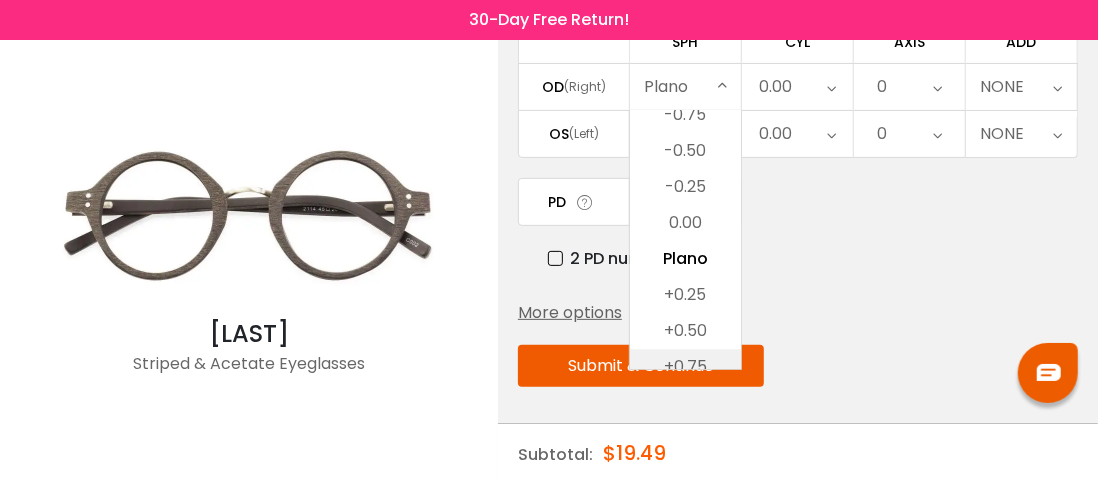 click on "+0.75" at bounding box center (685, 367) 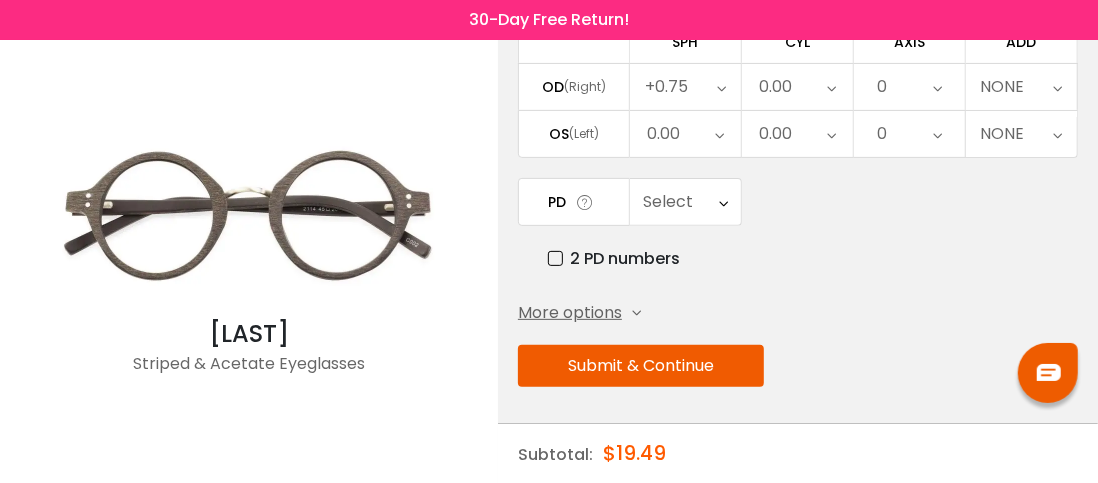 click on "+0.75" at bounding box center (685, 87) 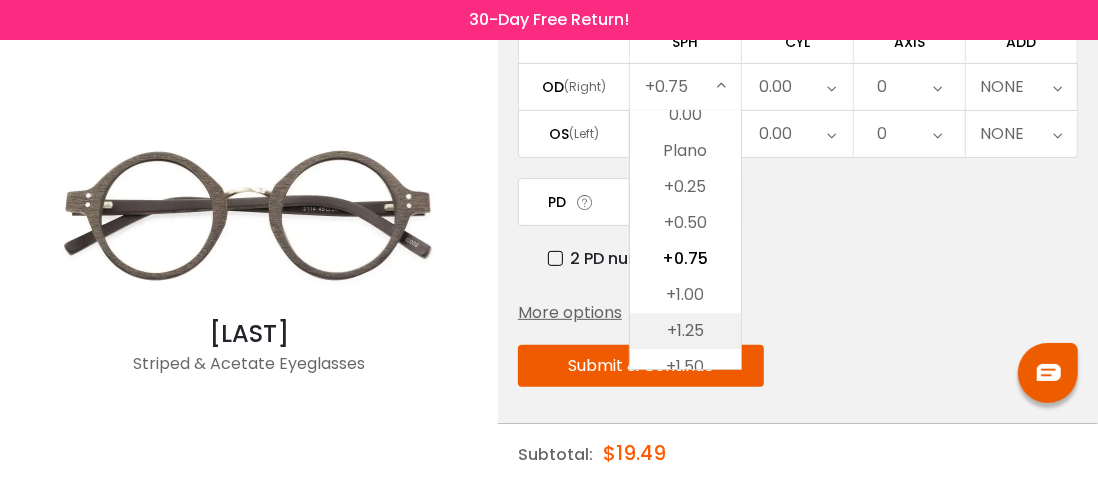 click on "+1.25" at bounding box center [685, 331] 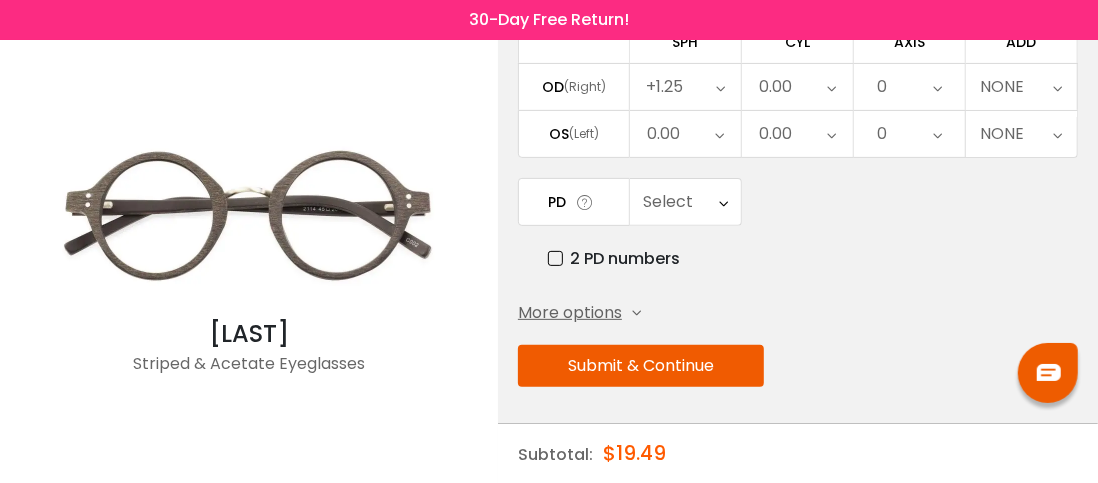click at bounding box center [719, 134] 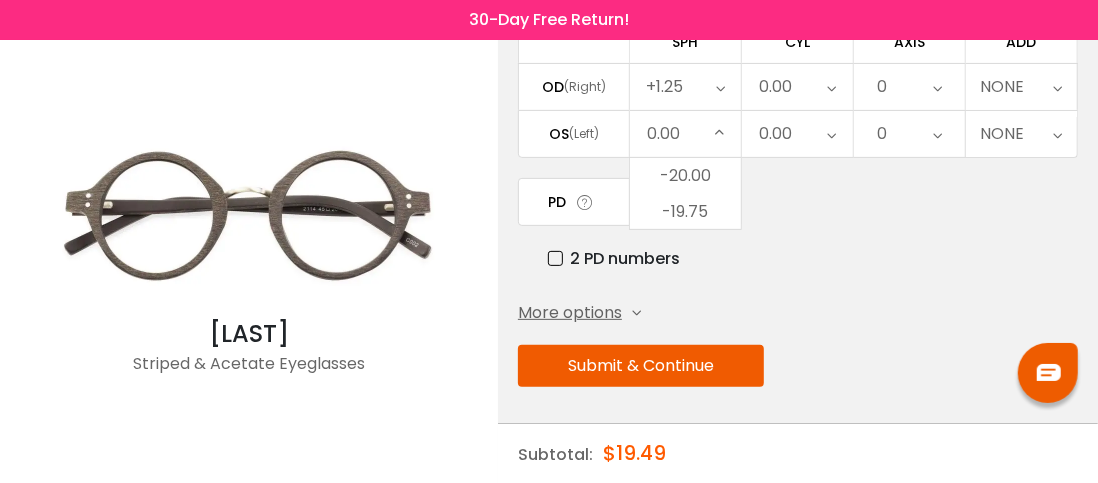 scroll, scrollTop: 2750, scrollLeft: 0, axis: vertical 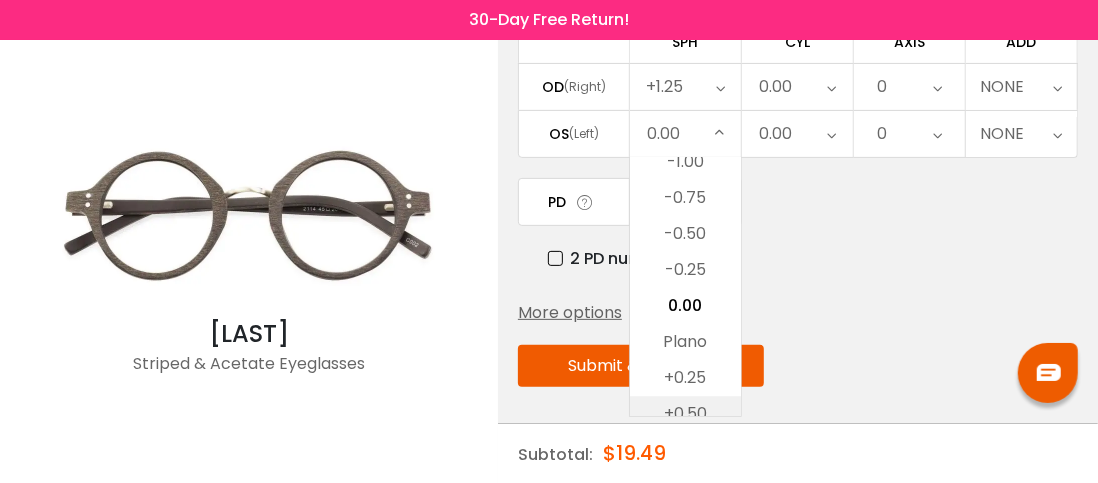 click on "+0.50" at bounding box center [685, 414] 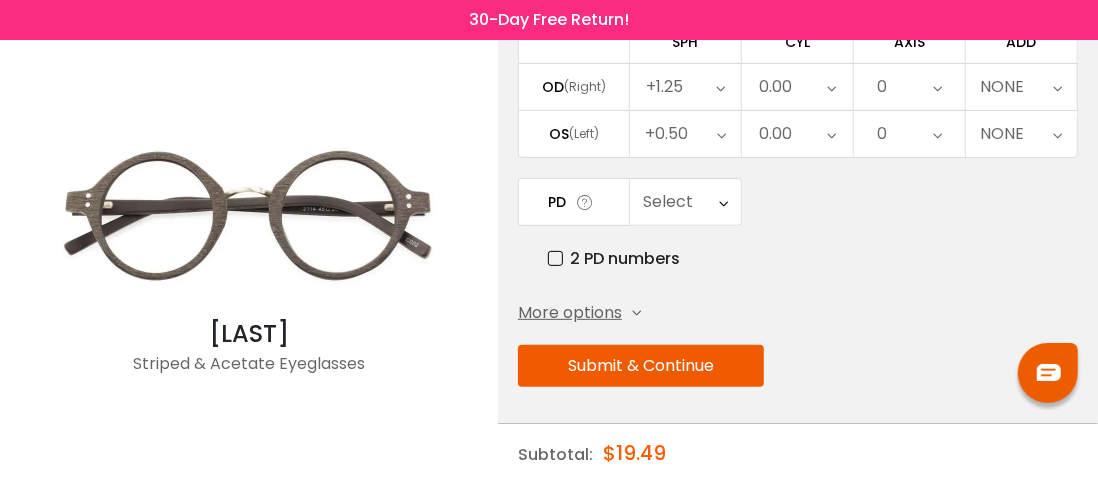 click at bounding box center (721, 134) 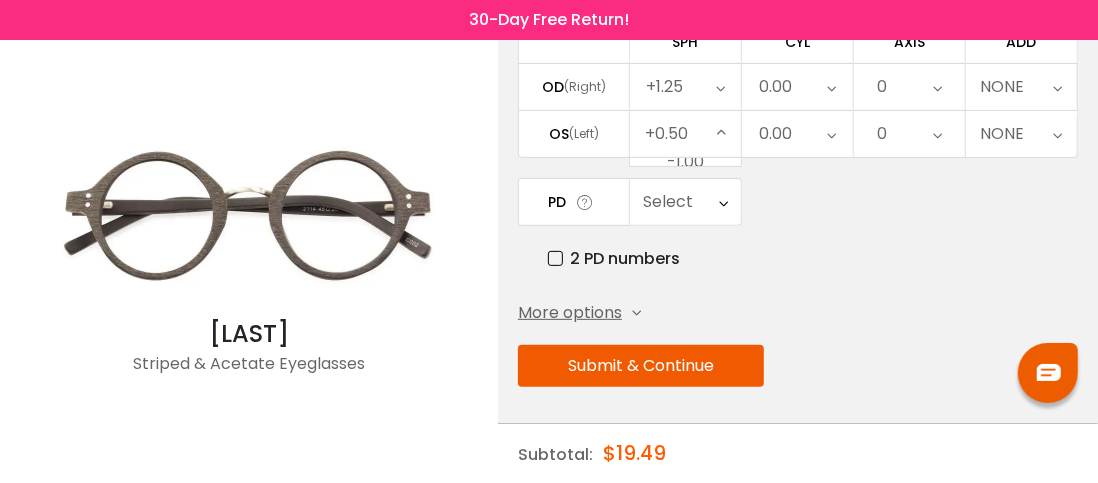scroll, scrollTop: 2858, scrollLeft: 0, axis: vertical 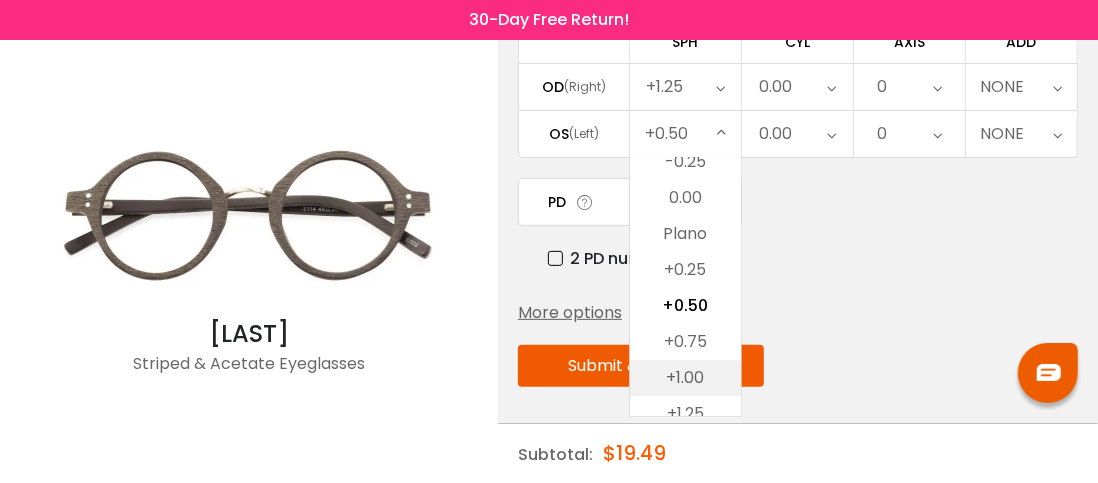 click on "+1.00" at bounding box center [685, 378] 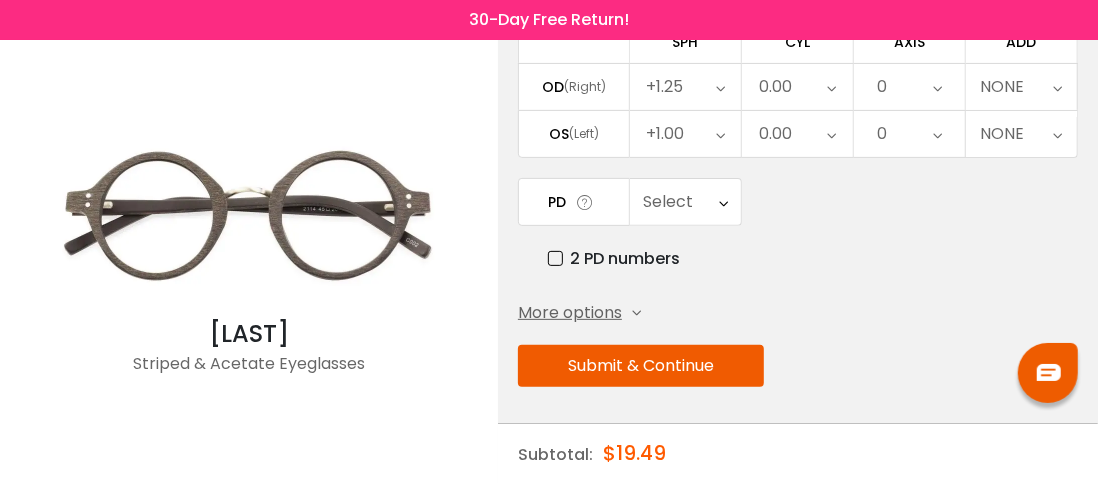 click at bounding box center [720, 134] 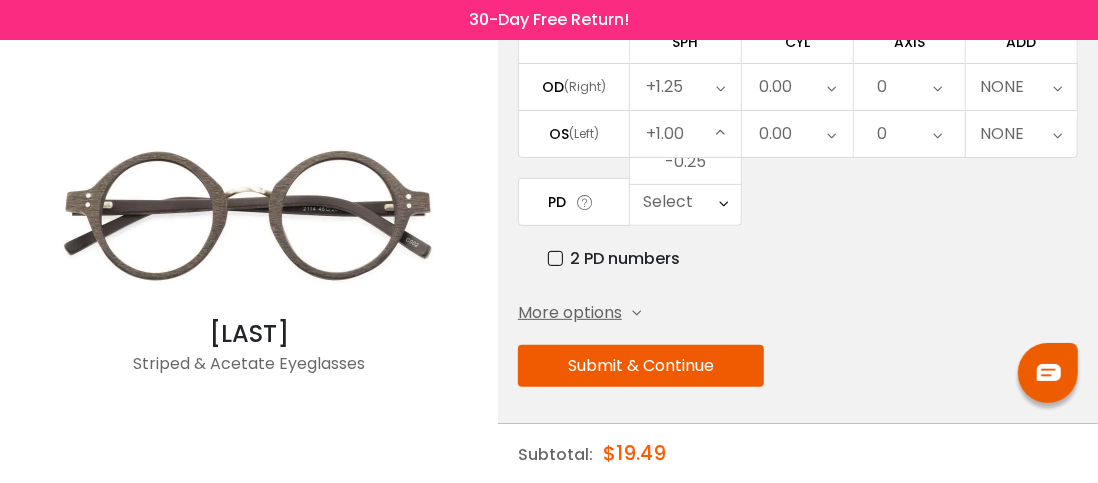 scroll, scrollTop: 2930, scrollLeft: 0, axis: vertical 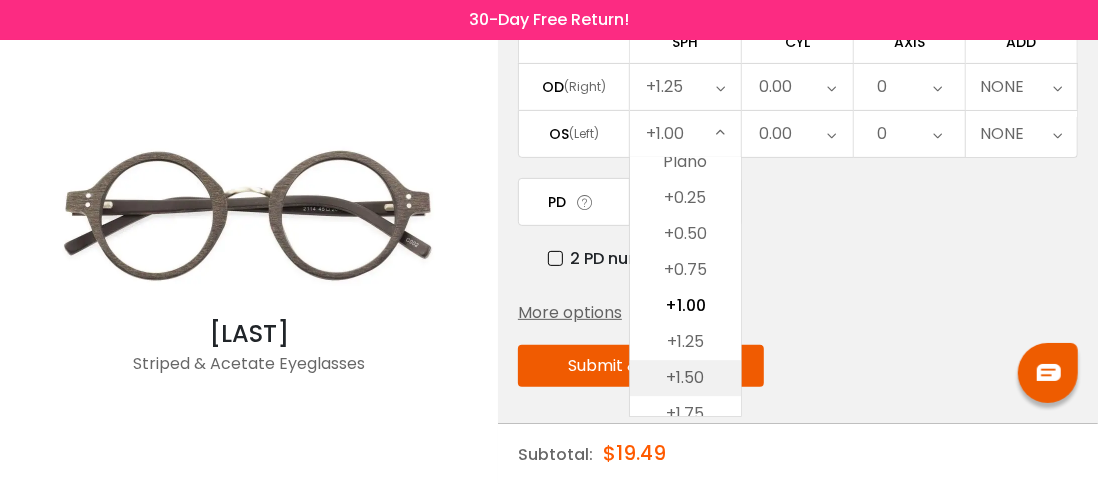 click on "+1.50" at bounding box center [685, 378] 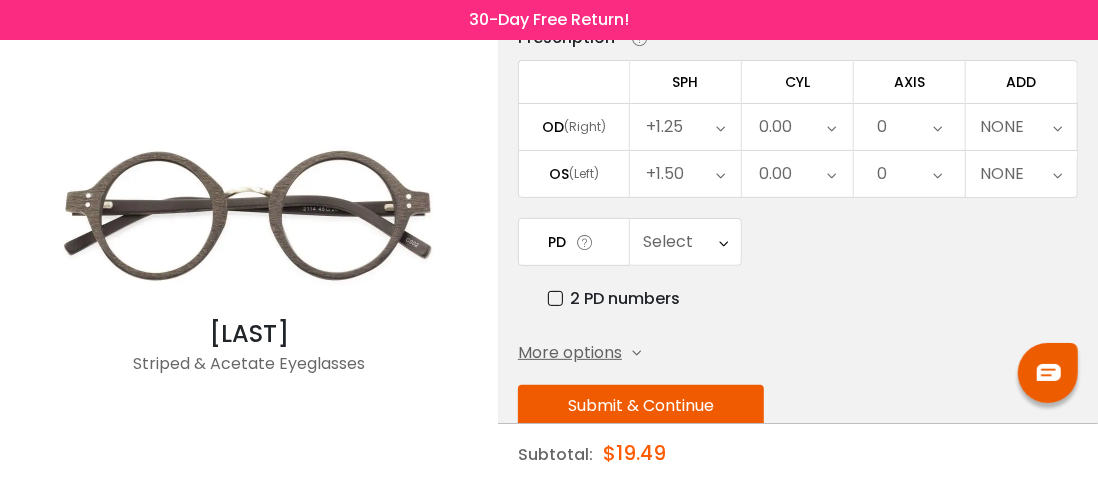 scroll, scrollTop: 184, scrollLeft: 0, axis: vertical 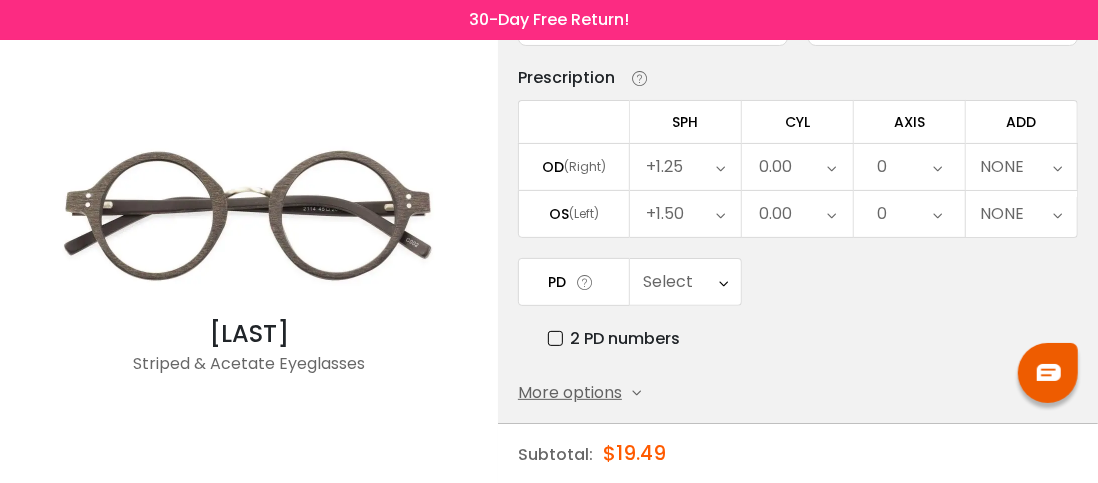 click at bounding box center (831, 167) 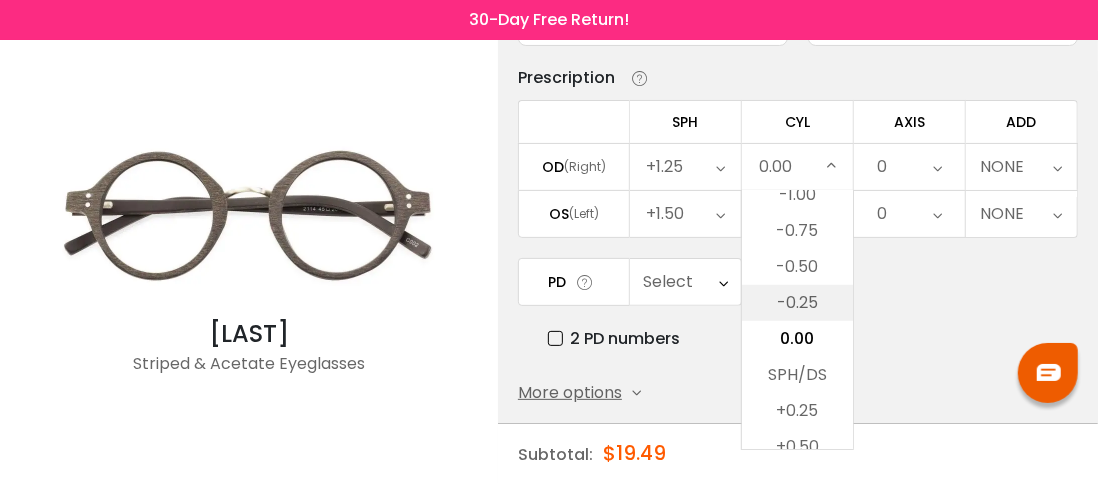 click on "-0.25" at bounding box center (797, 303) 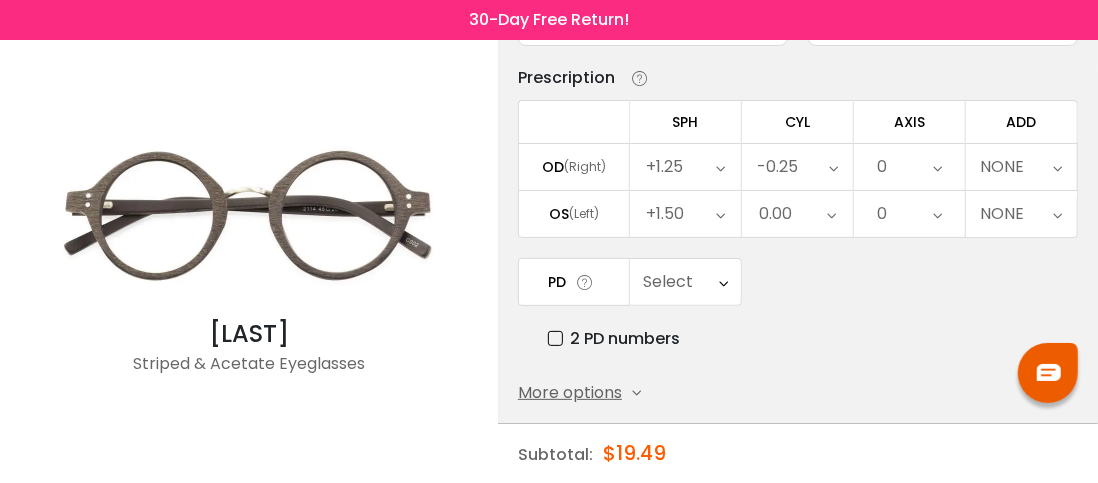 click at bounding box center [831, 214] 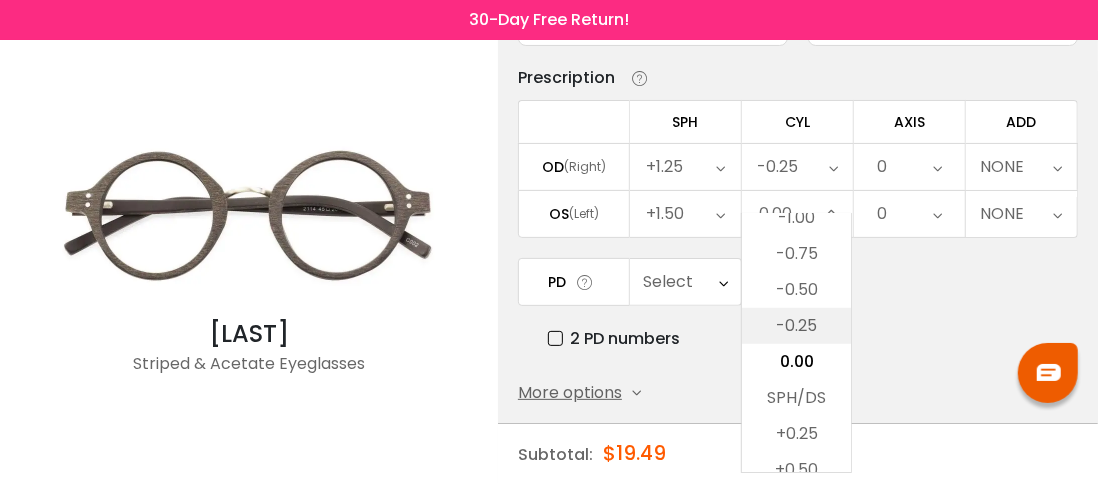 click on "-0.25" at bounding box center (796, 326) 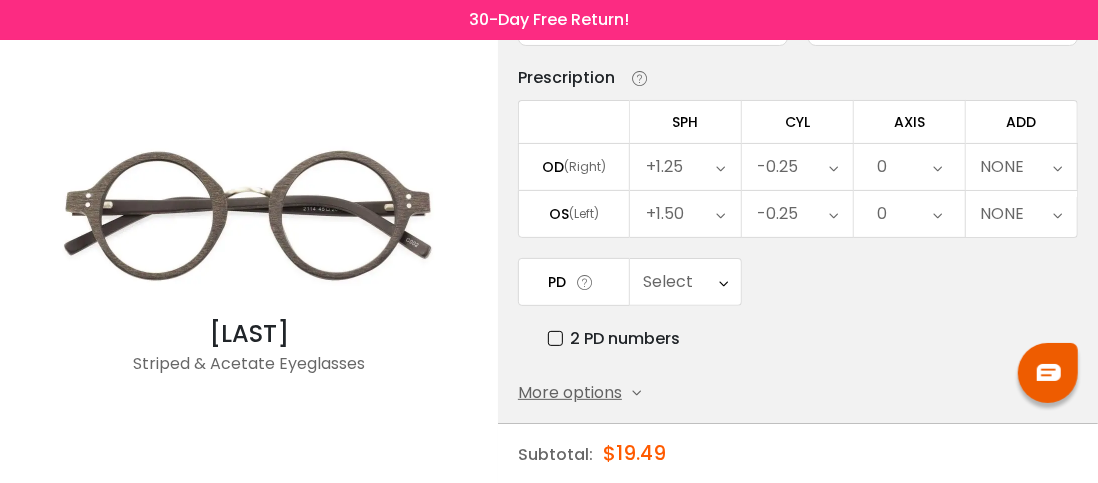 click at bounding box center [937, 167] 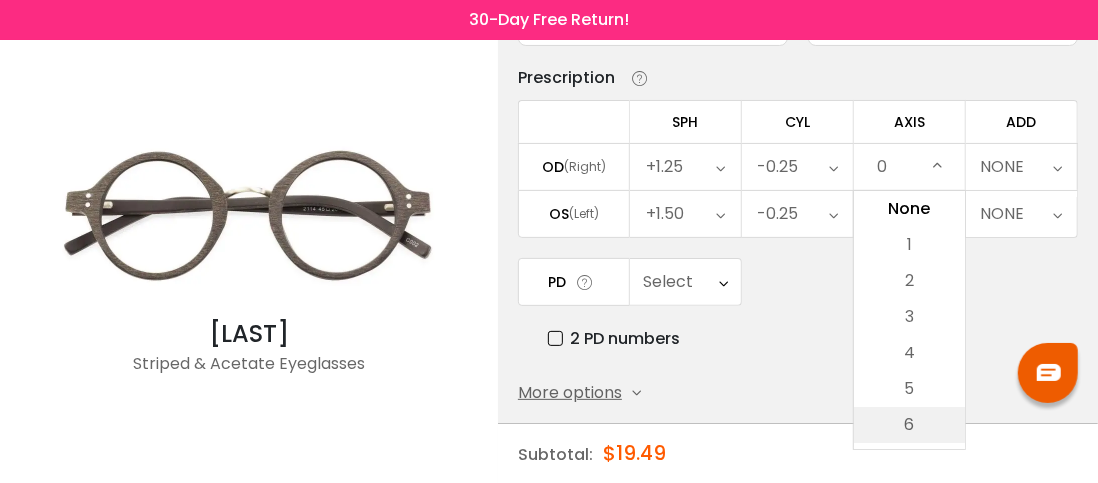drag, startPoint x: 941, startPoint y: 410, endPoint x: 944, endPoint y: 437, distance: 27.166155 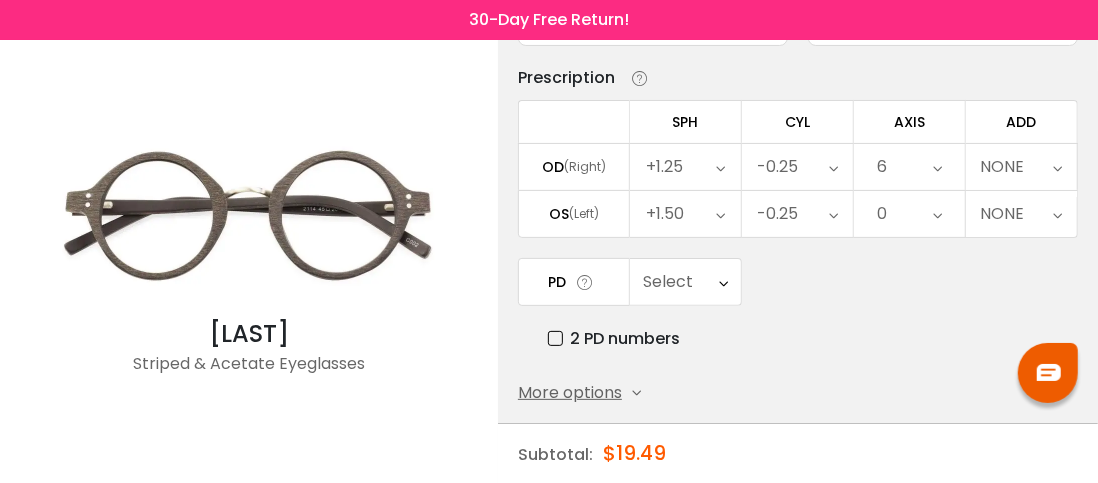 click at bounding box center [937, 167] 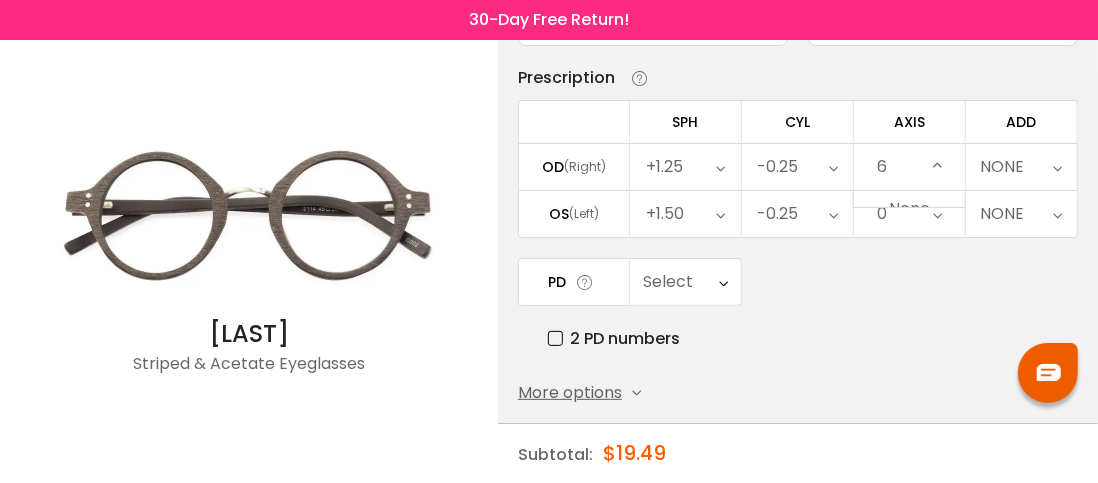 scroll, scrollTop: 86, scrollLeft: 0, axis: vertical 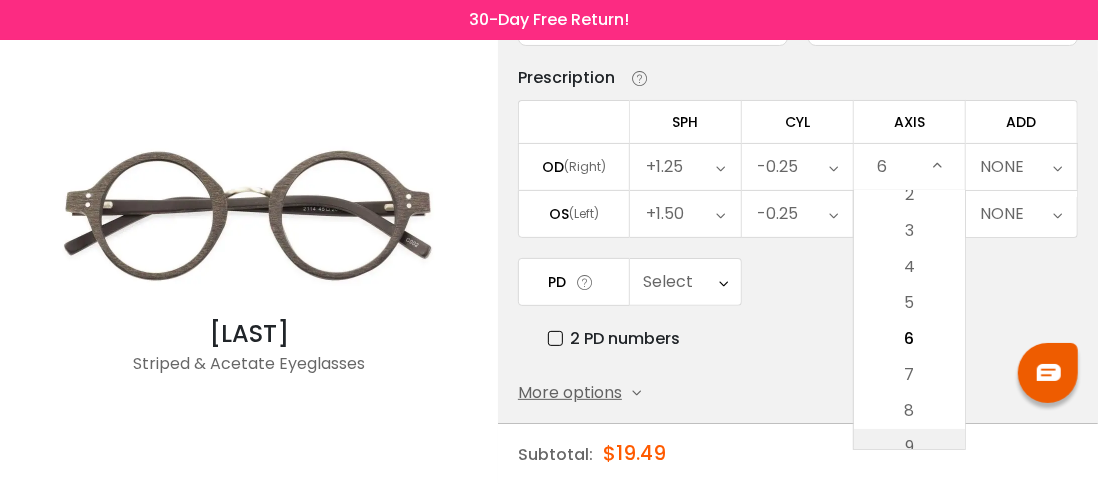 click on "9" at bounding box center (909, 447) 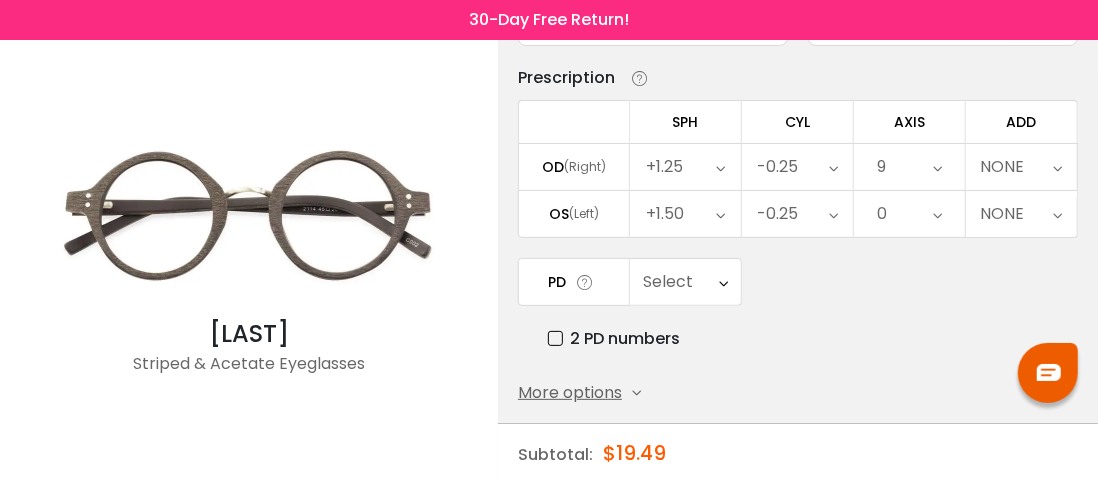 click at bounding box center [937, 167] 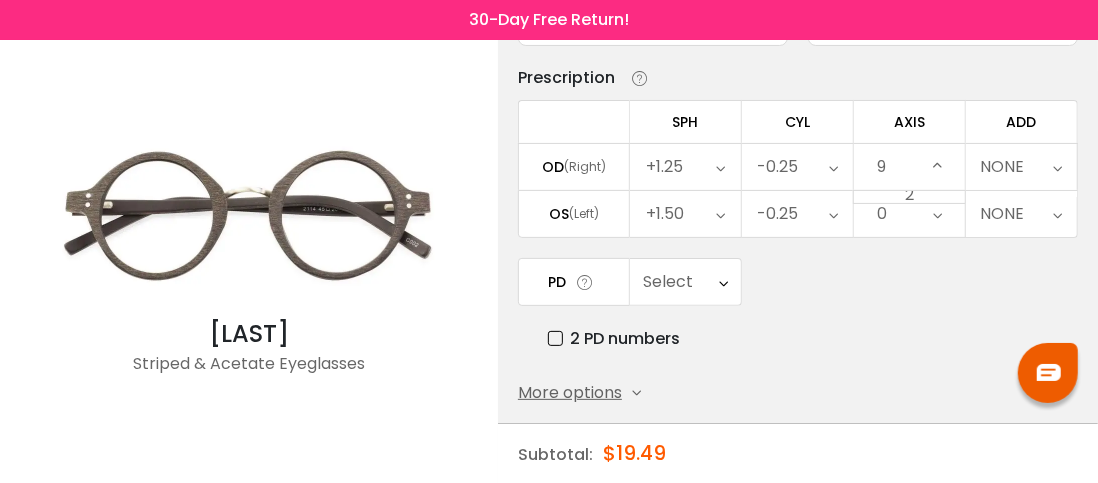 scroll, scrollTop: 194, scrollLeft: 0, axis: vertical 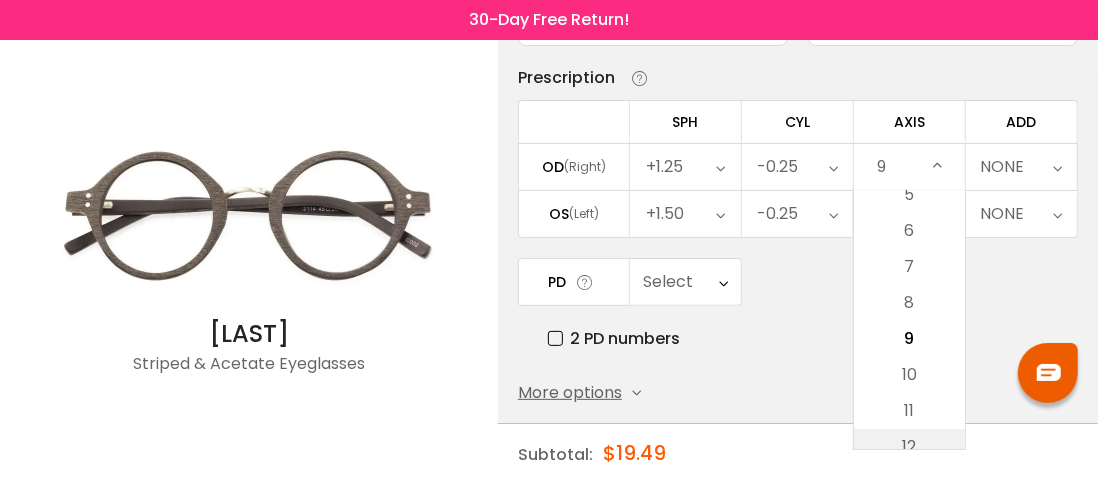 click on "12" at bounding box center (909, 447) 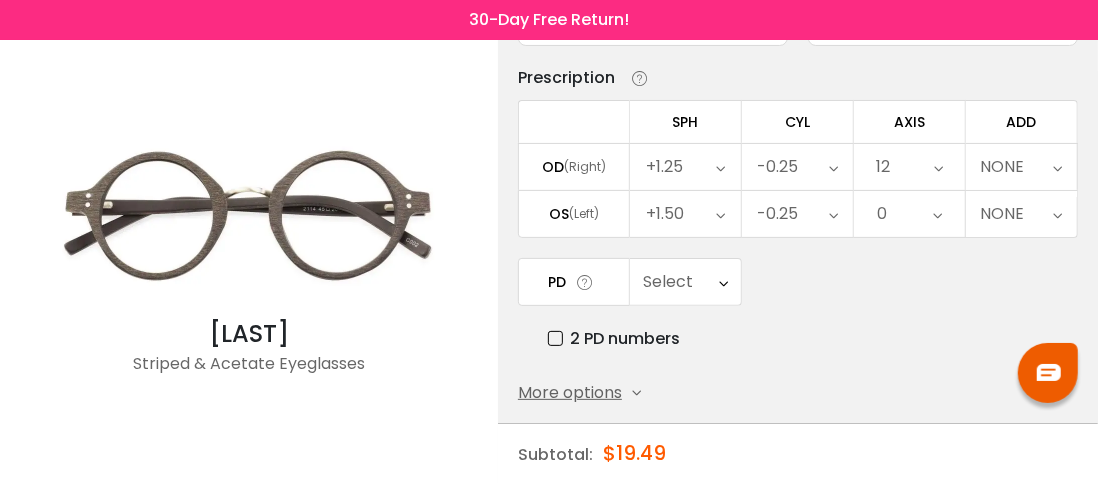 click at bounding box center (938, 167) 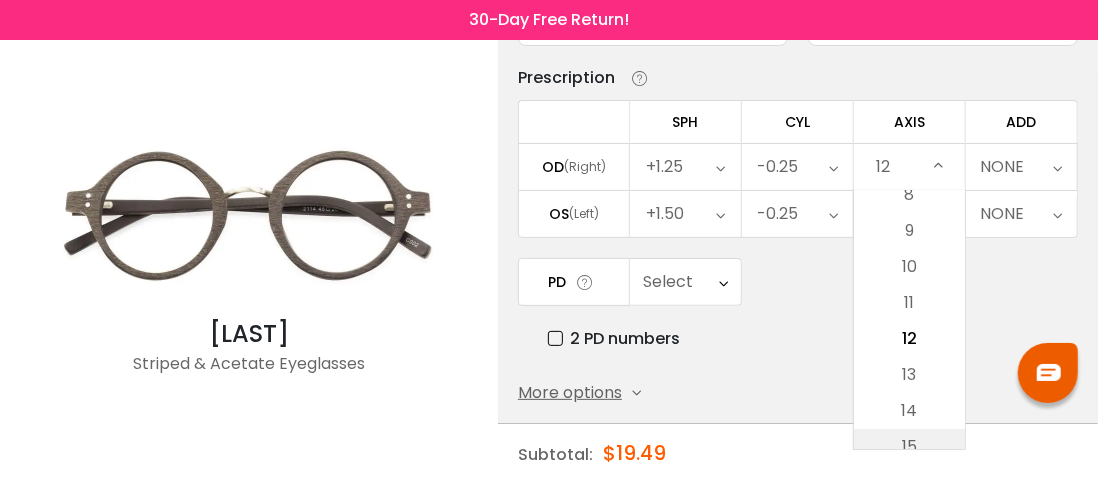 click on "15" at bounding box center [909, 447] 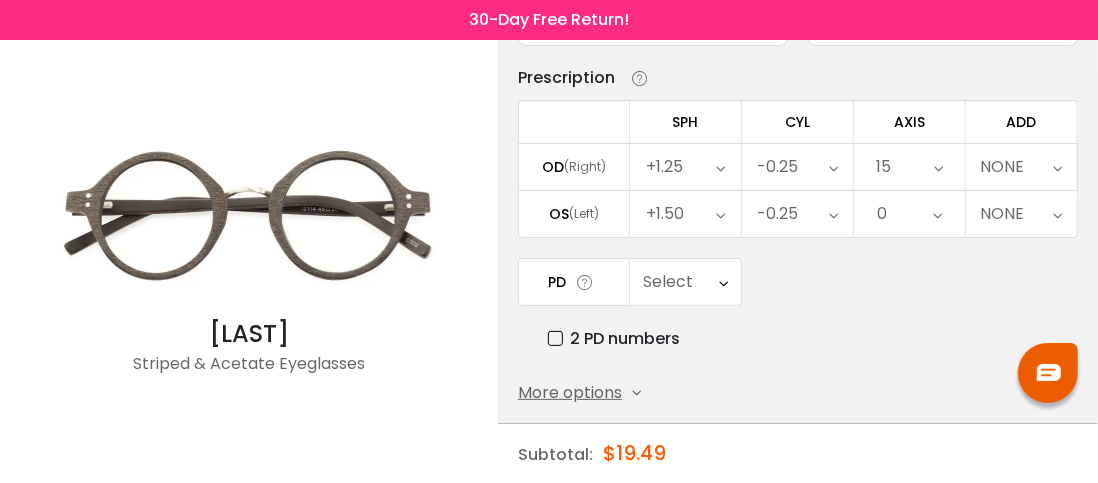 click at bounding box center (938, 167) 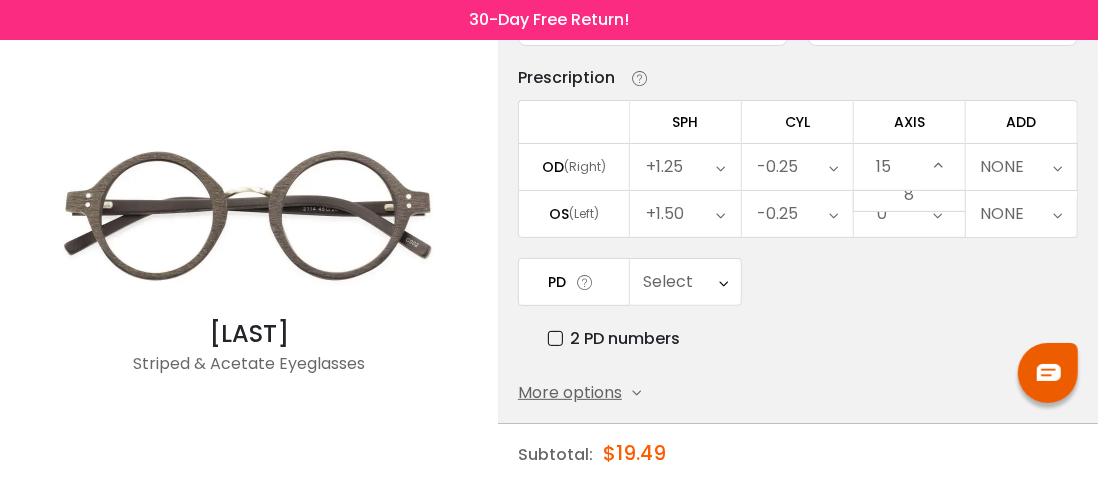 scroll, scrollTop: 410, scrollLeft: 0, axis: vertical 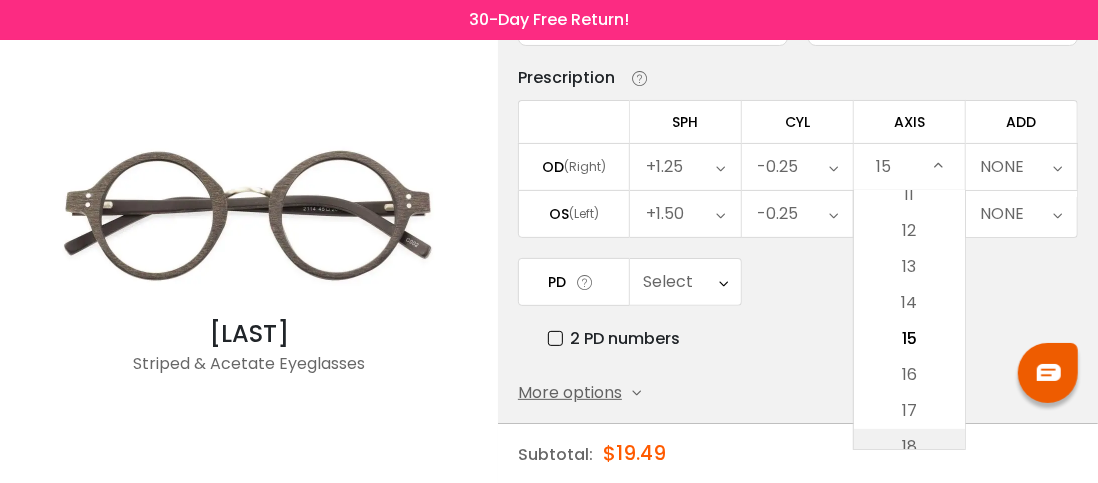 click on "18" at bounding box center [909, 447] 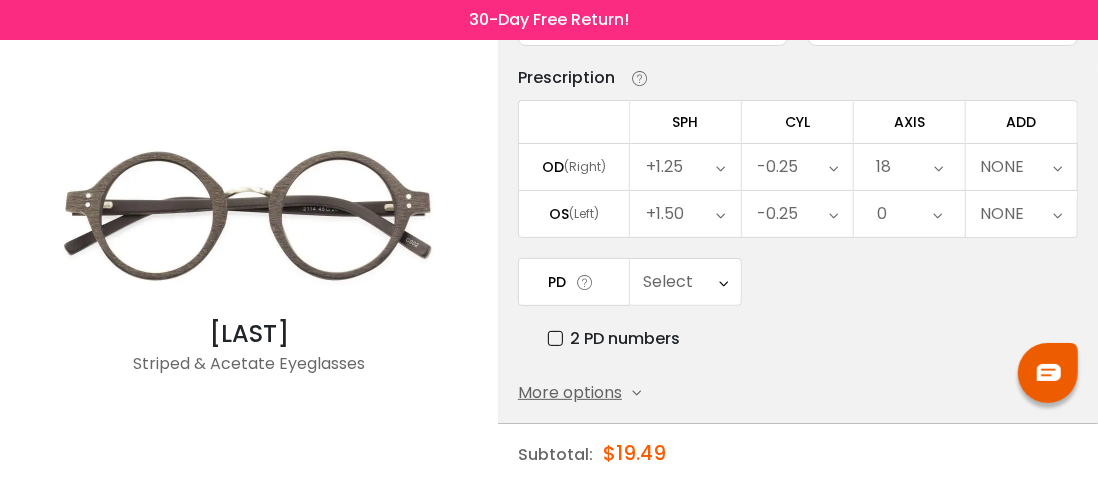 click at bounding box center (938, 167) 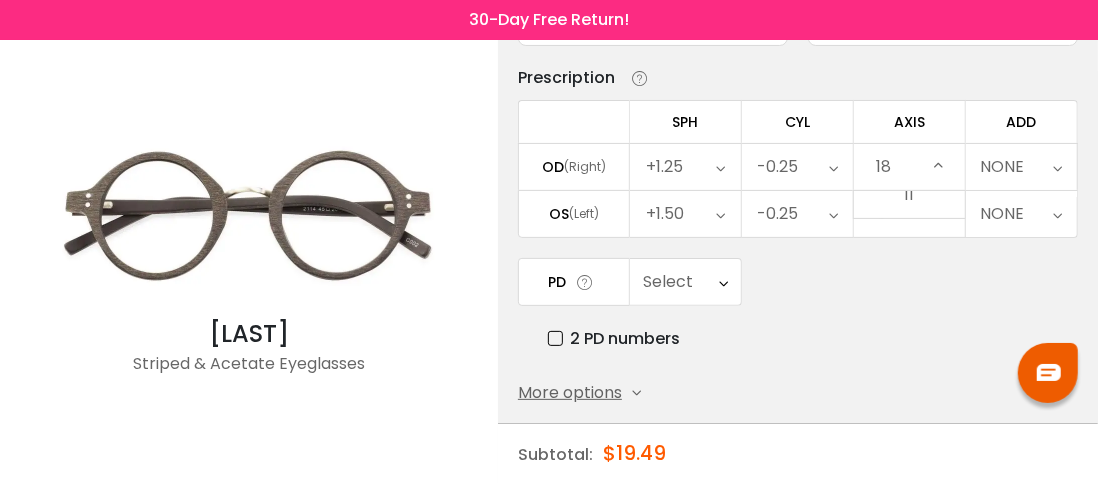 scroll, scrollTop: 518, scrollLeft: 0, axis: vertical 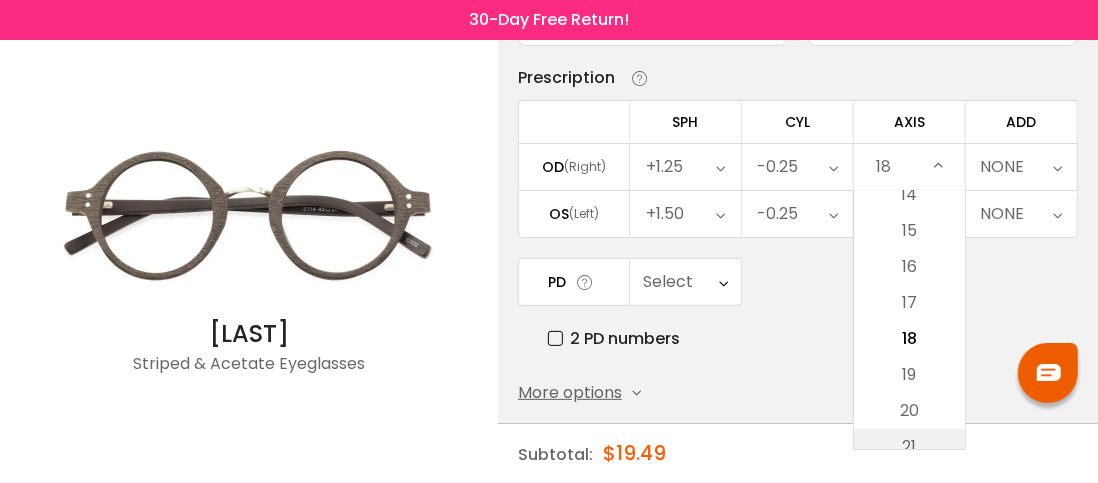 click on "21" at bounding box center [909, 447] 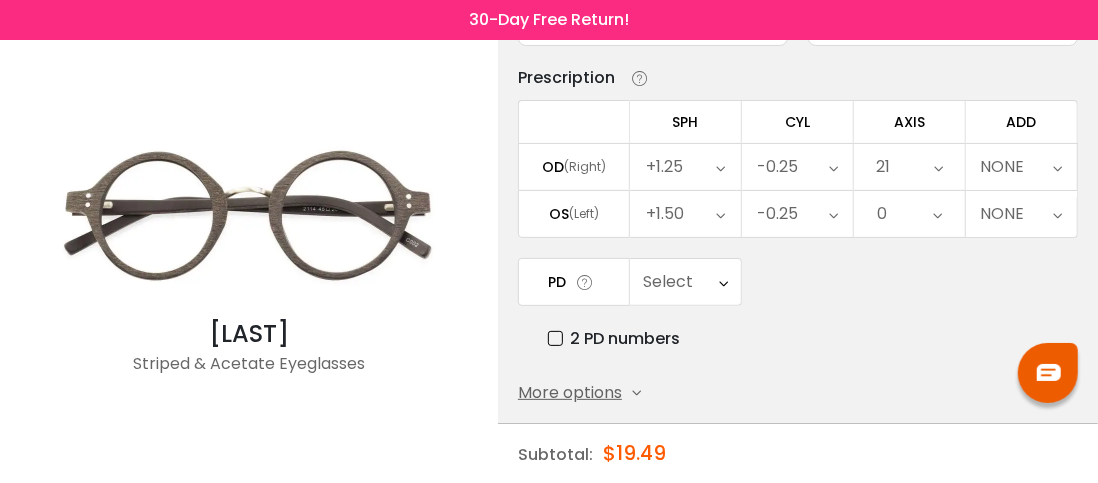 click at bounding box center (938, 167) 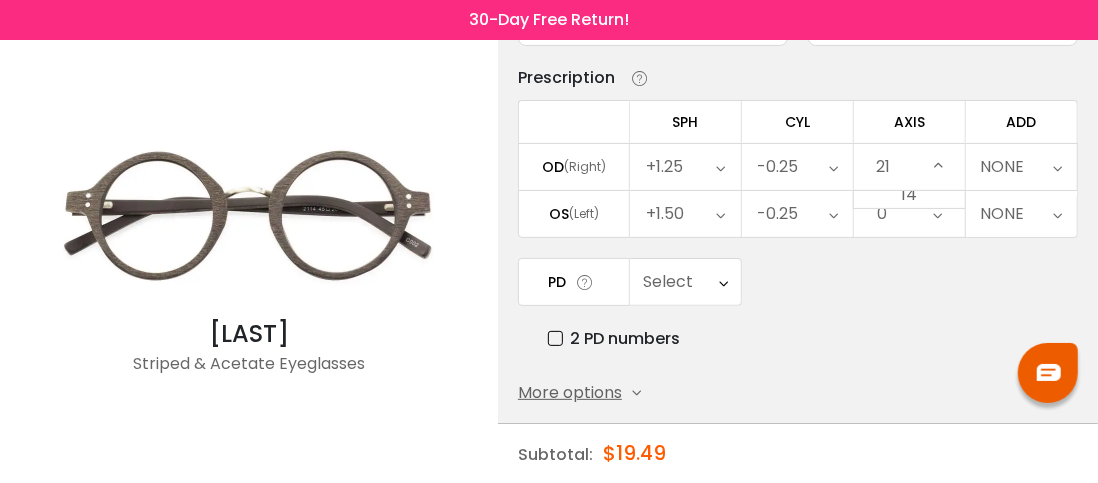 scroll, scrollTop: 626, scrollLeft: 0, axis: vertical 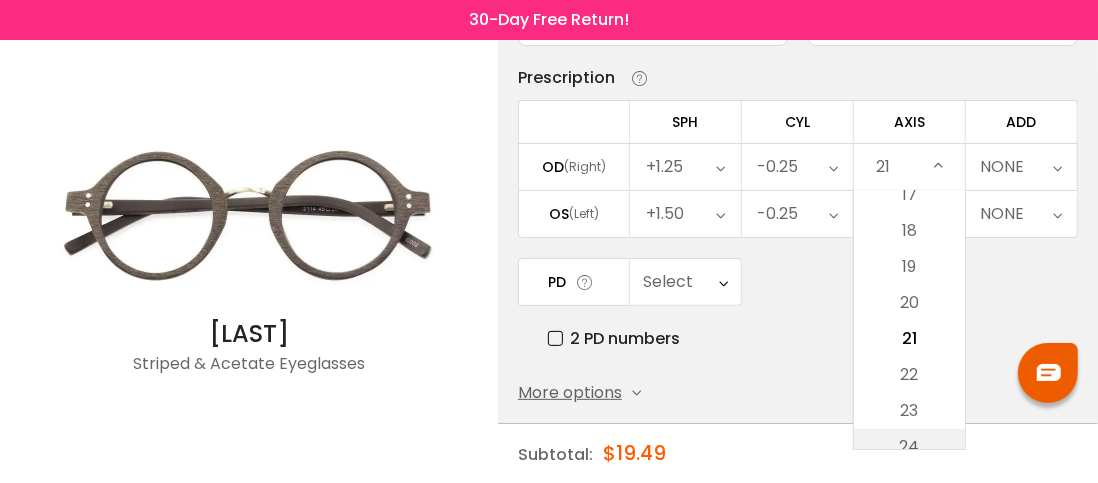 click on "24" at bounding box center [909, 447] 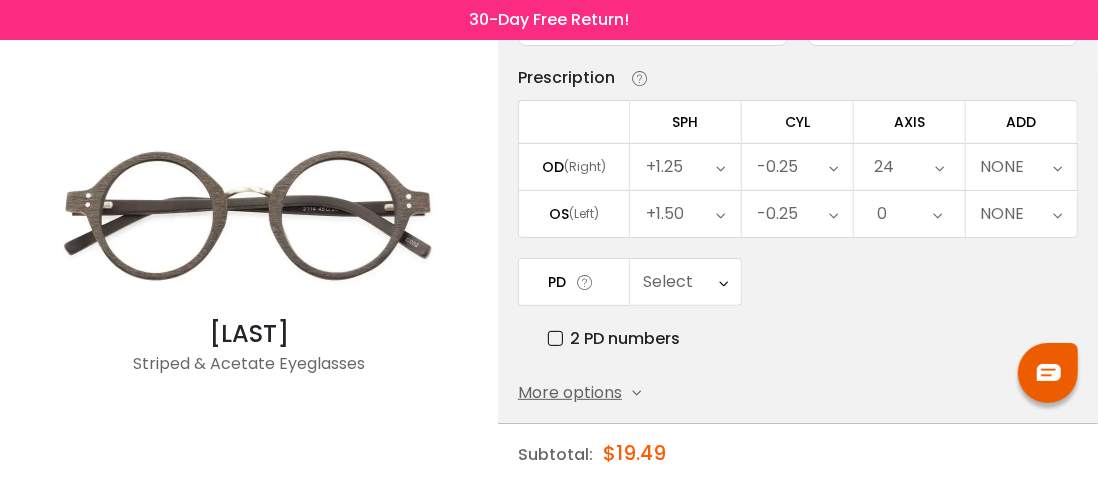 click at bounding box center [940, 167] 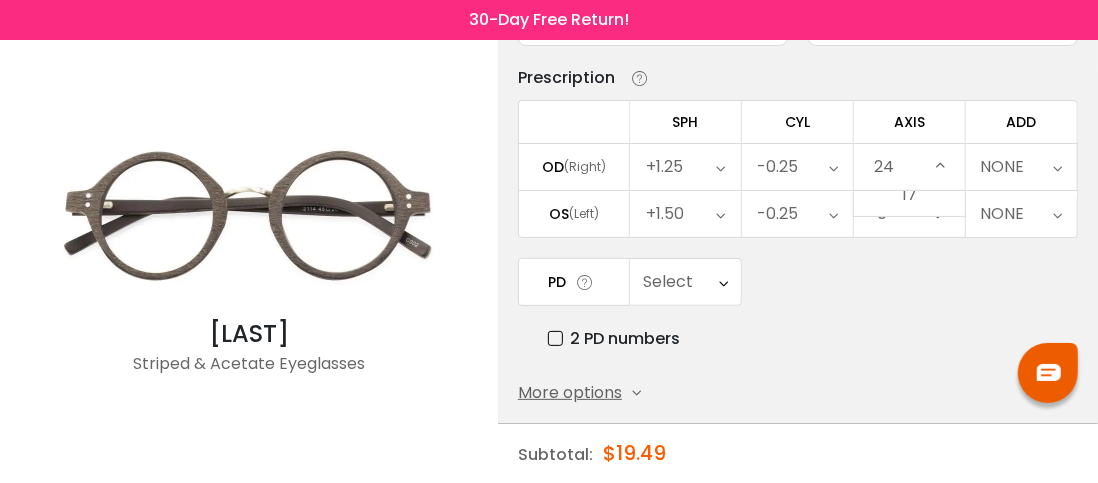 scroll, scrollTop: 734, scrollLeft: 0, axis: vertical 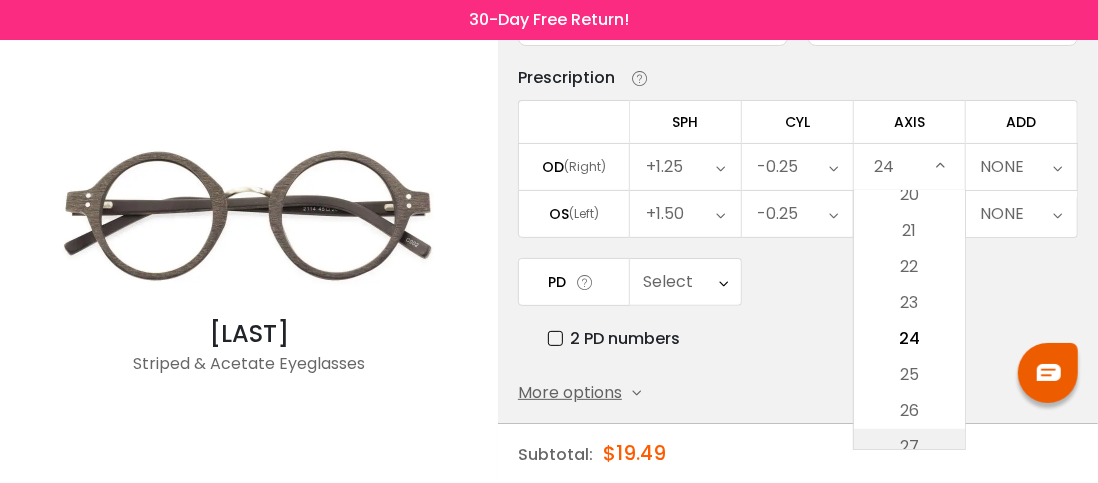 click on "27" at bounding box center (909, 447) 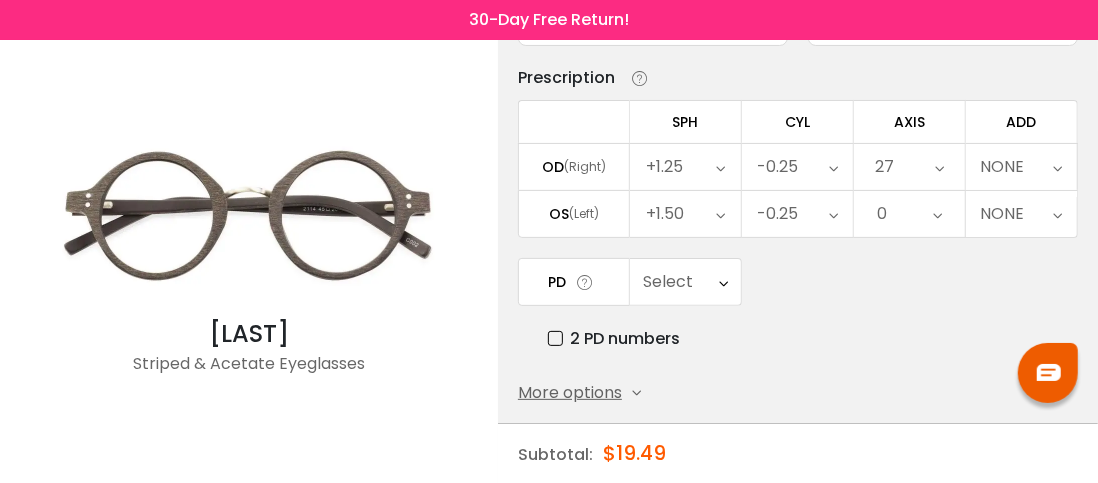click at bounding box center [939, 167] 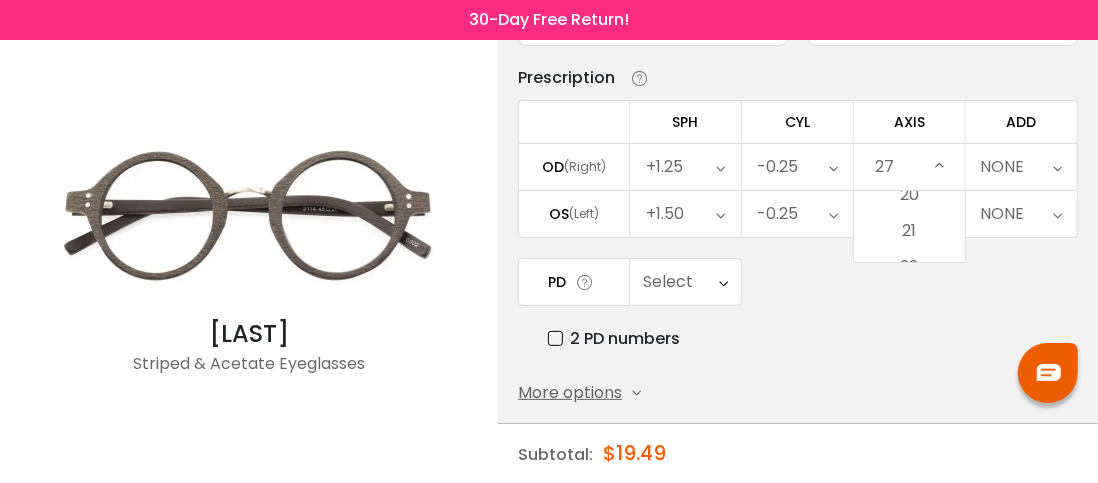 scroll, scrollTop: 842, scrollLeft: 0, axis: vertical 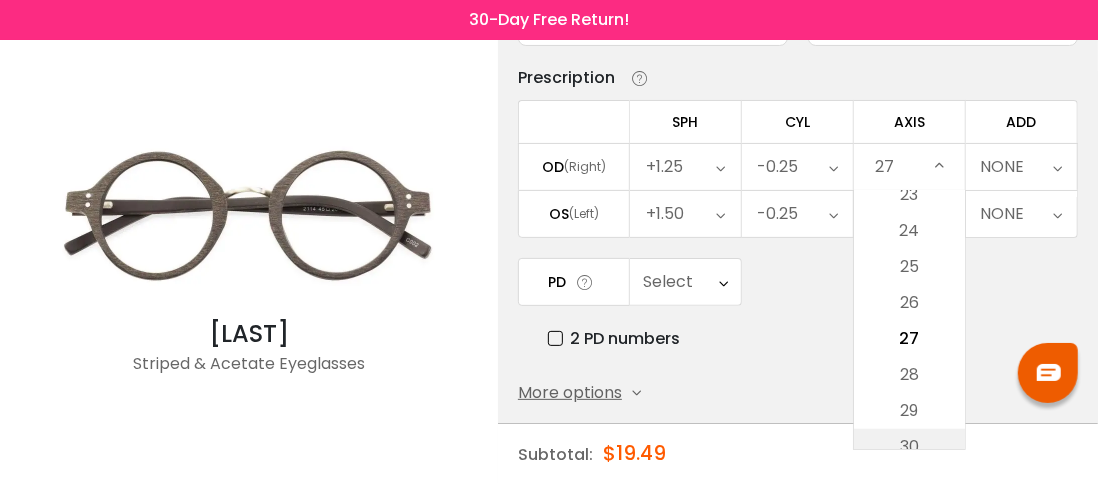 click on "30" at bounding box center (909, 447) 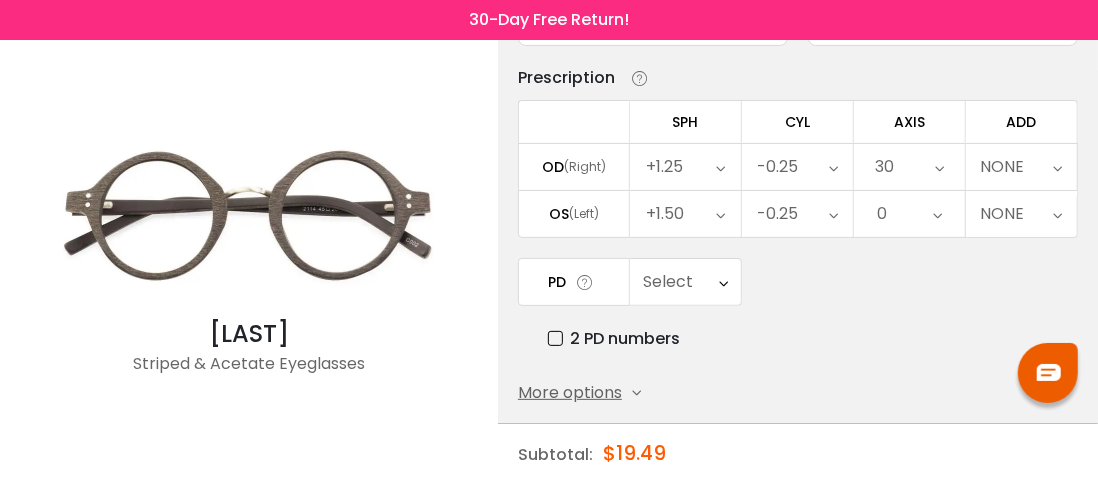 click on "30" at bounding box center (884, 167) 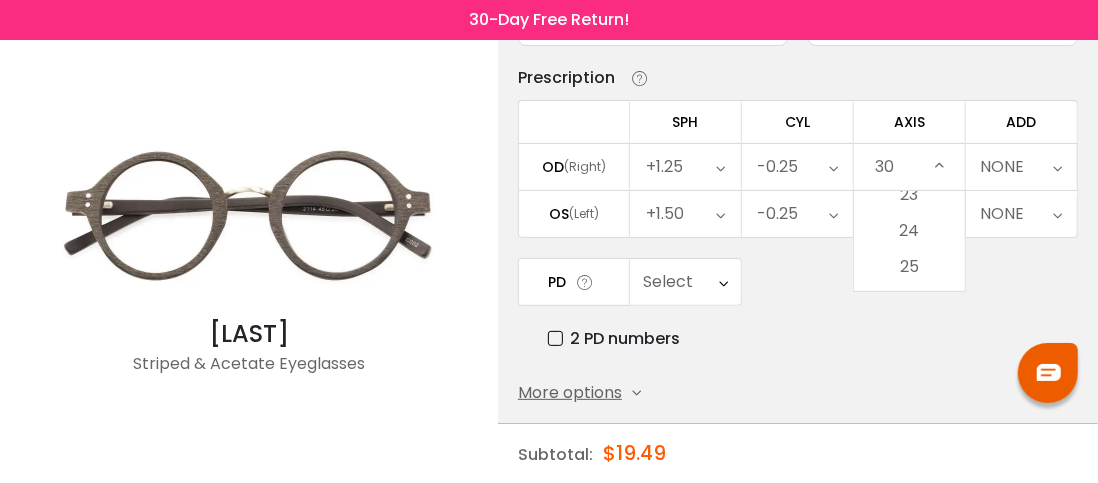 scroll, scrollTop: 950, scrollLeft: 0, axis: vertical 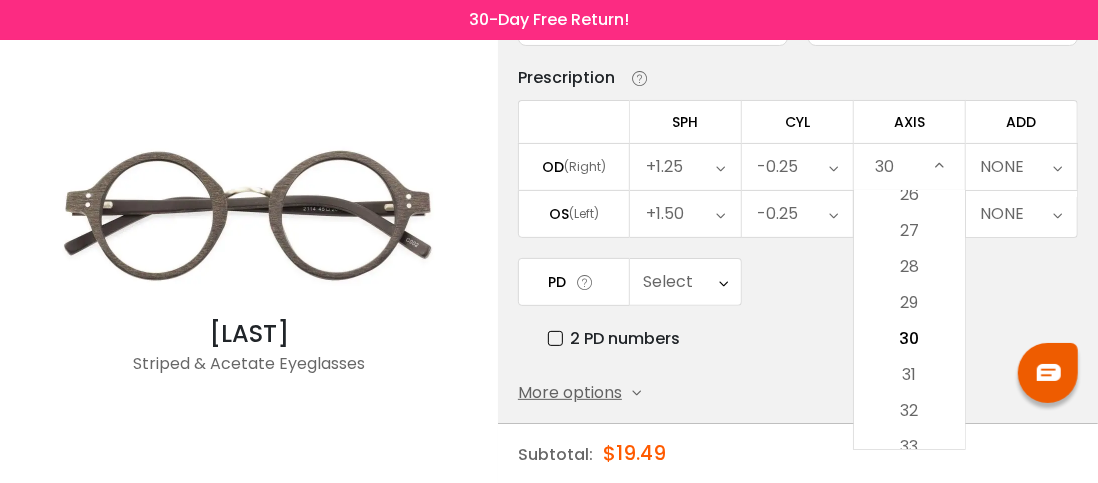 click on "30" at bounding box center (884, 167) 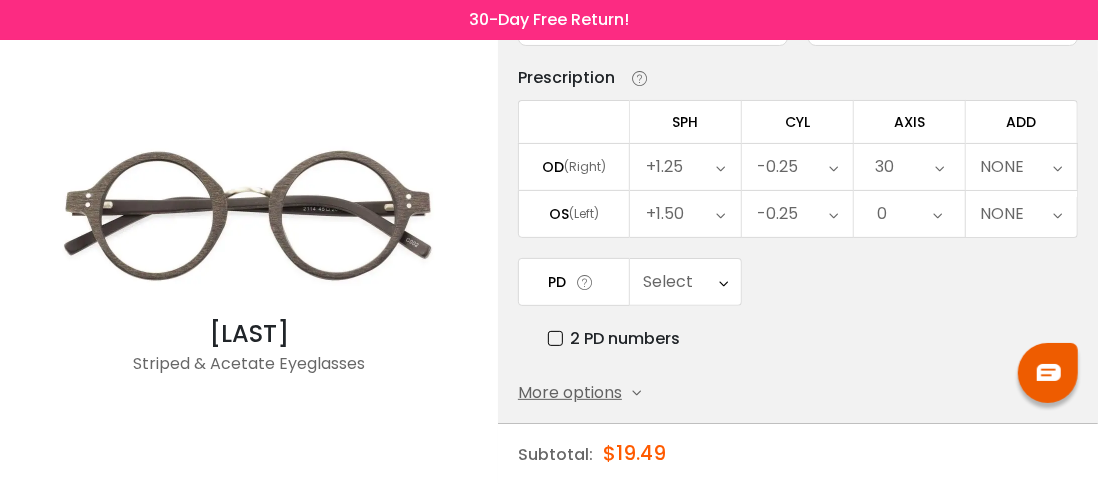 click on "30" at bounding box center (884, 167) 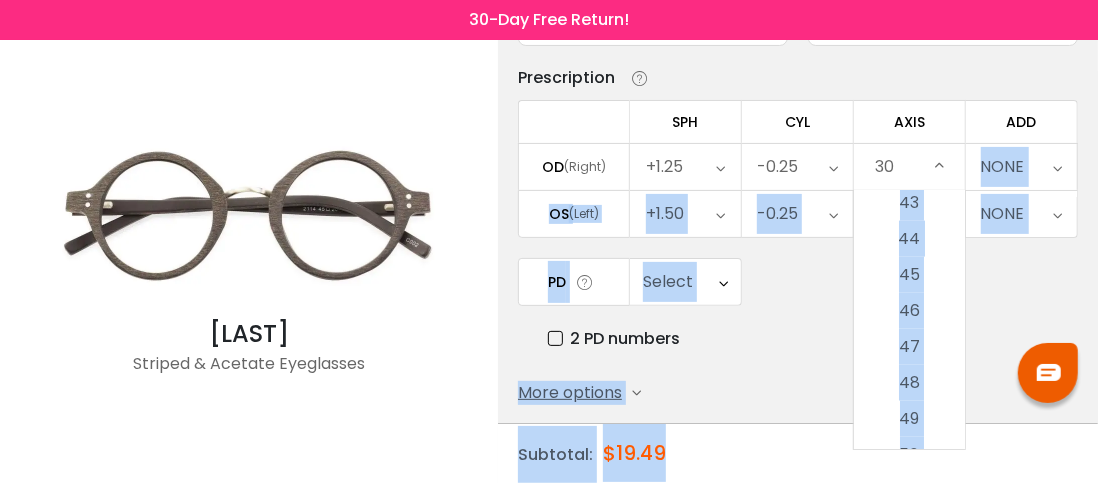 scroll, scrollTop: 1866, scrollLeft: 0, axis: vertical 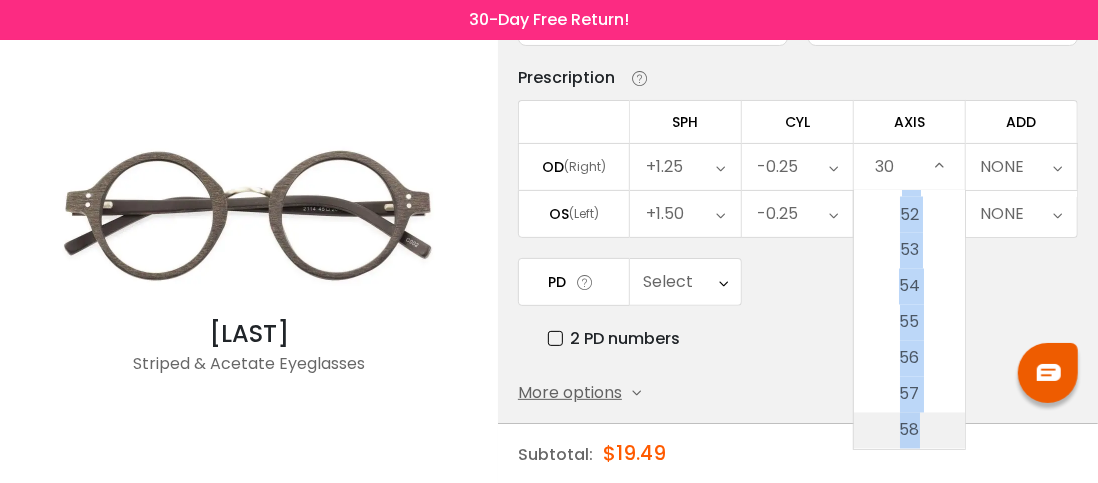 drag, startPoint x: 922, startPoint y: 324, endPoint x: 948, endPoint y: 414, distance: 93.680305 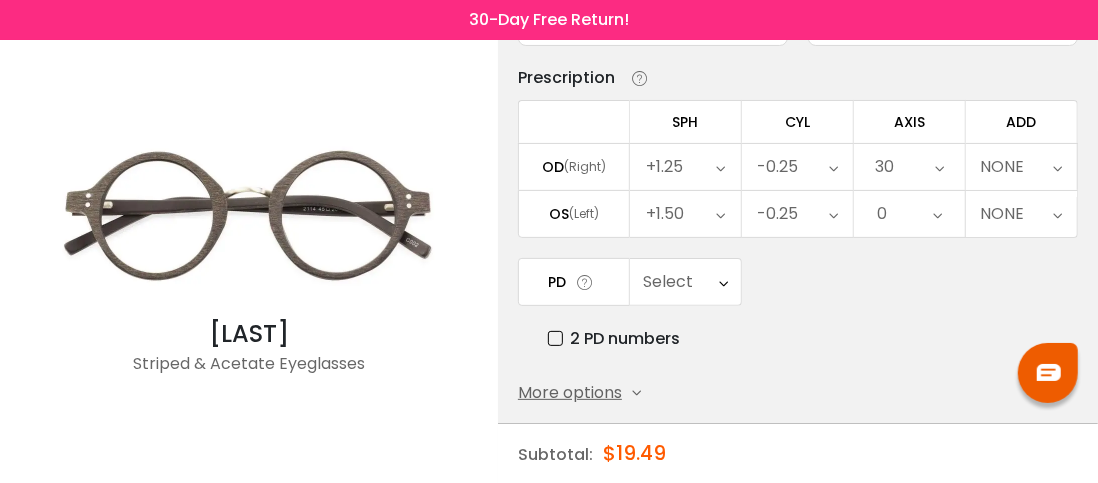 click on "30" at bounding box center (884, 167) 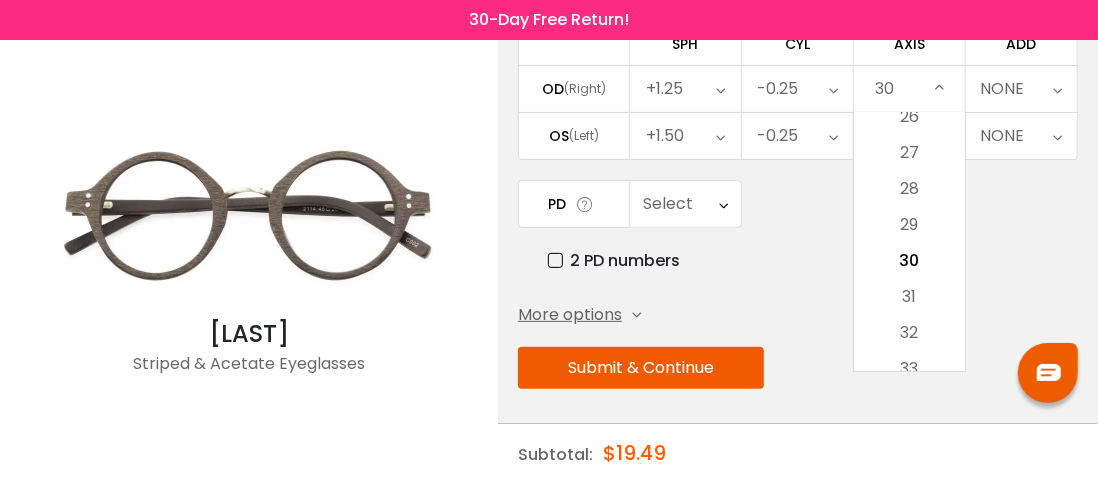 scroll, scrollTop: 264, scrollLeft: 0, axis: vertical 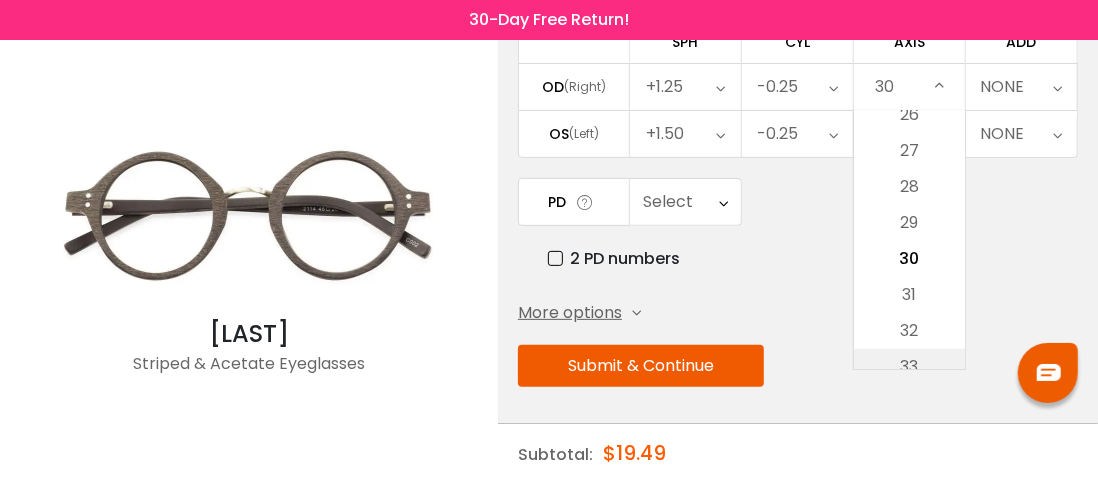 click on "33" at bounding box center (909, 367) 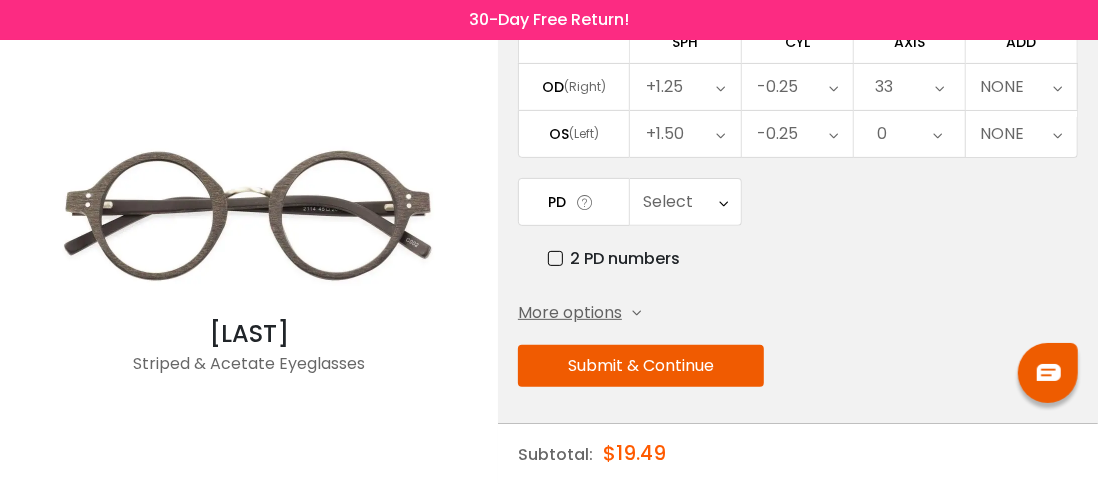 click at bounding box center [939, 87] 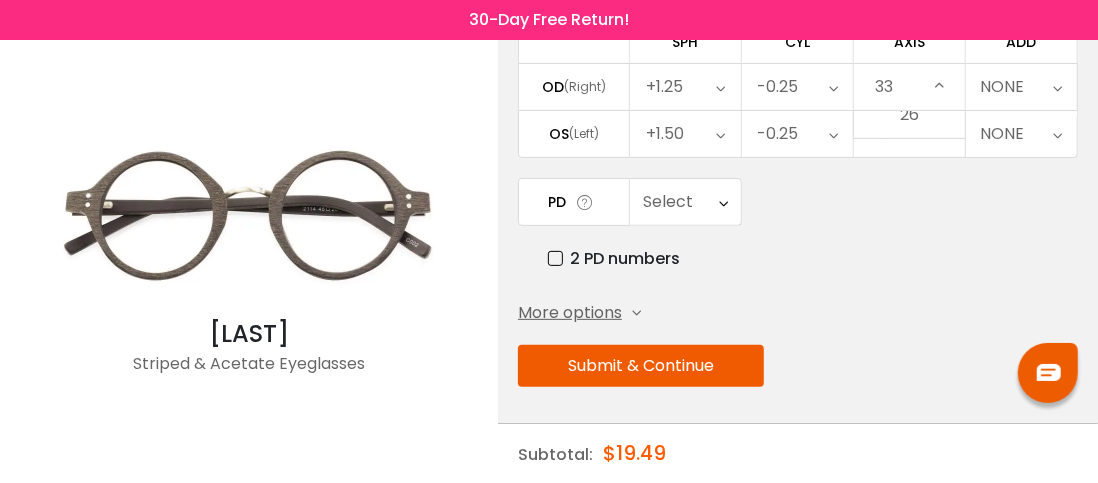 scroll, scrollTop: 1058, scrollLeft: 0, axis: vertical 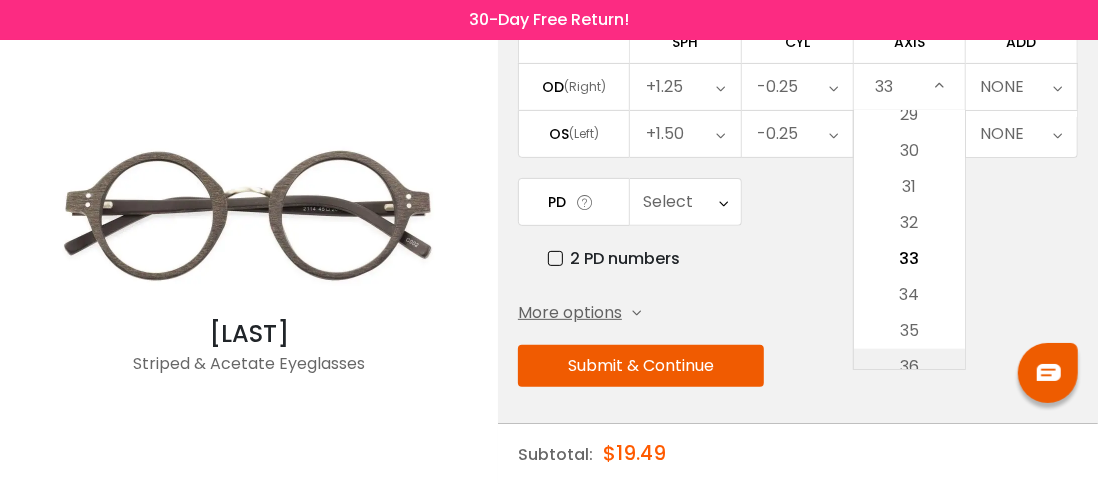 click on "36" at bounding box center [909, 367] 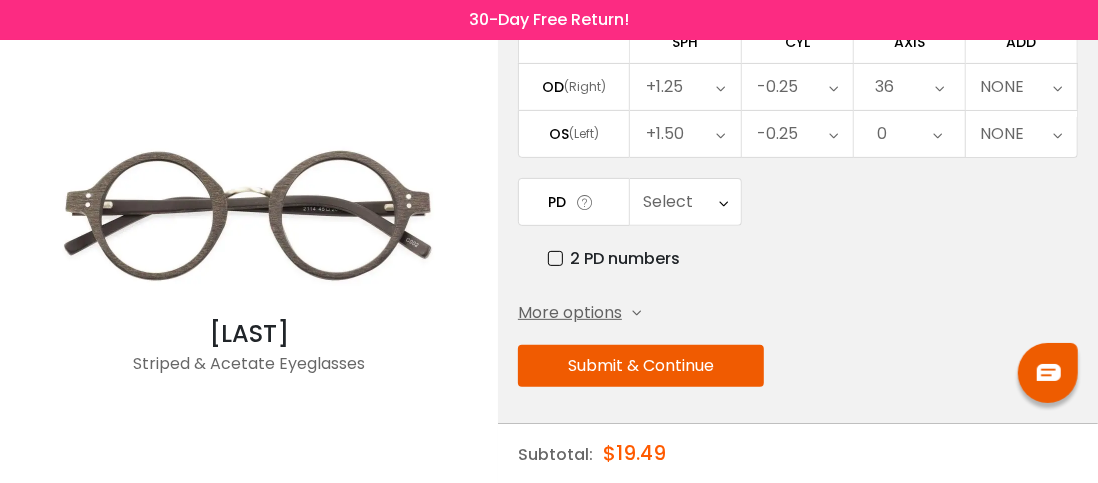 click at bounding box center (939, 87) 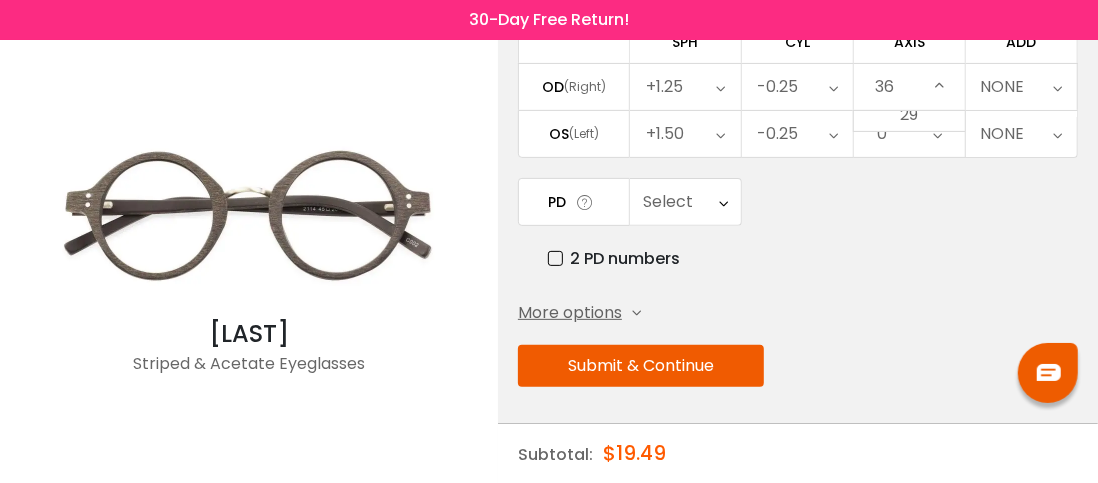 scroll, scrollTop: 1166, scrollLeft: 0, axis: vertical 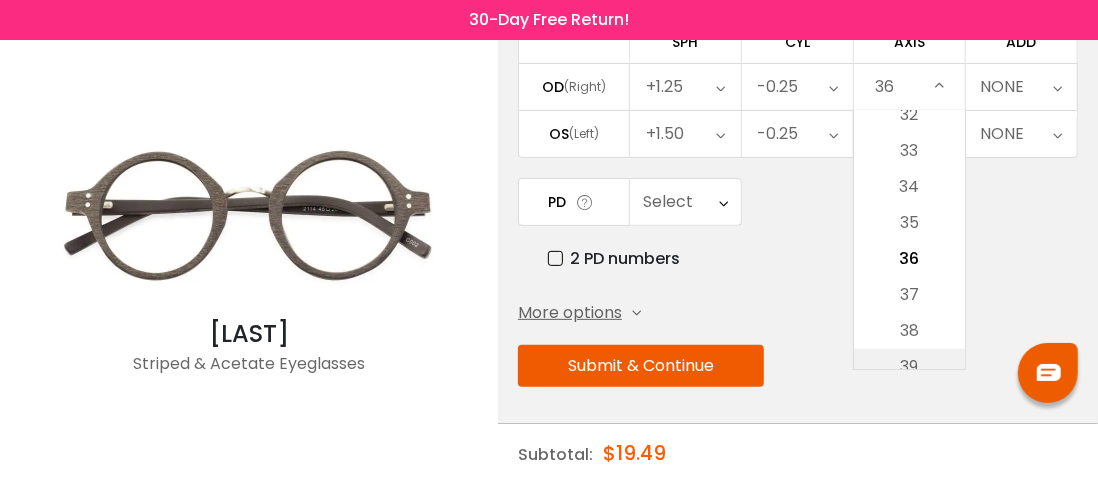 click on "39" at bounding box center [909, 367] 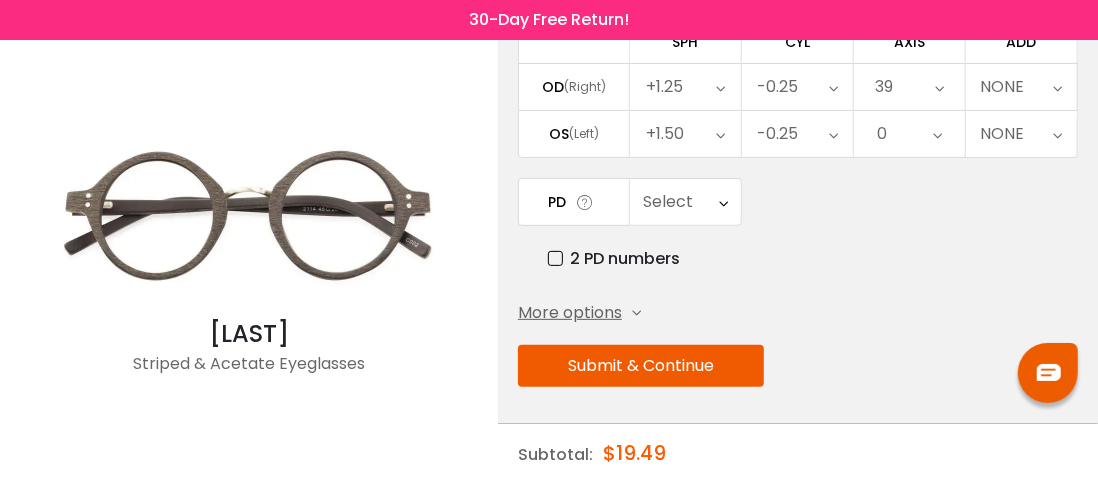 click at bounding box center (939, 87) 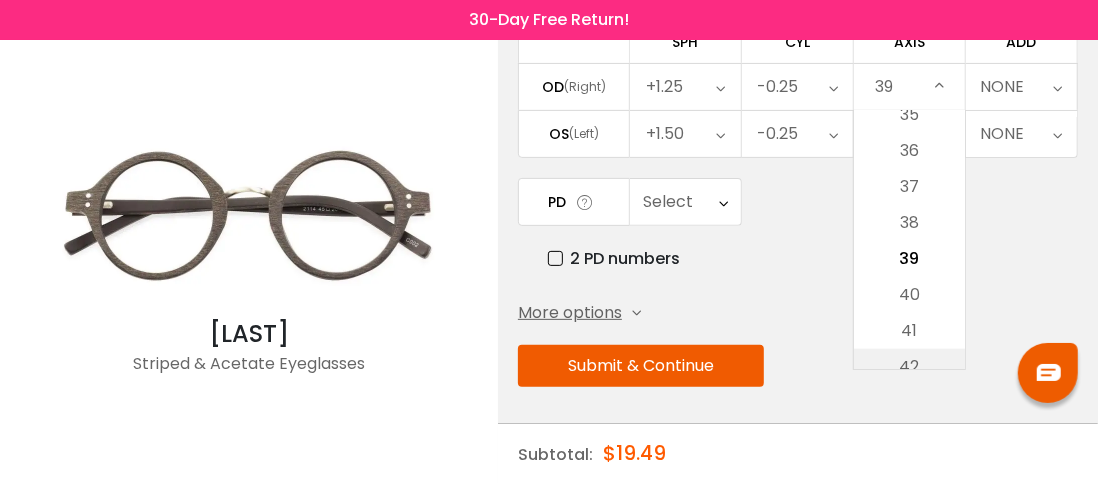 click on "42" at bounding box center [909, 367] 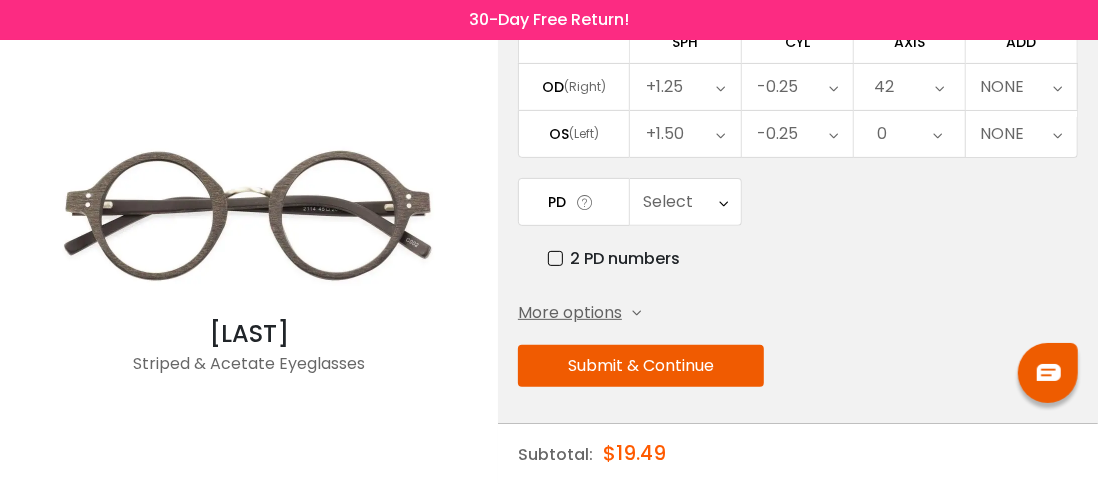 click at bounding box center [940, 87] 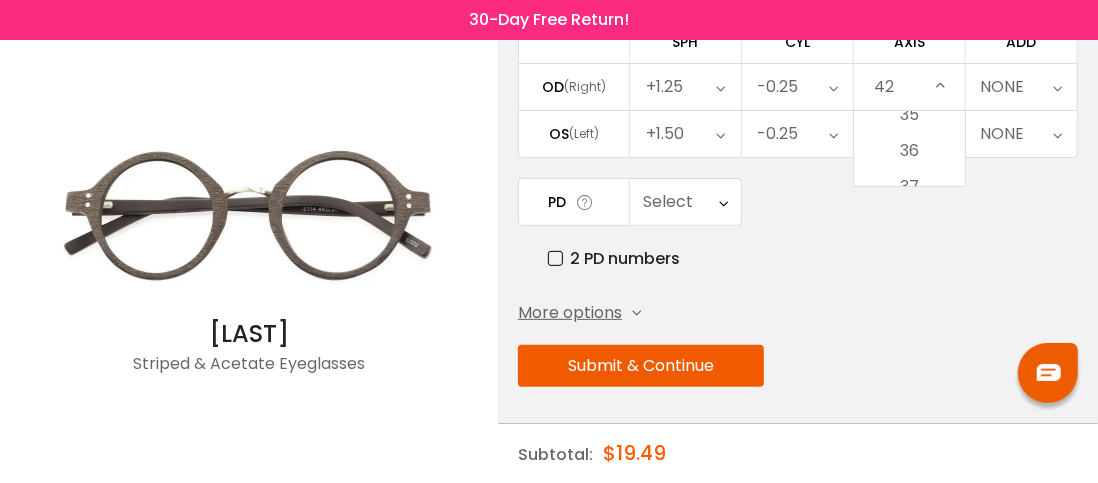 scroll, scrollTop: 1382, scrollLeft: 0, axis: vertical 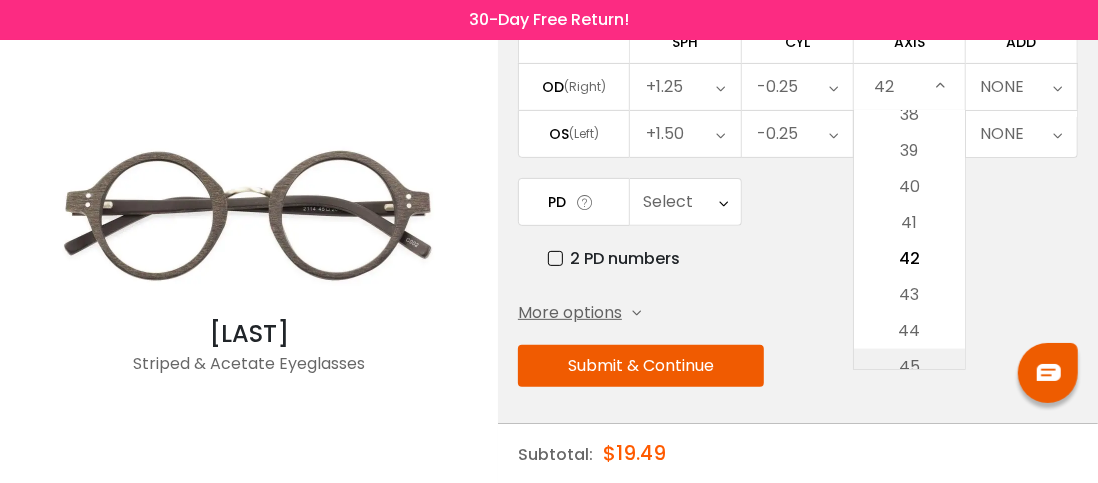 click on "45" at bounding box center [909, 367] 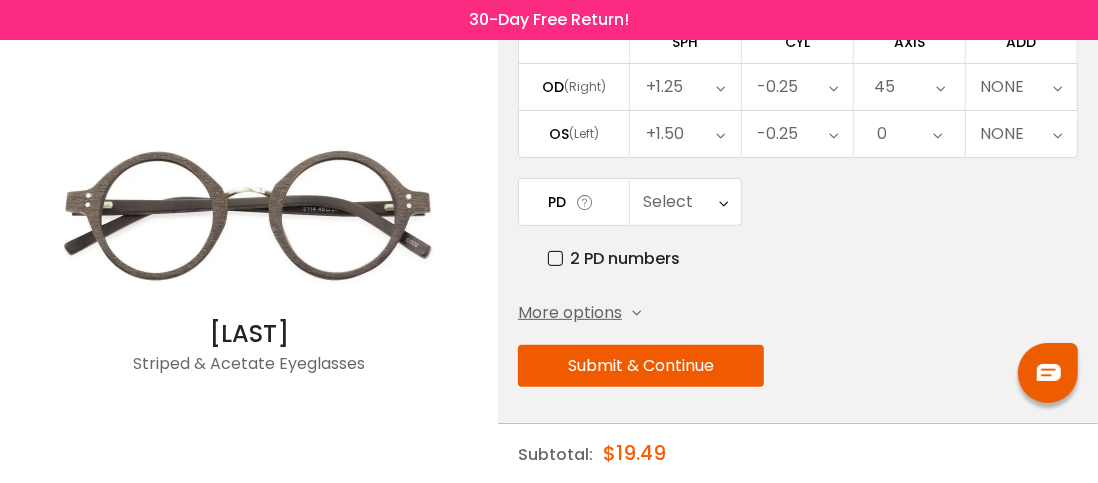 click at bounding box center [940, 87] 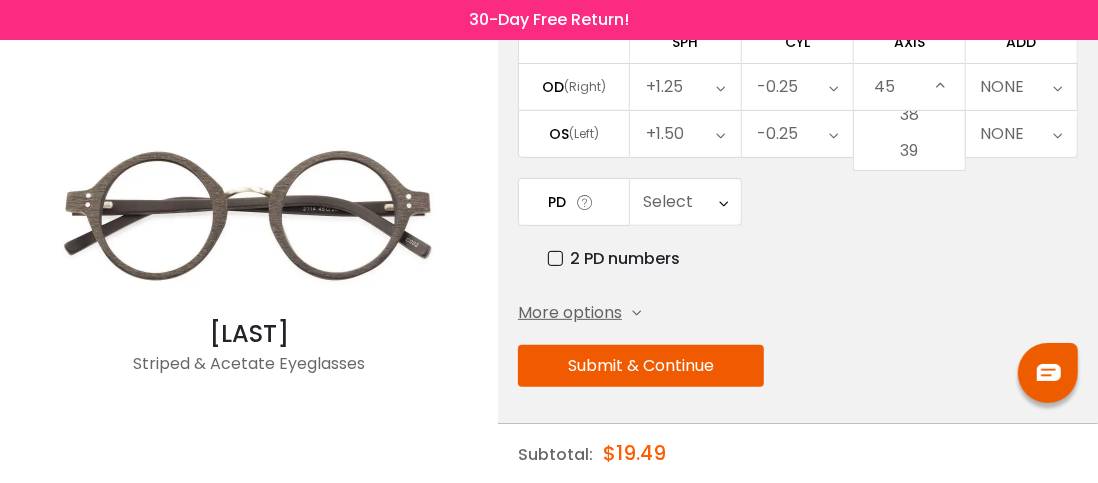 scroll, scrollTop: 1490, scrollLeft: 0, axis: vertical 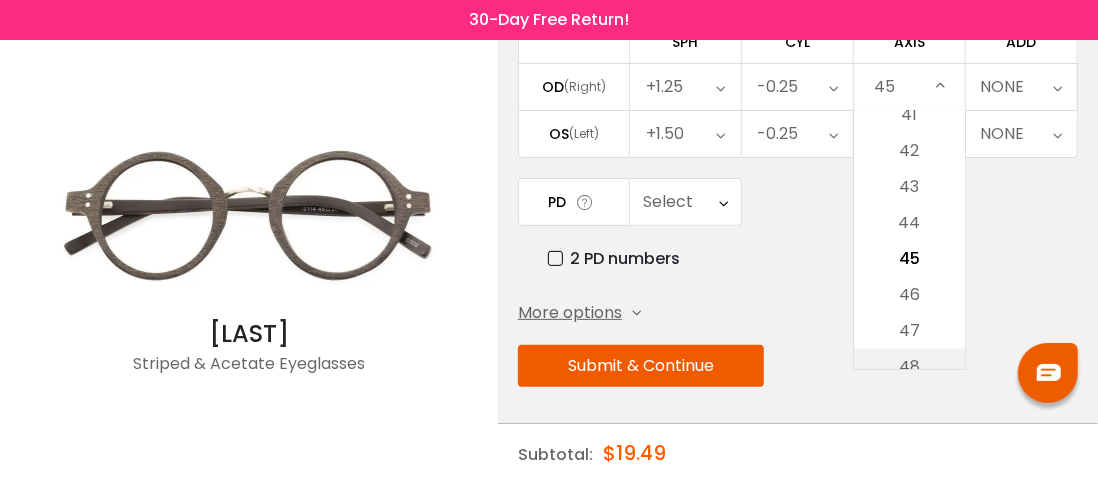 click on "48" at bounding box center (909, 367) 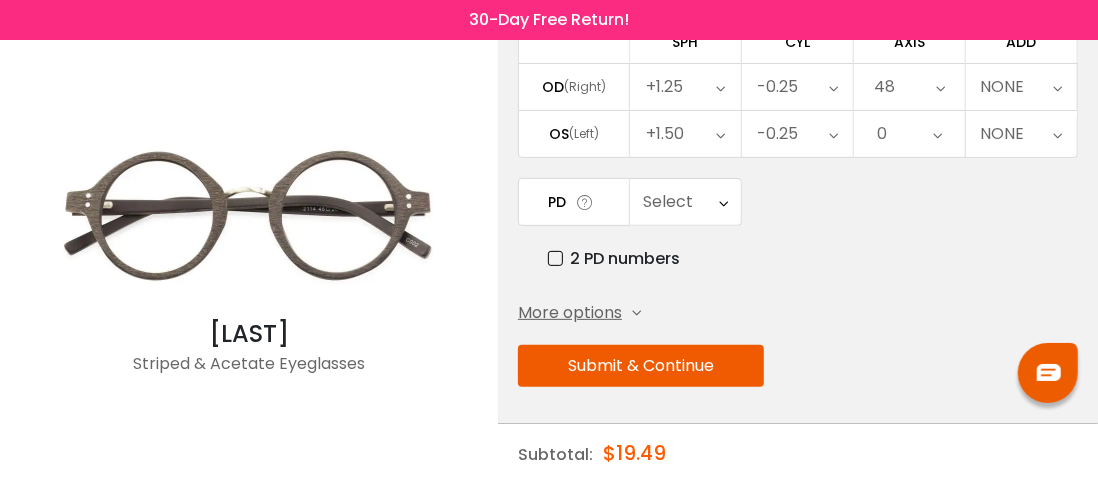 click at bounding box center (940, 87) 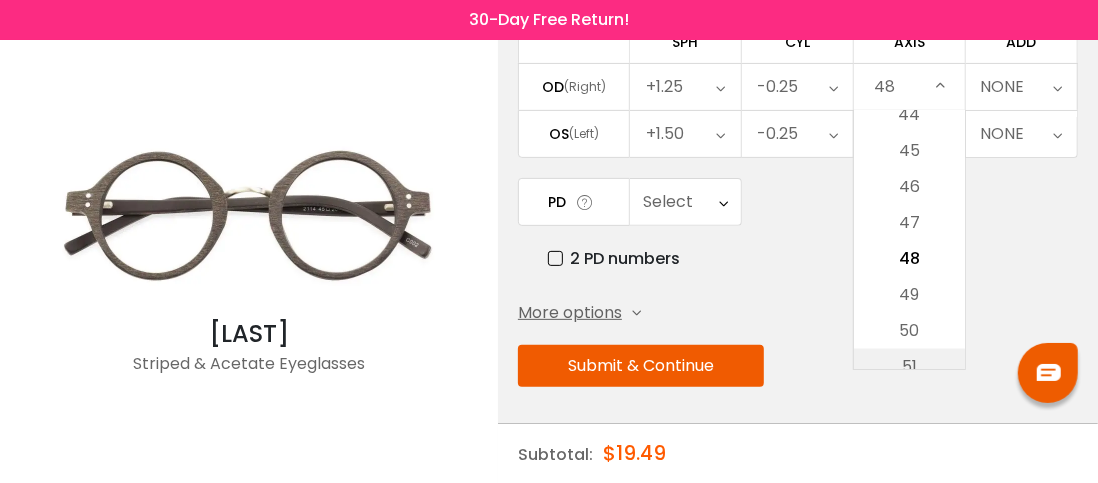 click on "51" at bounding box center [909, 367] 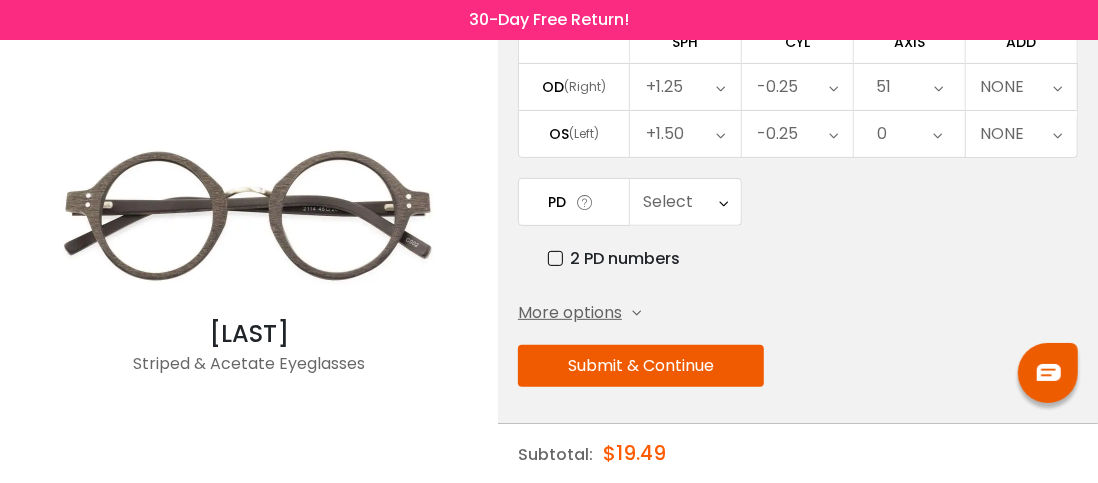 click at bounding box center (938, 87) 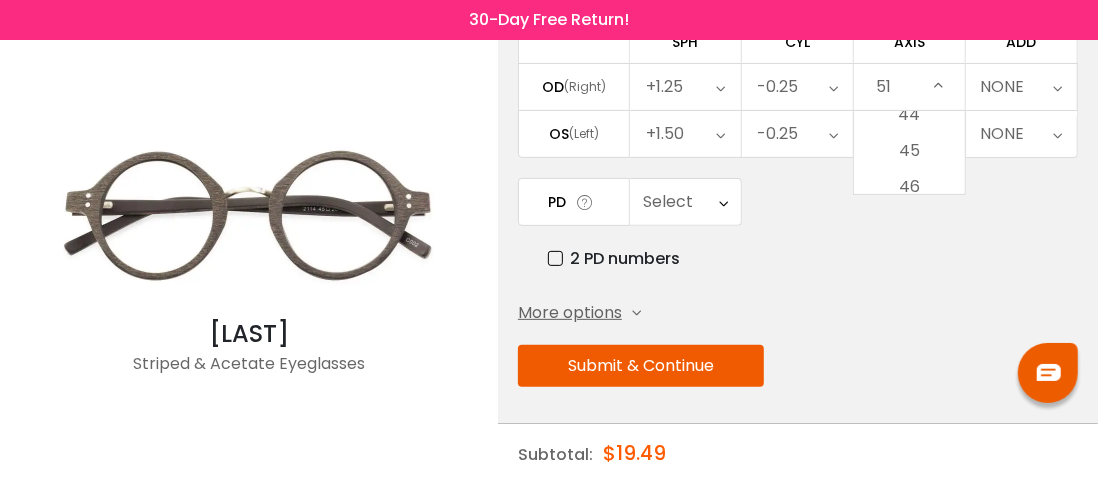 scroll, scrollTop: 1706, scrollLeft: 0, axis: vertical 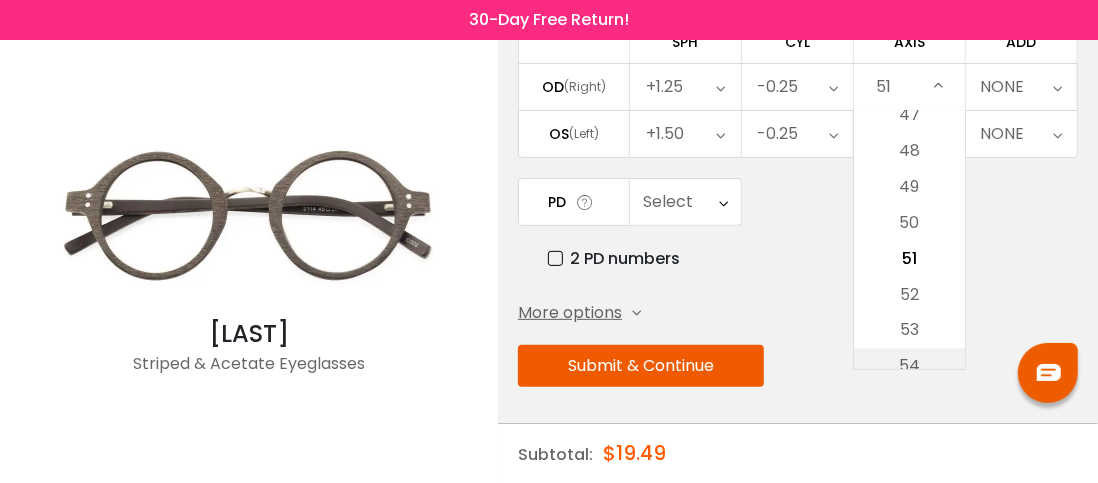 click on "54" at bounding box center (909, 367) 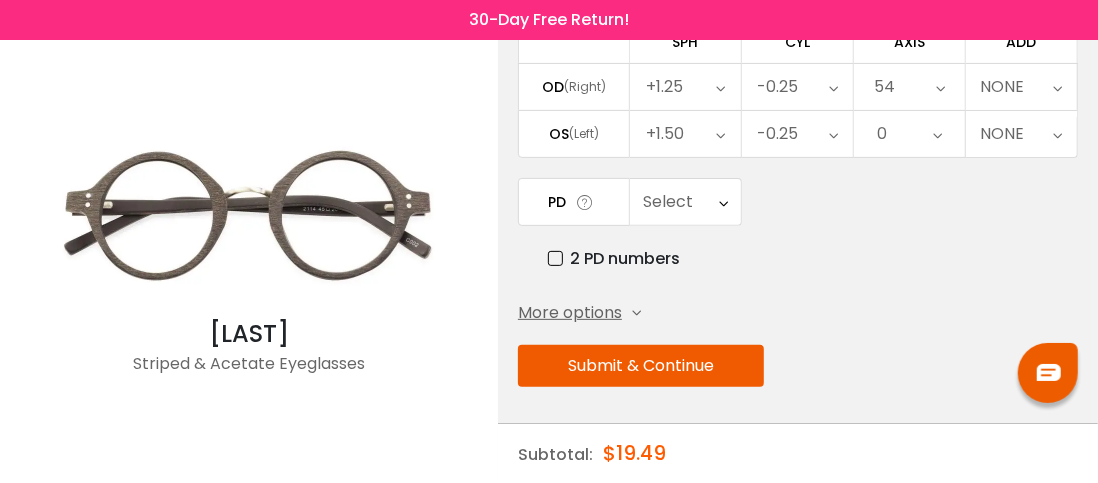 click at bounding box center (940, 87) 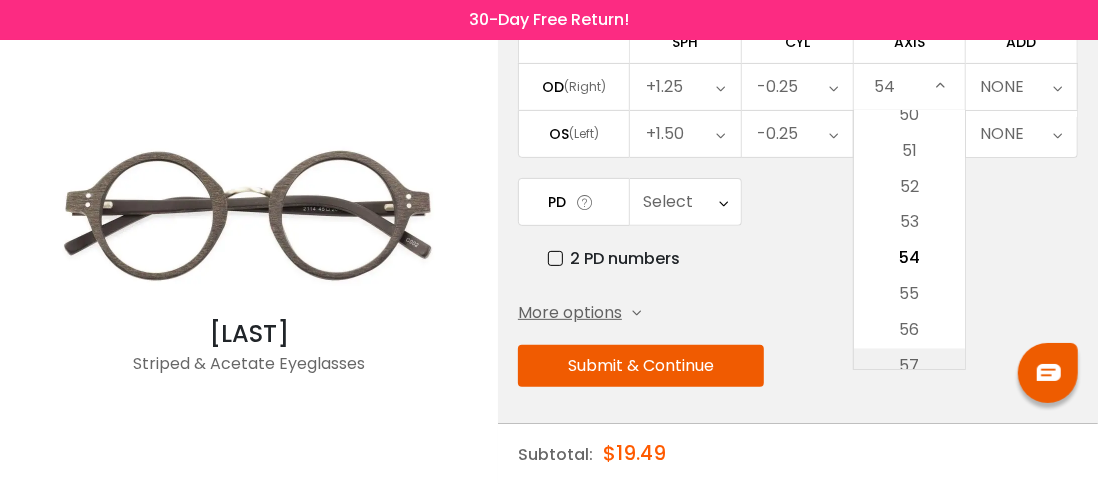 click on "57" at bounding box center [909, 367] 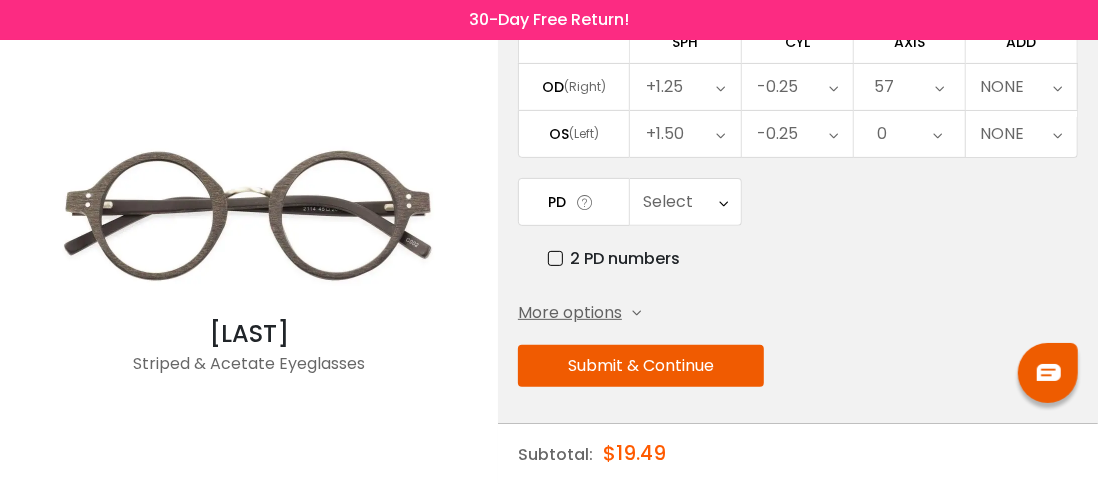 click on "57" at bounding box center [909, 87] 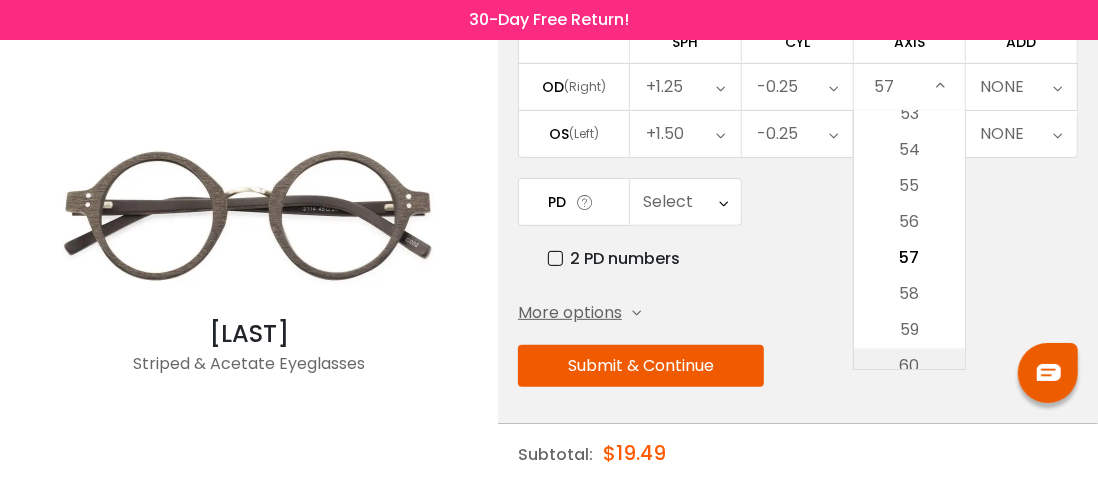 click on "60" at bounding box center (909, 367) 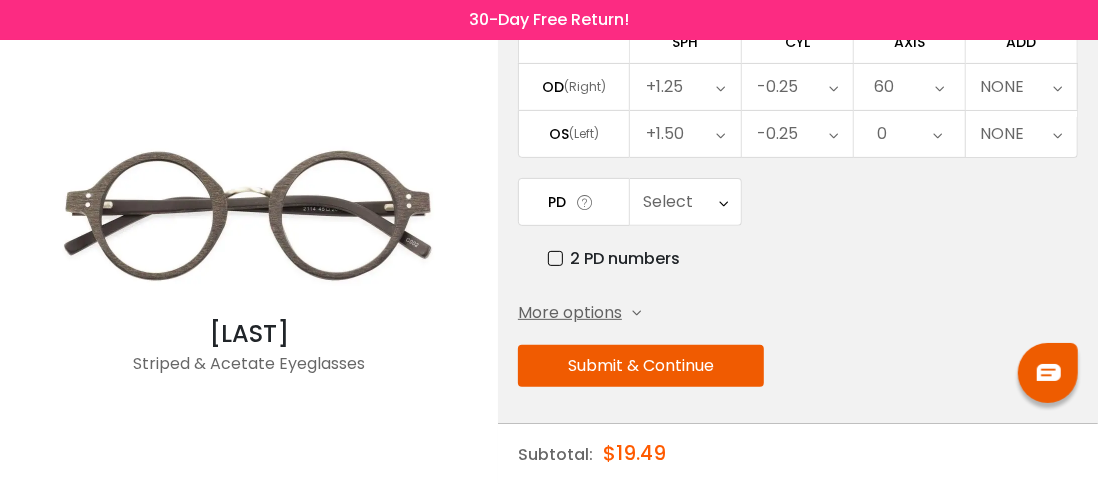click at bounding box center (940, 87) 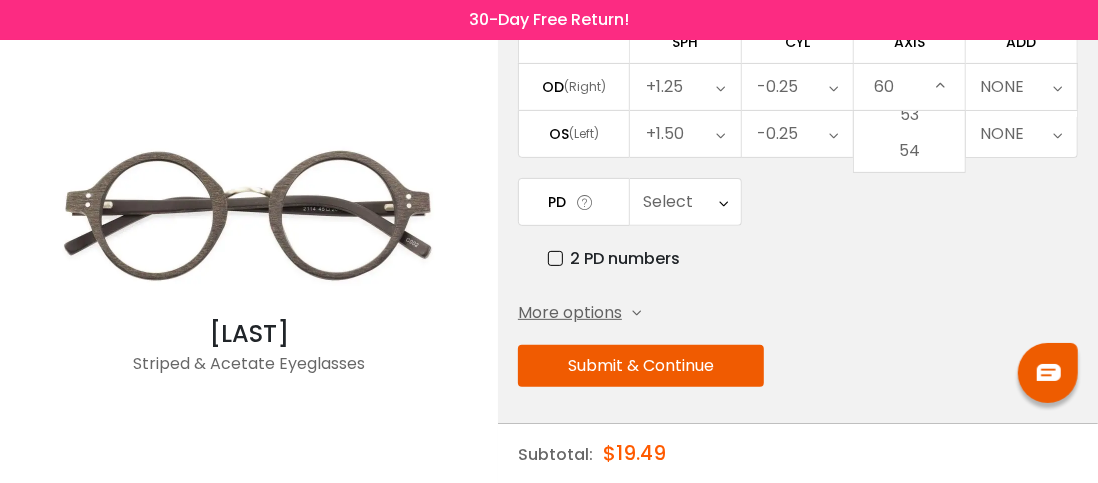 scroll, scrollTop: 2030, scrollLeft: 0, axis: vertical 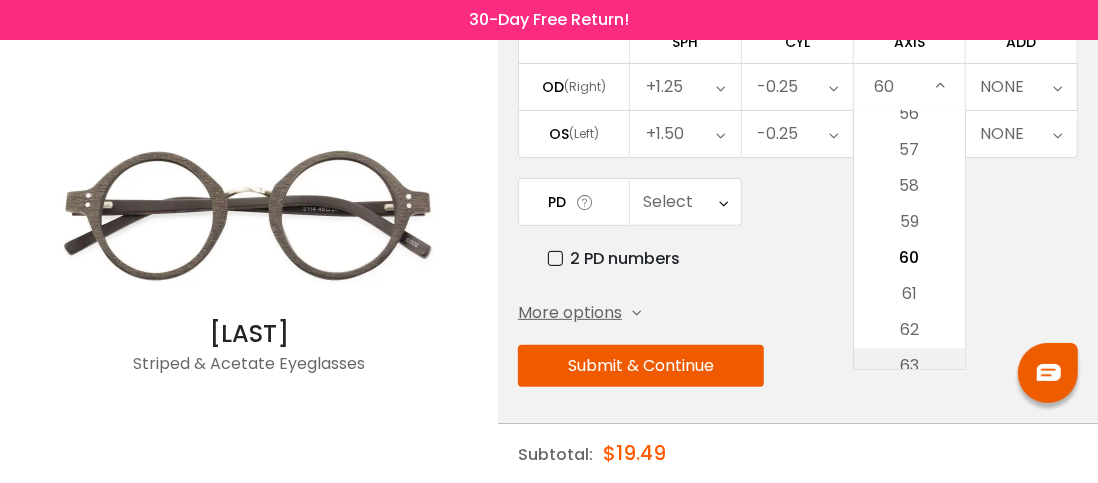 click on "63" at bounding box center (909, 367) 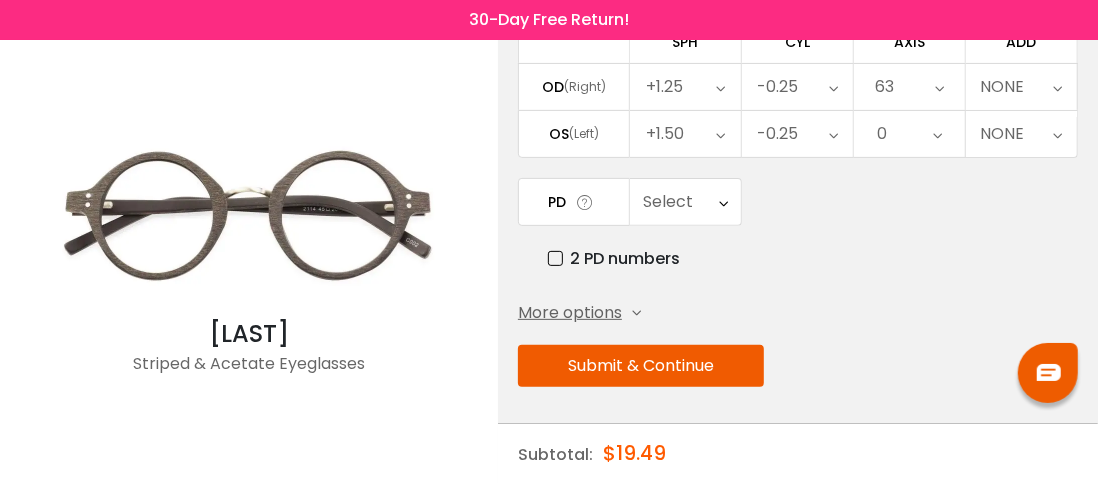 click at bounding box center [939, 87] 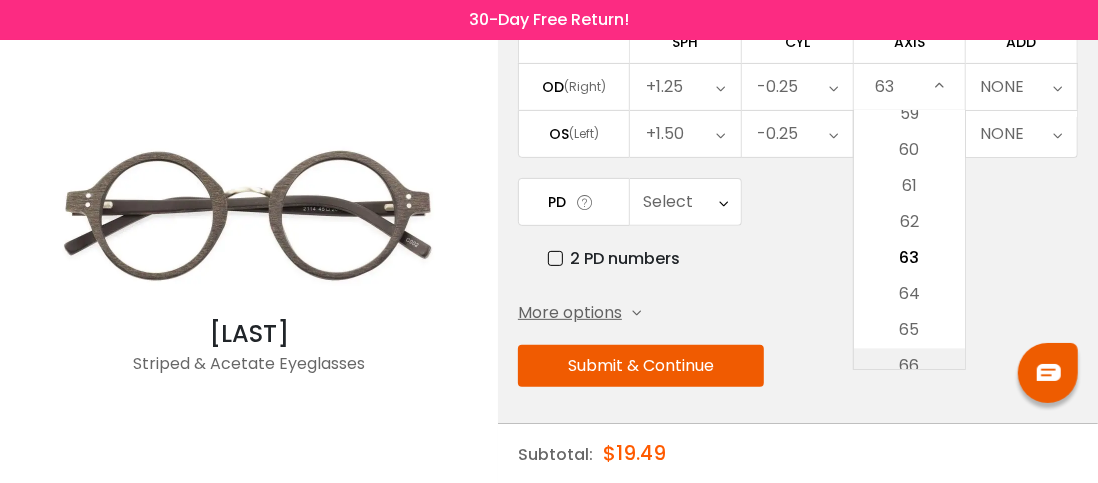 click on "66" at bounding box center (909, 367) 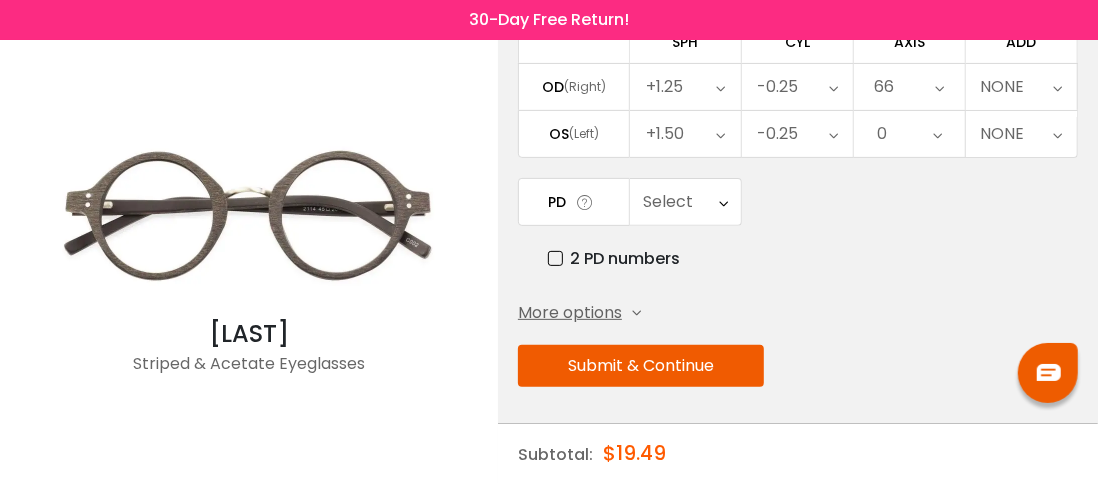 click at bounding box center (940, 87) 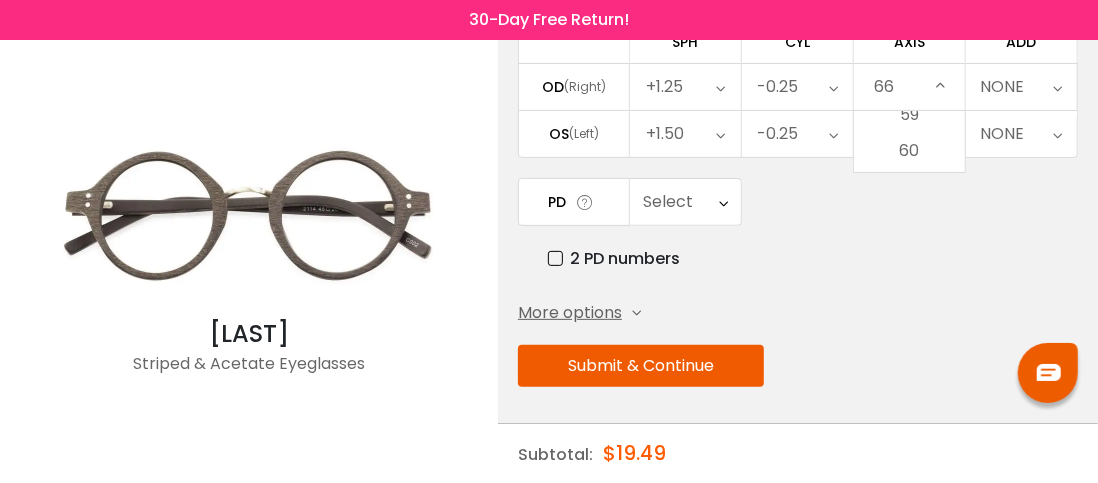 scroll, scrollTop: 2246, scrollLeft: 0, axis: vertical 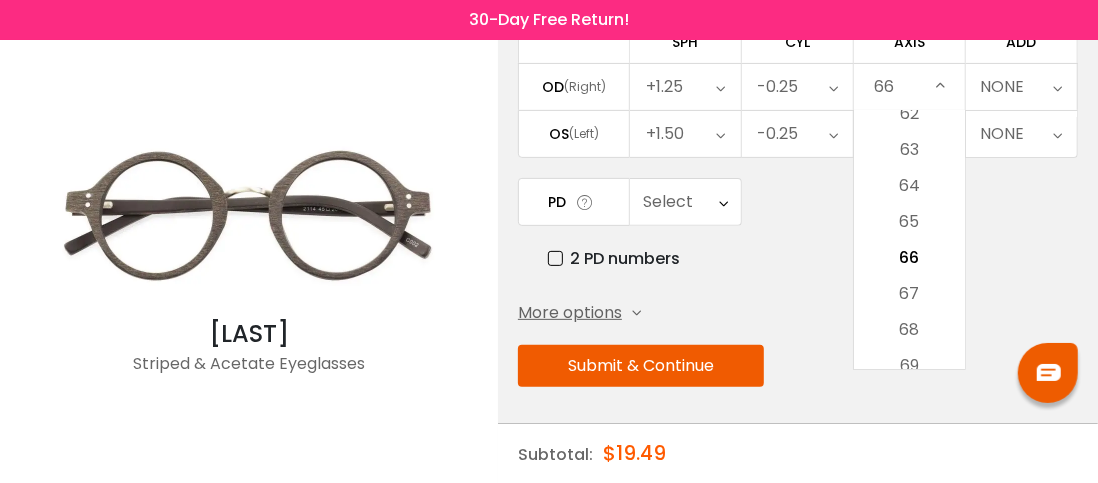 click on "Submit & Continue" at bounding box center [798, 366] 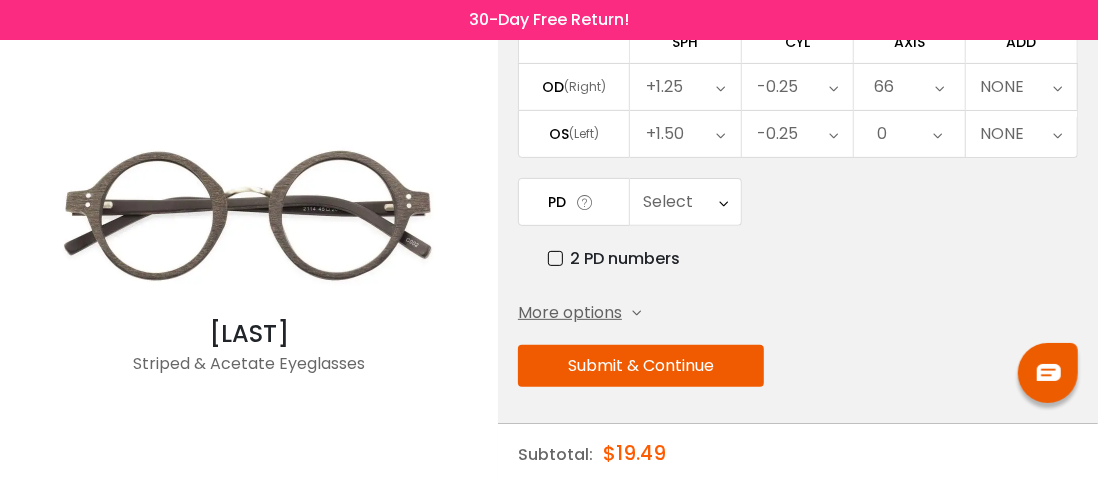 click at bounding box center (940, 87) 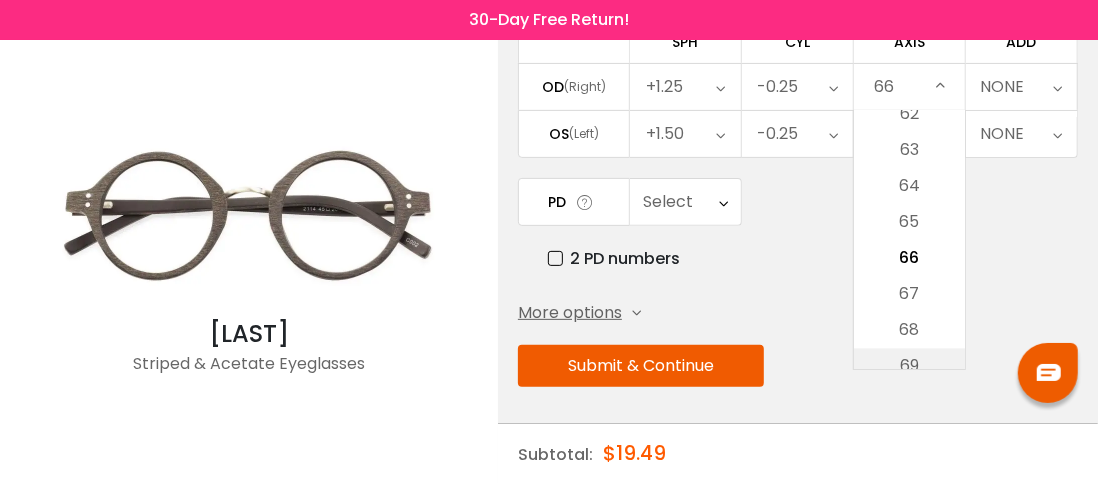 click on "69" at bounding box center (909, 367) 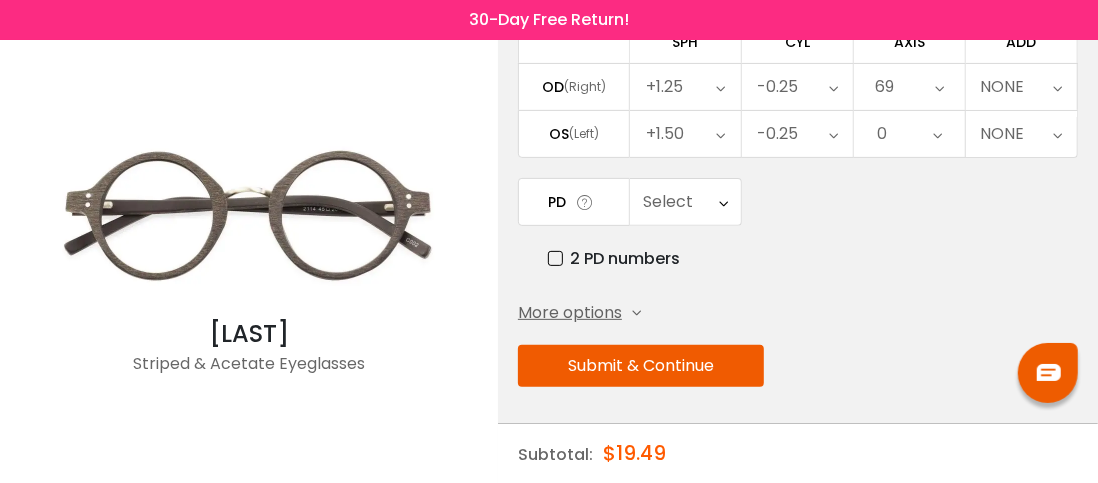 click on "69" at bounding box center [909, 87] 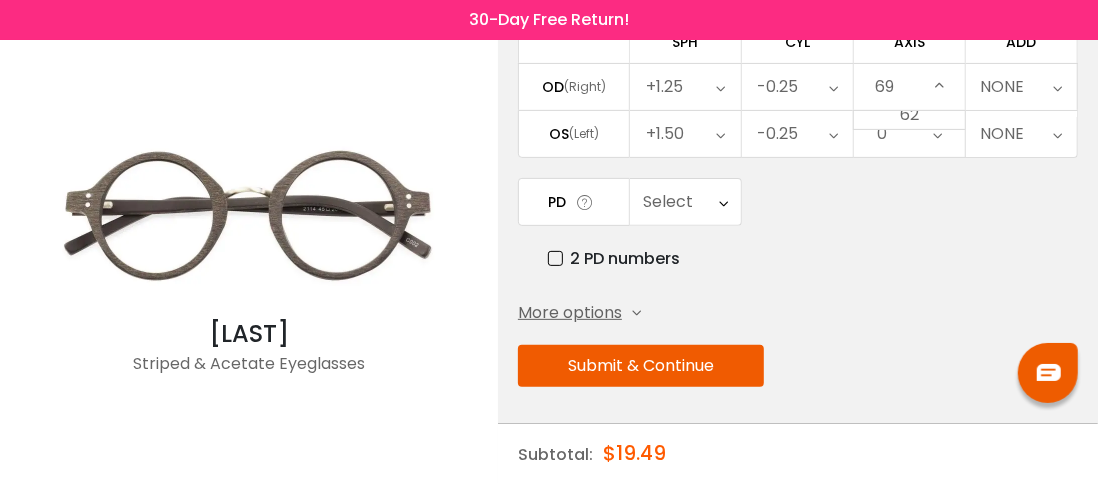 scroll, scrollTop: 2354, scrollLeft: 0, axis: vertical 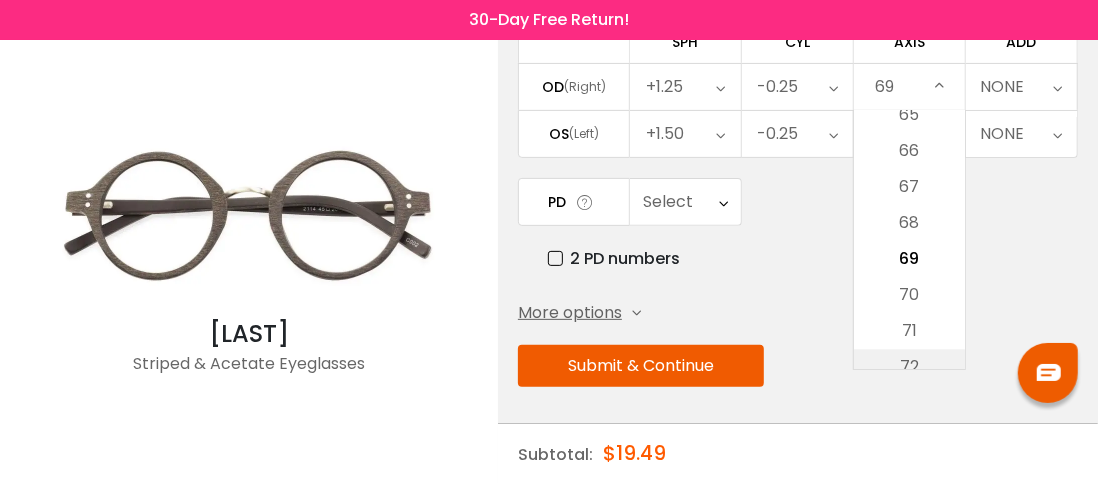 click on "72" at bounding box center [909, 367] 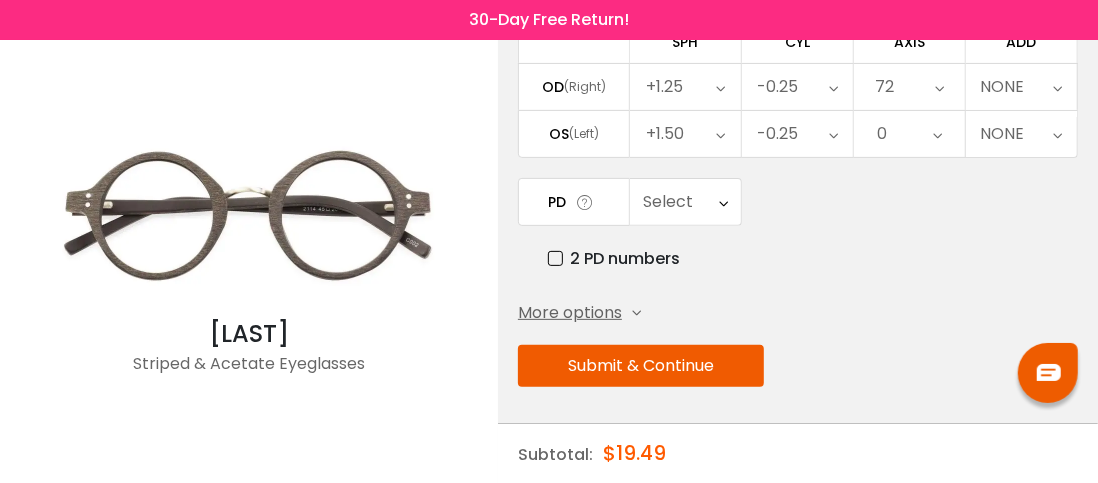 click at bounding box center [939, 87] 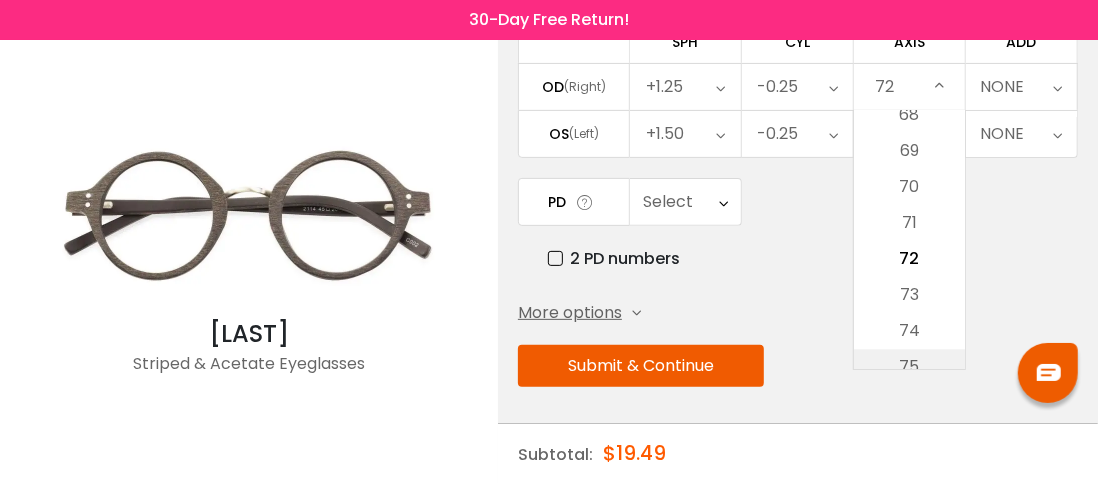 click on "75" at bounding box center [909, 367] 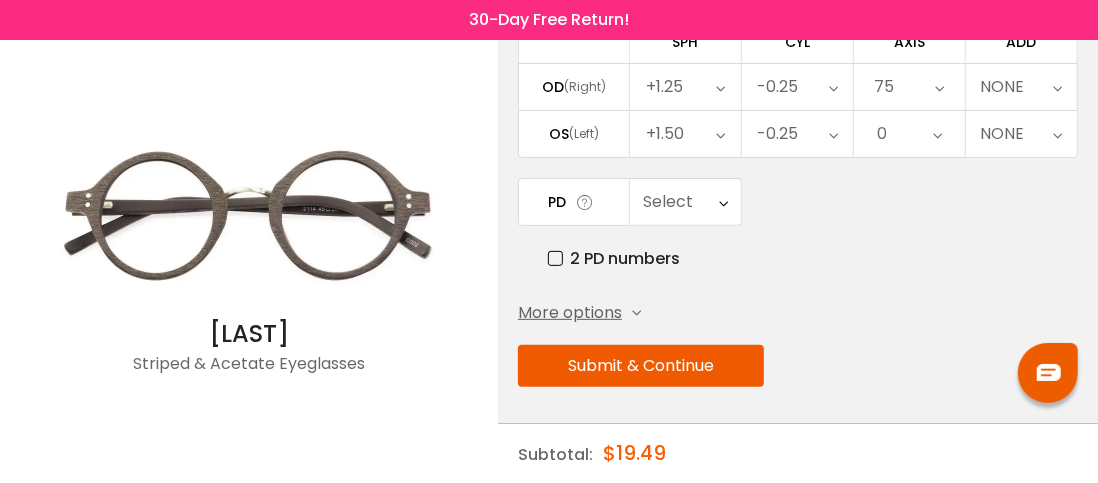 click at bounding box center (940, 87) 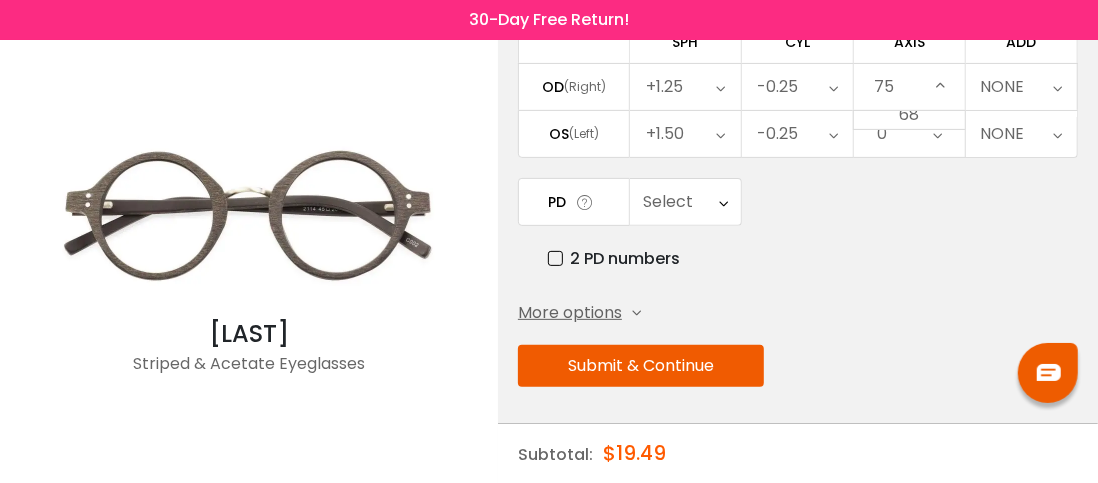 scroll, scrollTop: 2570, scrollLeft: 0, axis: vertical 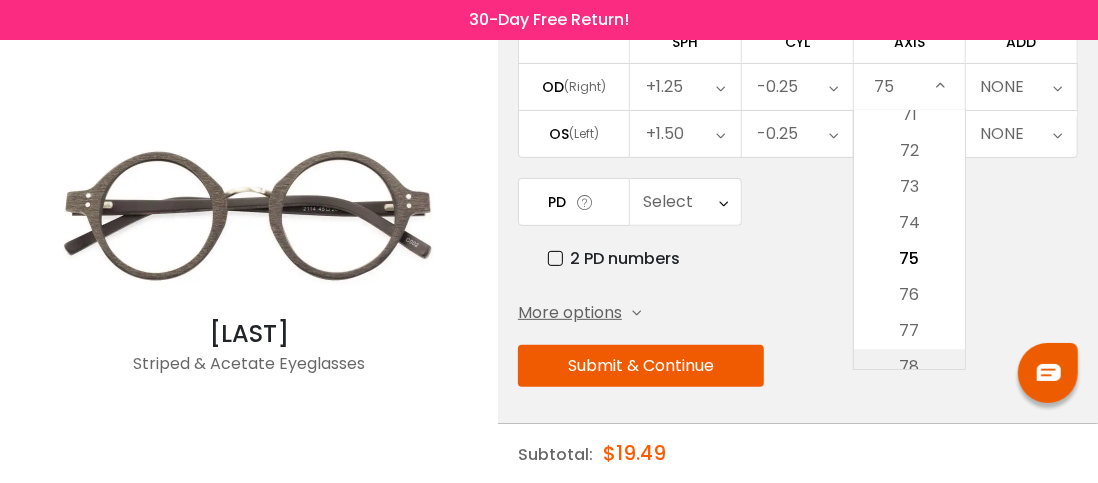 click on "78" at bounding box center (909, 367) 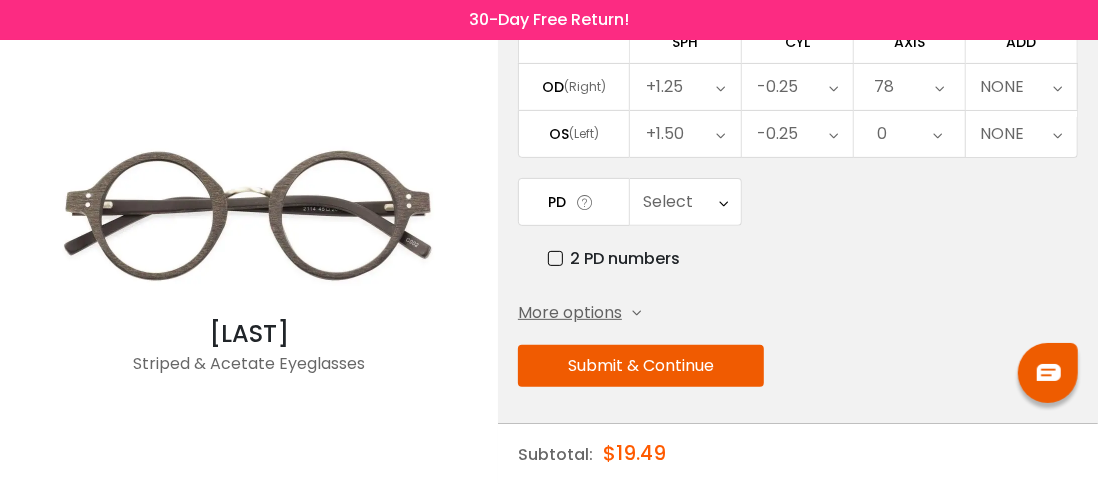 click on "78" at bounding box center (909, 87) 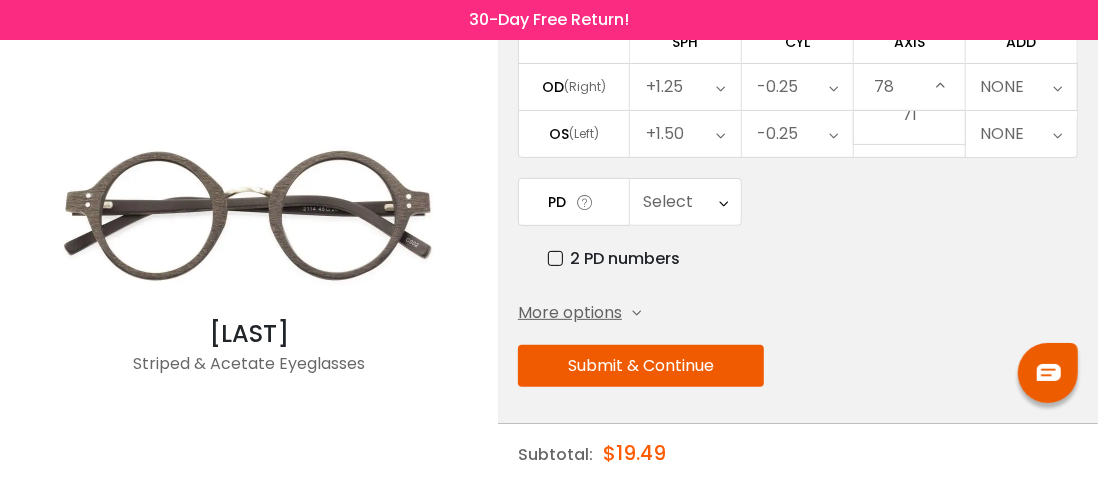 scroll, scrollTop: 2678, scrollLeft: 0, axis: vertical 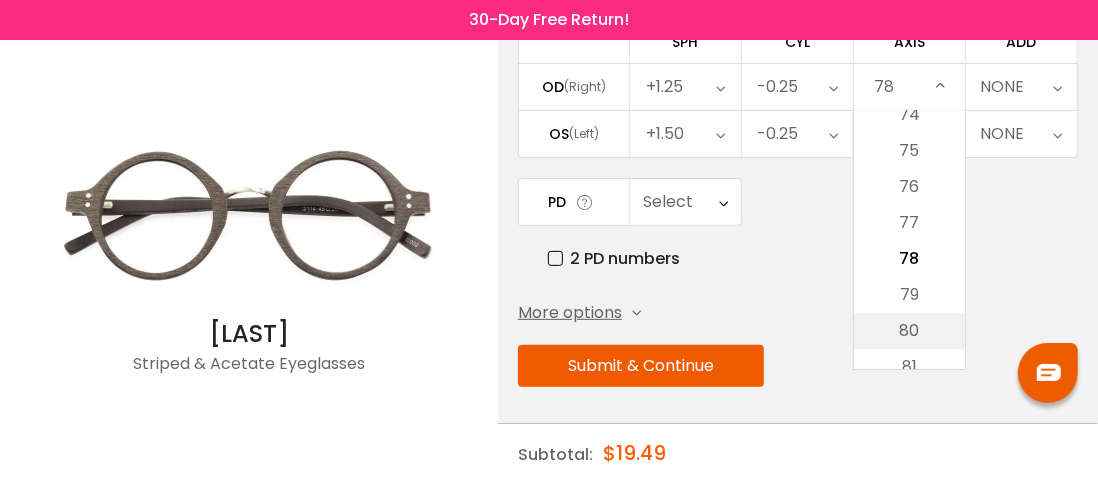 click on "80" at bounding box center (909, 331) 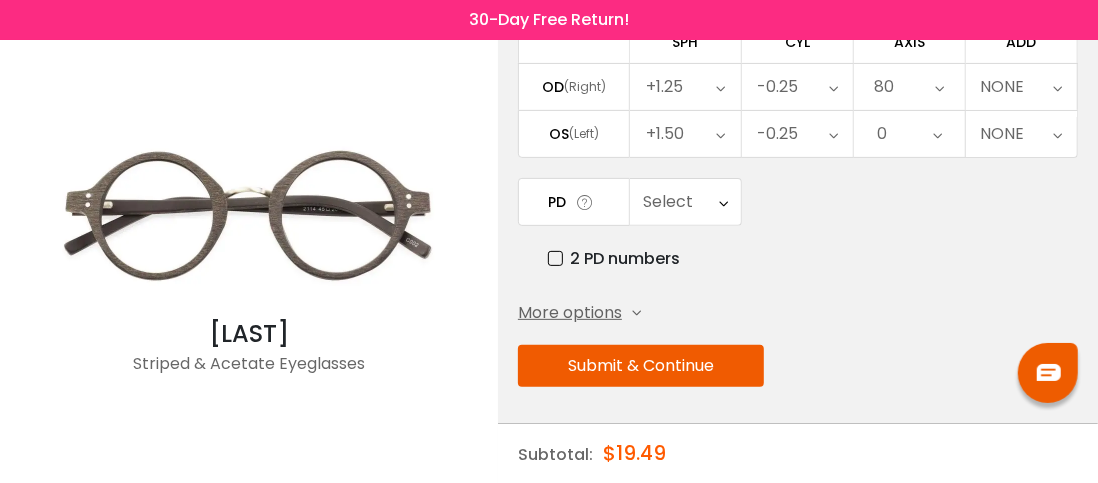 click on "0" at bounding box center [909, 134] 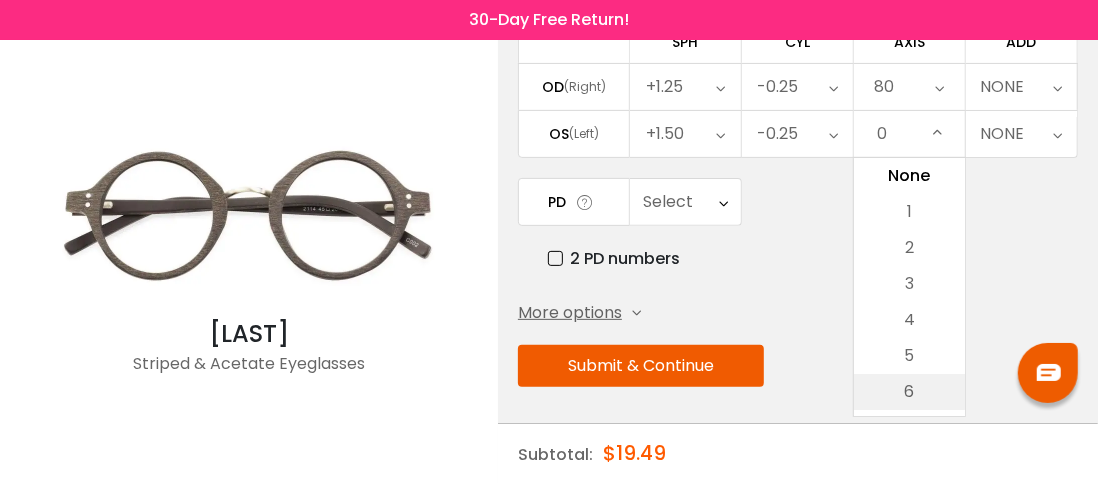 click on "6" at bounding box center (909, 392) 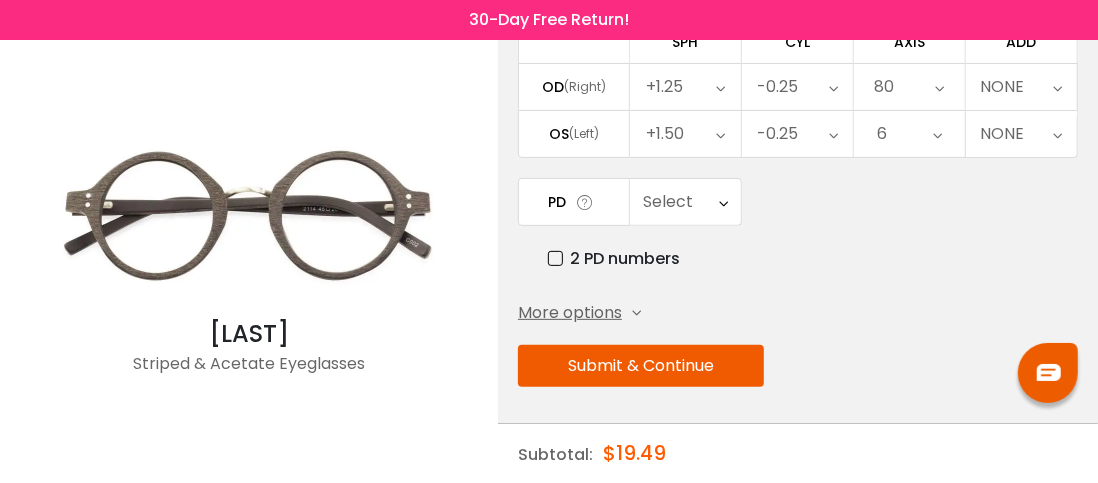 click at bounding box center (937, 134) 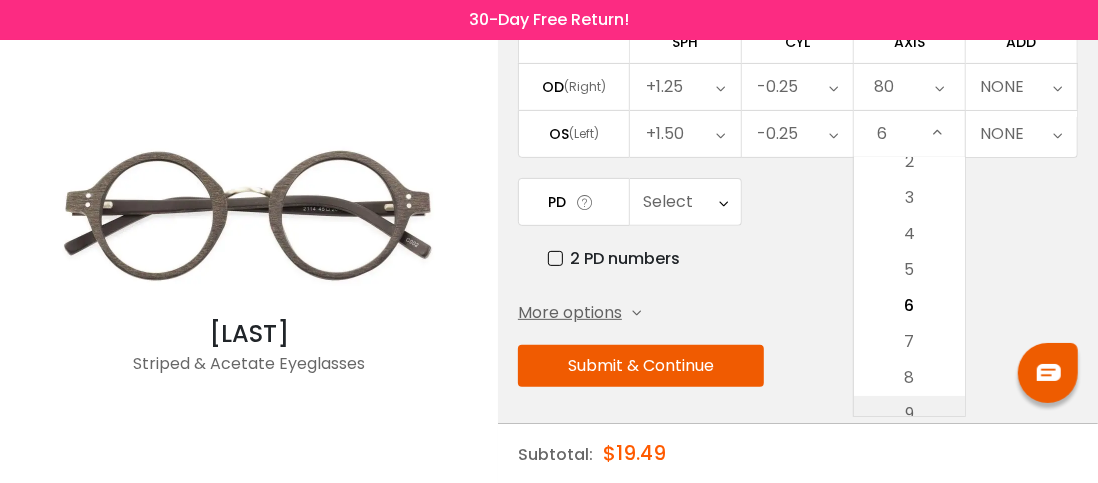 click on "9" at bounding box center (909, 414) 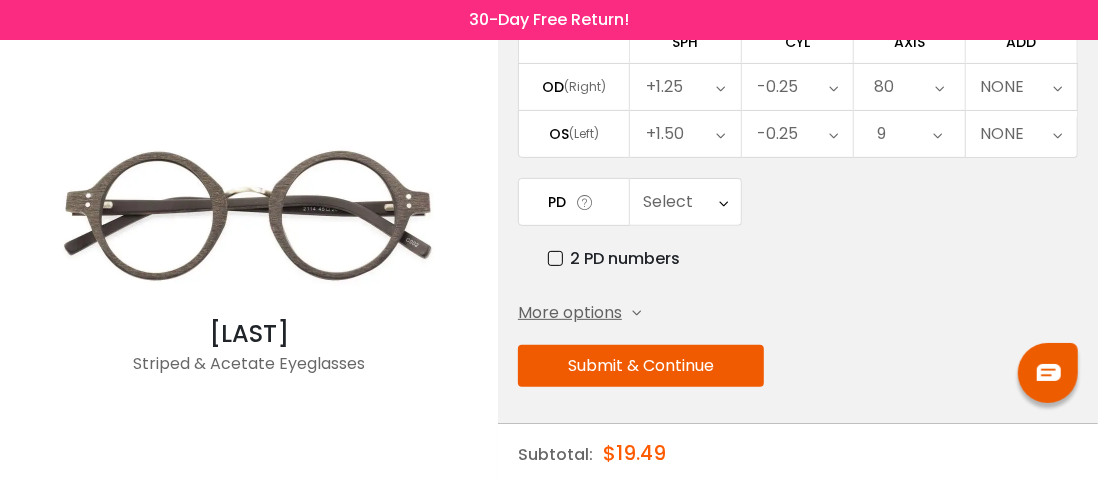 click at bounding box center [937, 134] 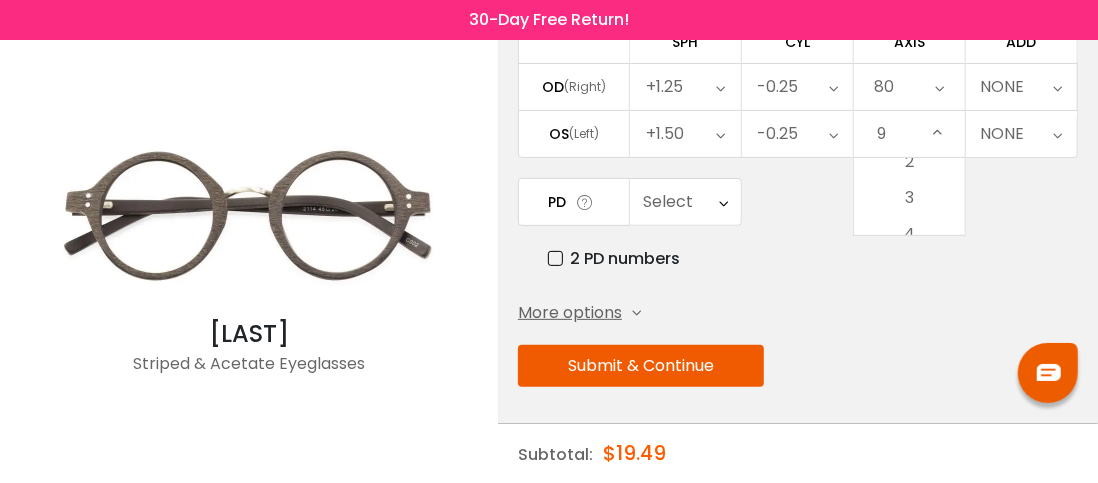scroll, scrollTop: 194, scrollLeft: 0, axis: vertical 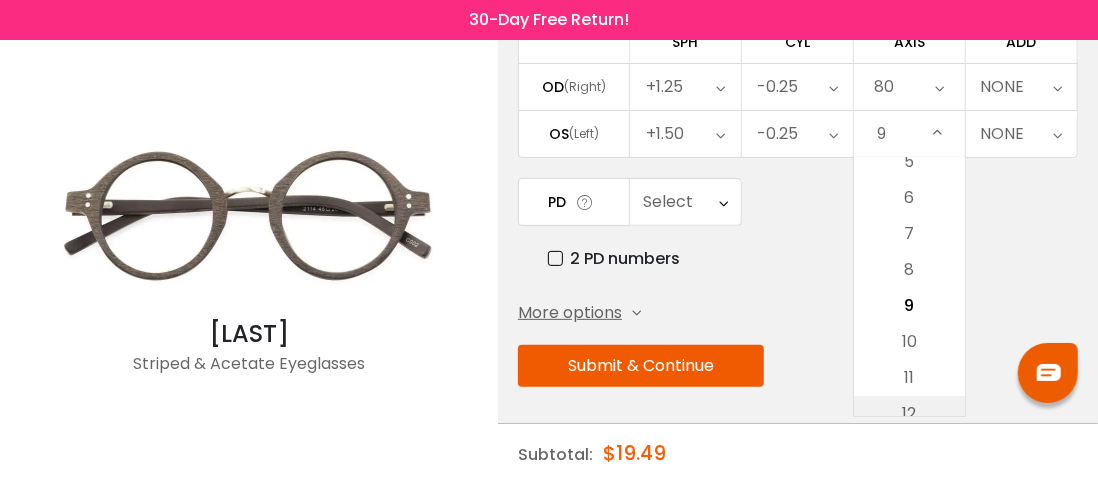click on "12" at bounding box center (909, 414) 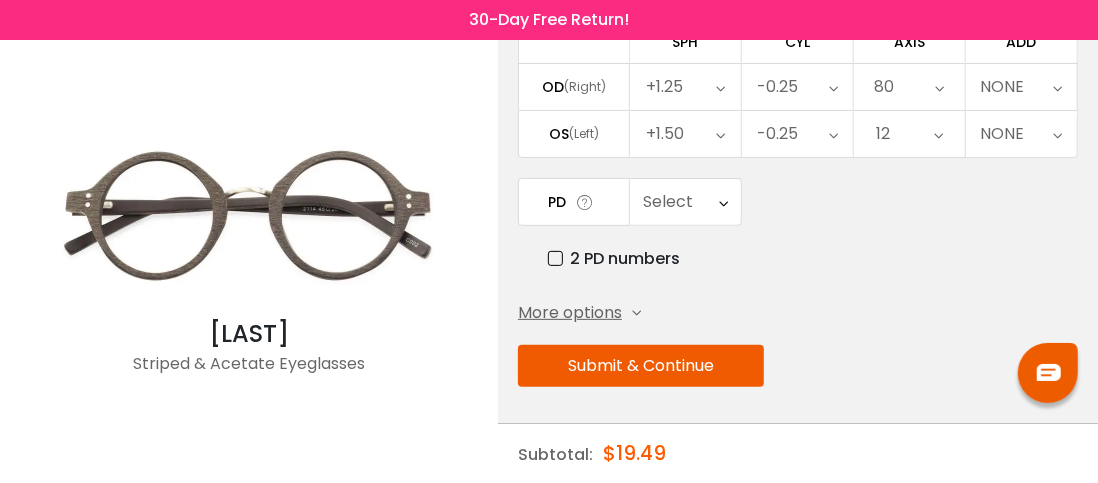 click at bounding box center (938, 134) 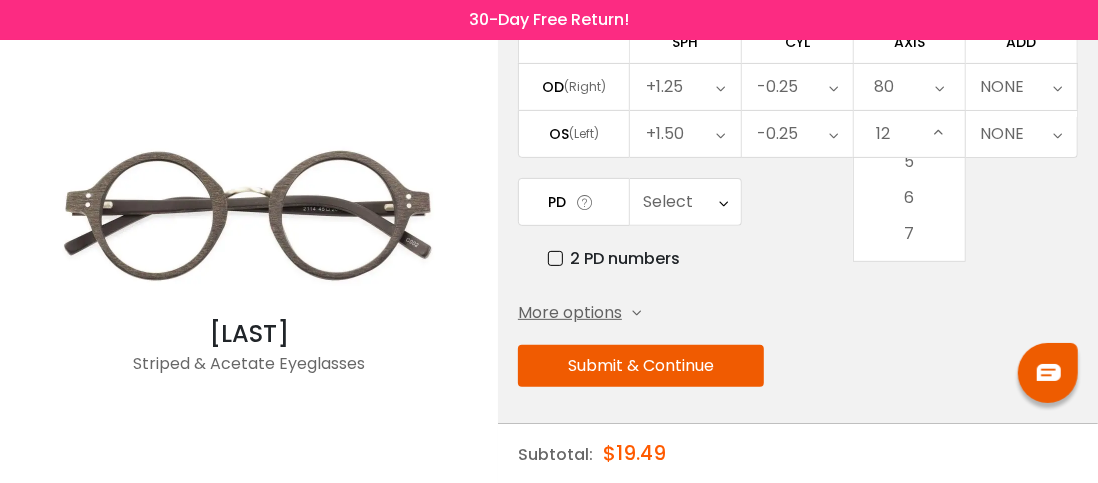 scroll, scrollTop: 302, scrollLeft: 0, axis: vertical 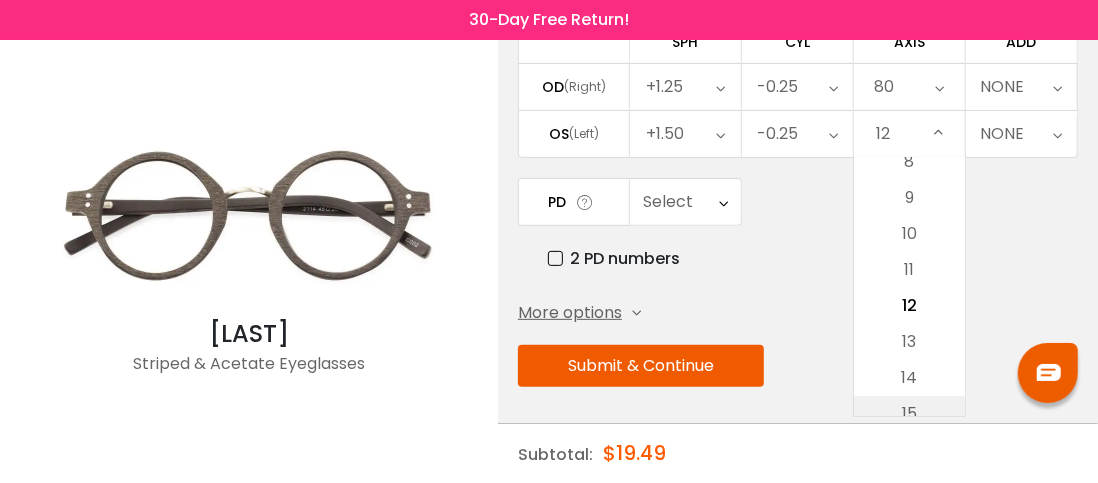 click on "15" at bounding box center [909, 414] 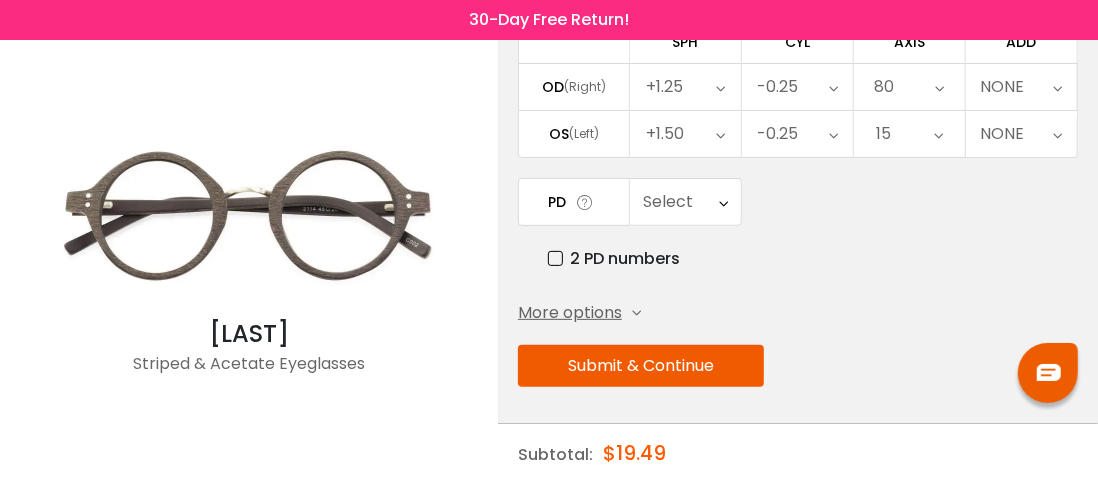 click on "15" at bounding box center (909, 134) 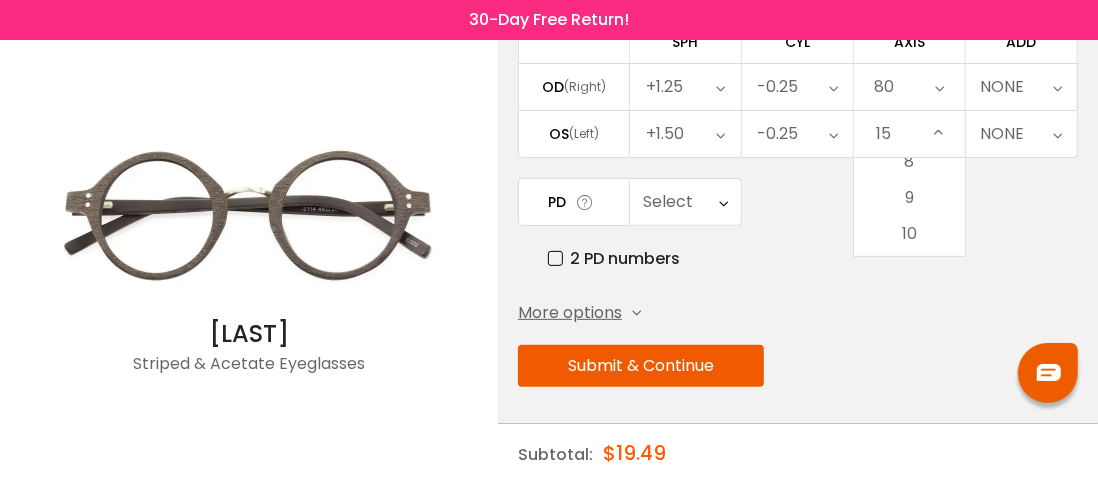 scroll, scrollTop: 410, scrollLeft: 0, axis: vertical 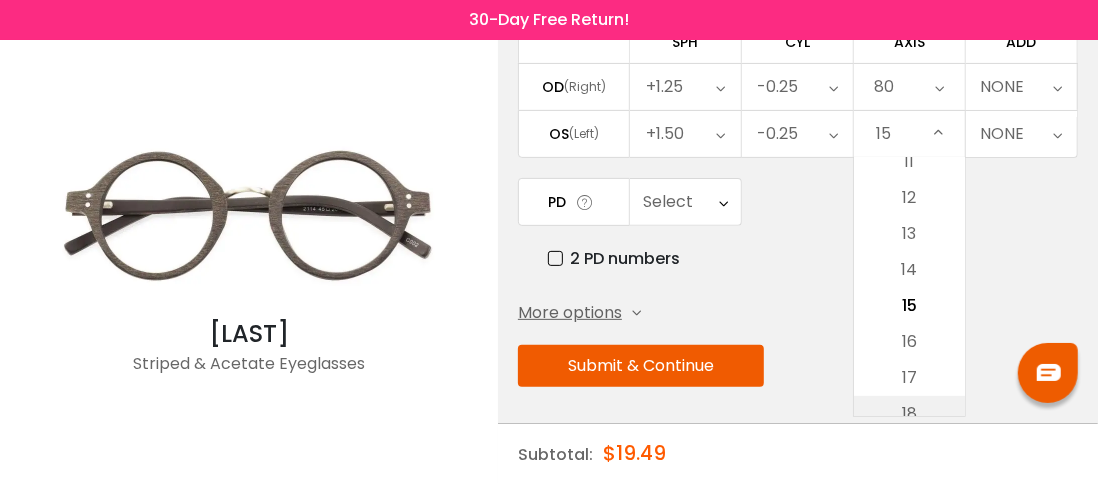click on "18" at bounding box center (909, 414) 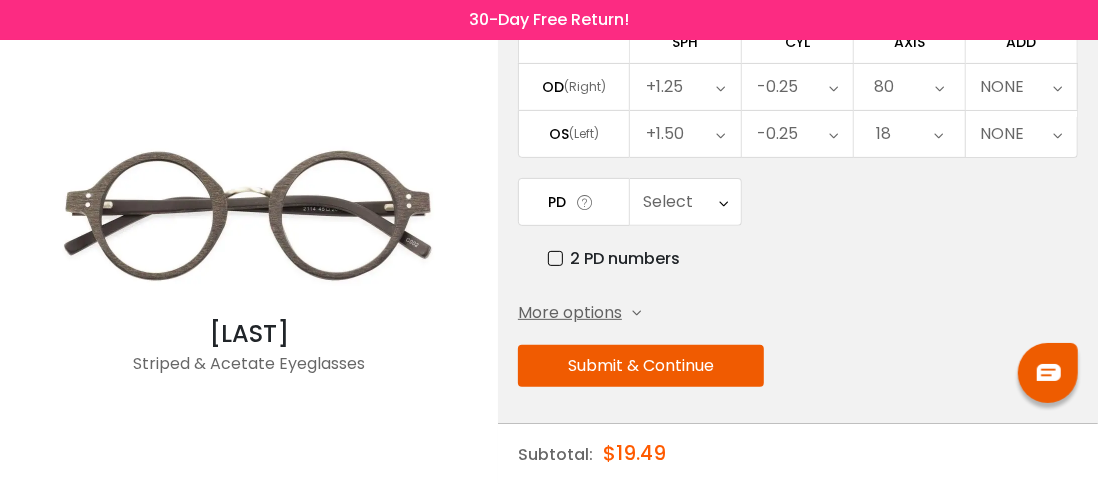 click at bounding box center (938, 134) 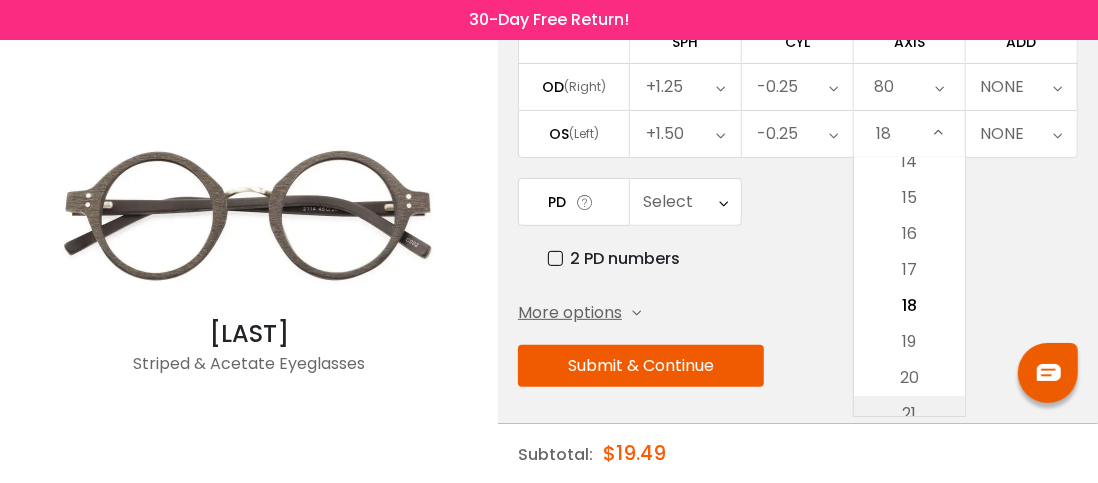 click on "21" at bounding box center [909, 414] 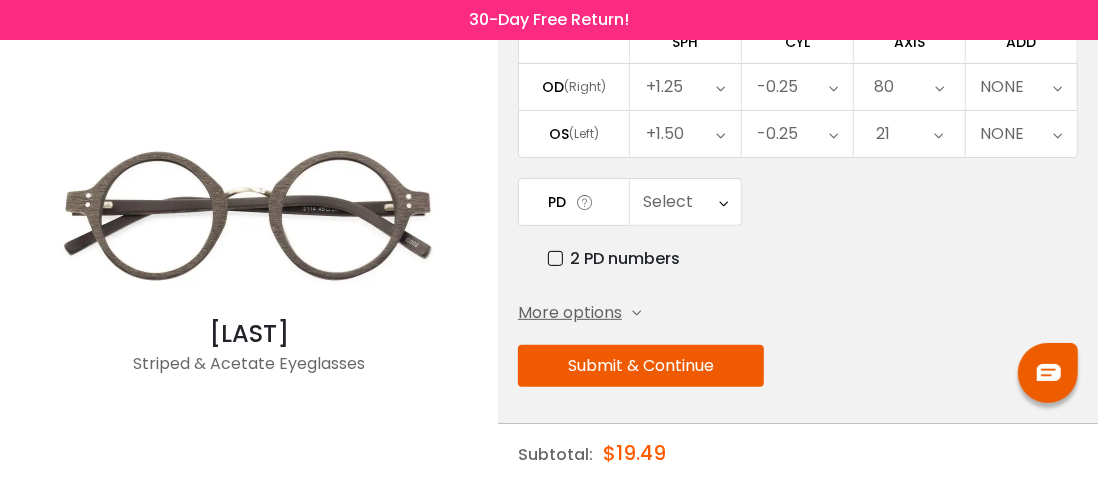 click at bounding box center [938, 134] 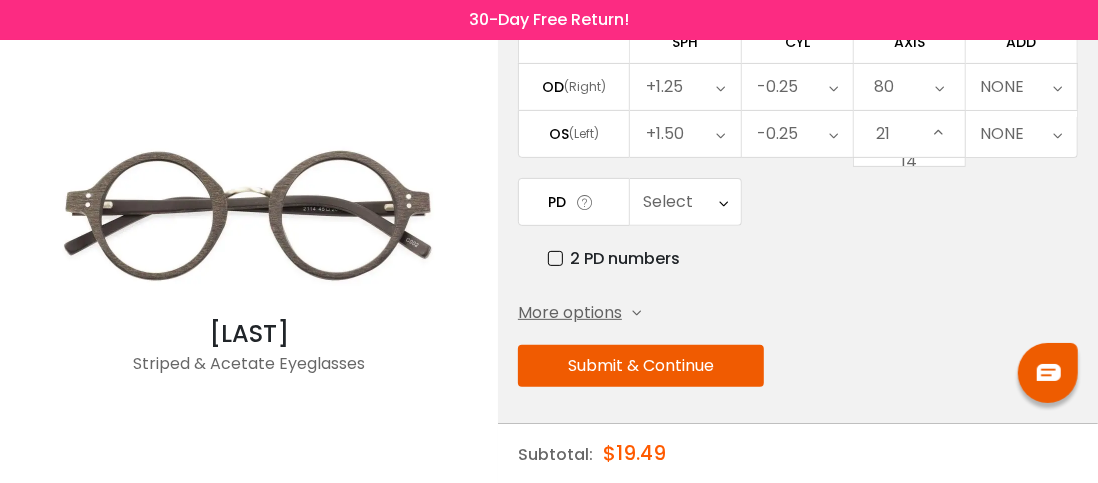 scroll, scrollTop: 626, scrollLeft: 0, axis: vertical 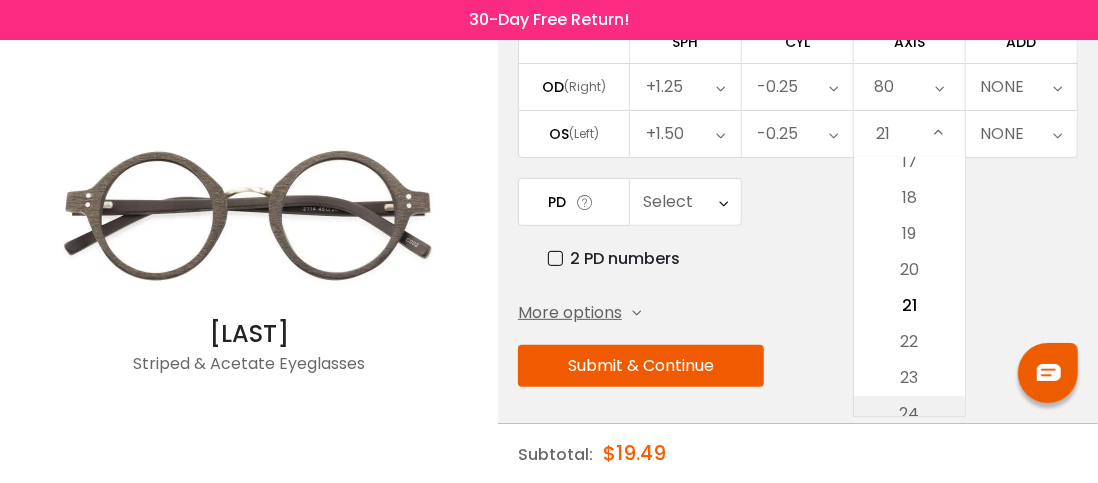 click on "24" at bounding box center [909, 414] 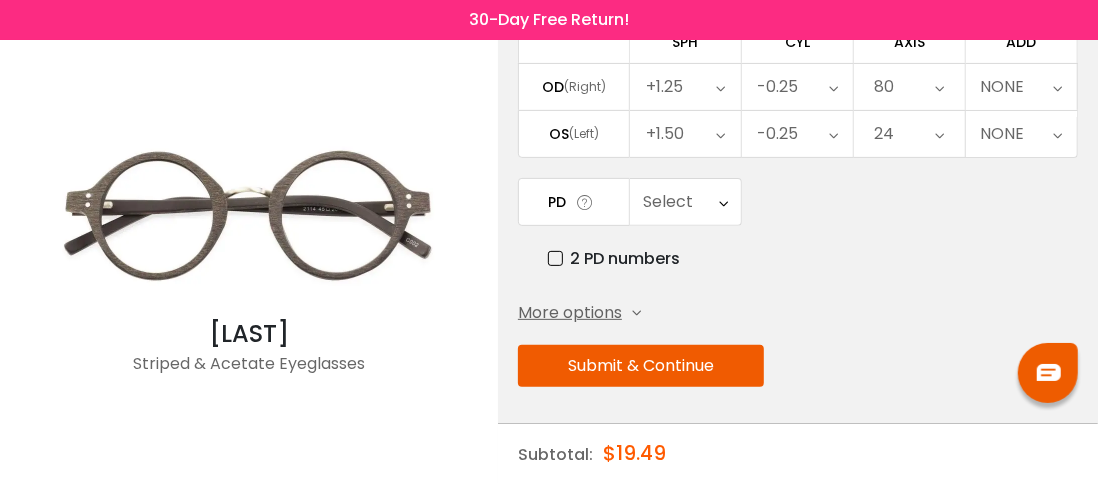 click at bounding box center (940, 134) 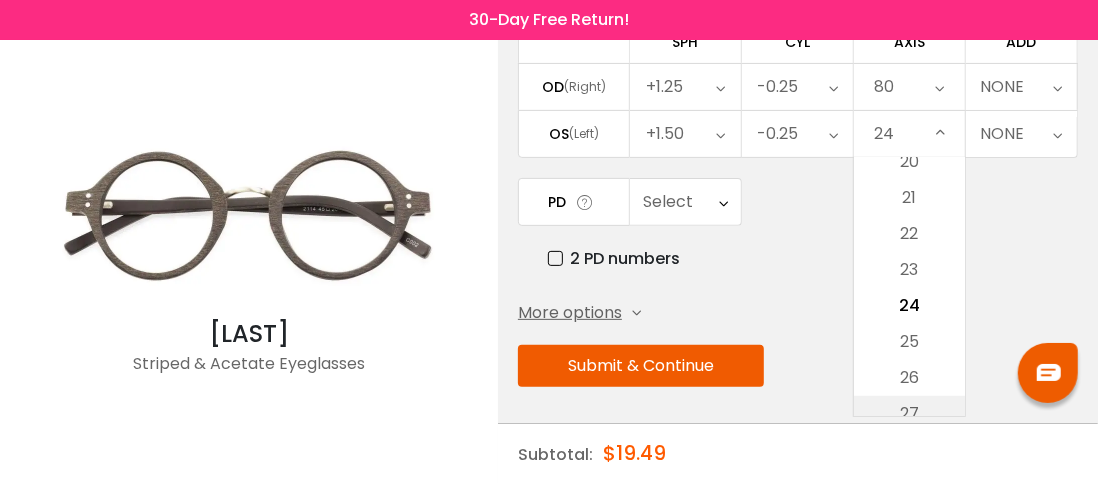 click on "27" at bounding box center [909, 414] 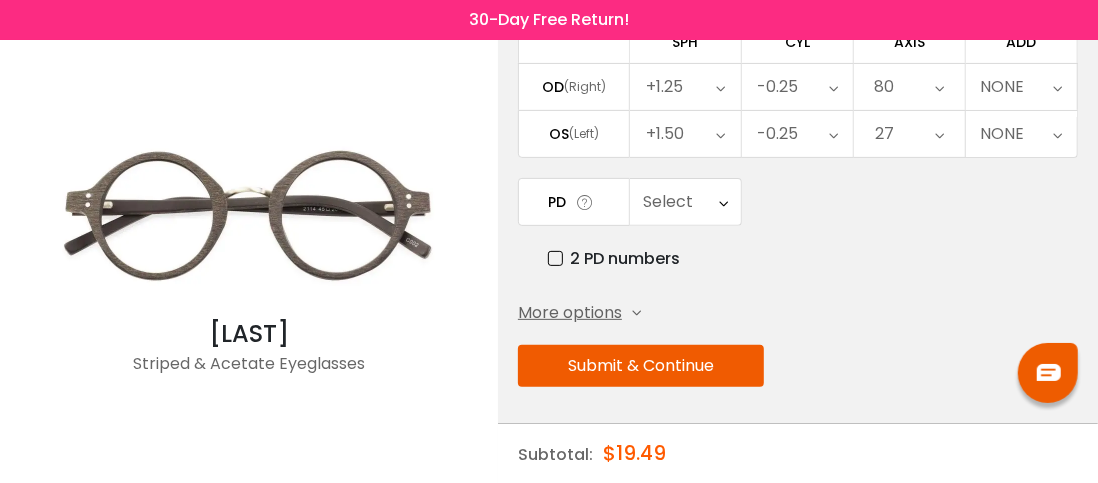 click at bounding box center [939, 134] 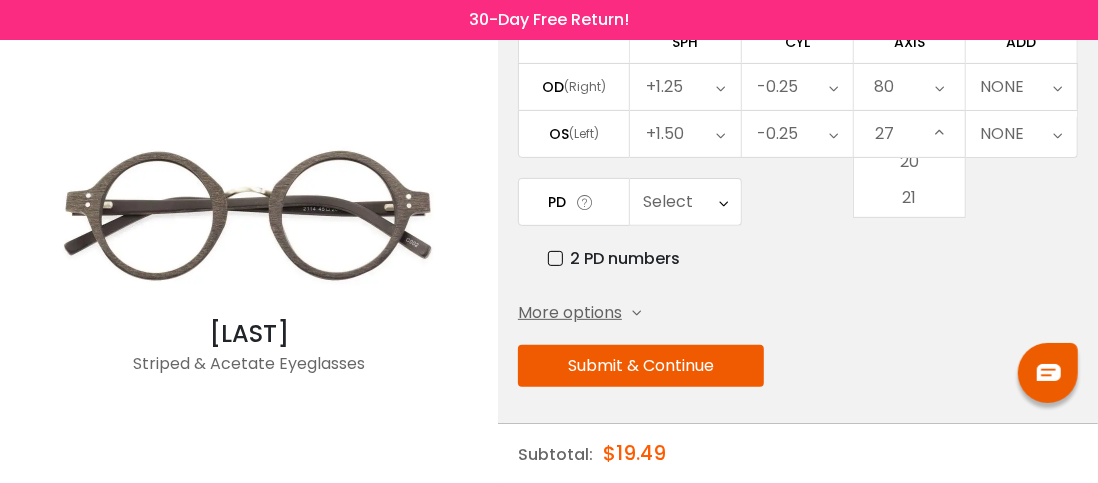 scroll, scrollTop: 842, scrollLeft: 0, axis: vertical 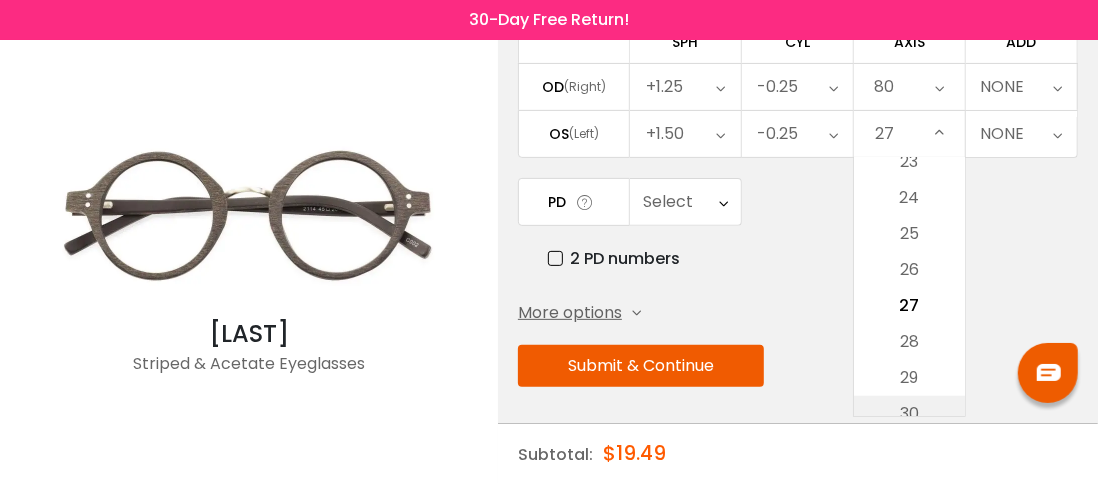click on "30" at bounding box center (909, 414) 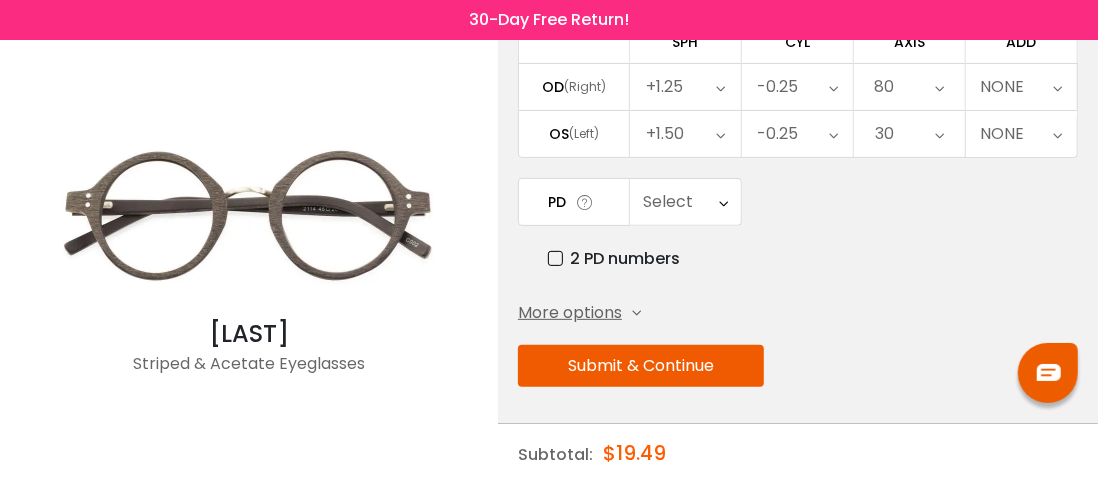 click at bounding box center (939, 134) 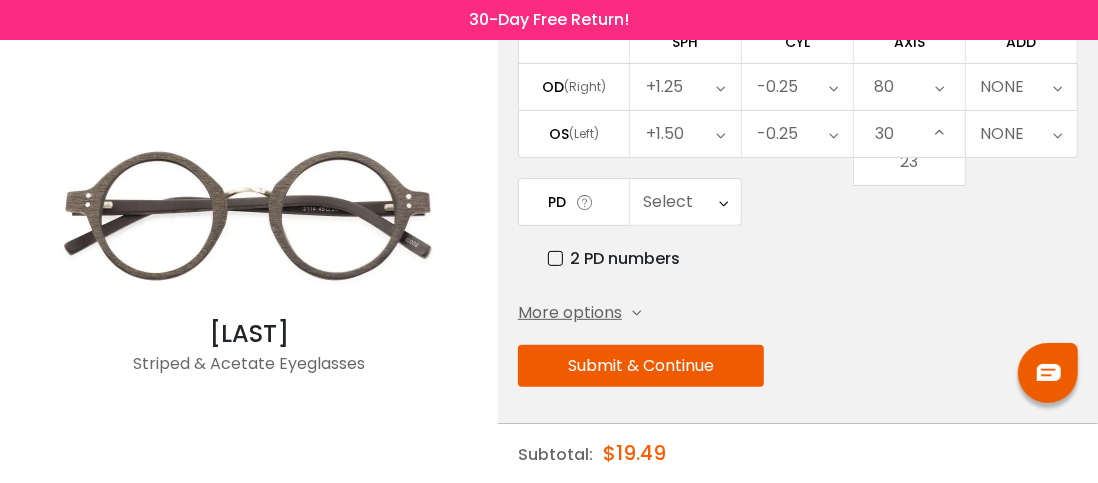 scroll, scrollTop: 950, scrollLeft: 0, axis: vertical 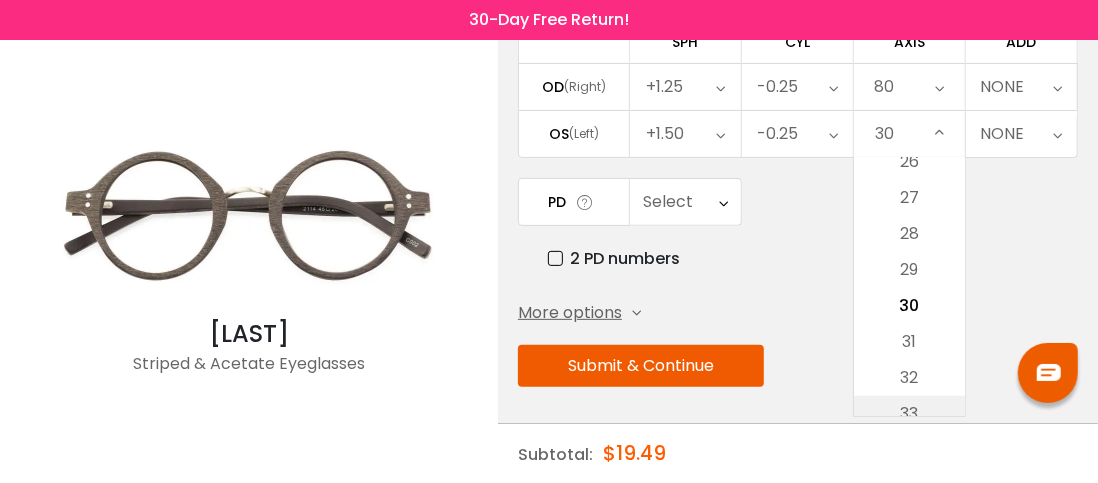 click on "33" at bounding box center [909, 414] 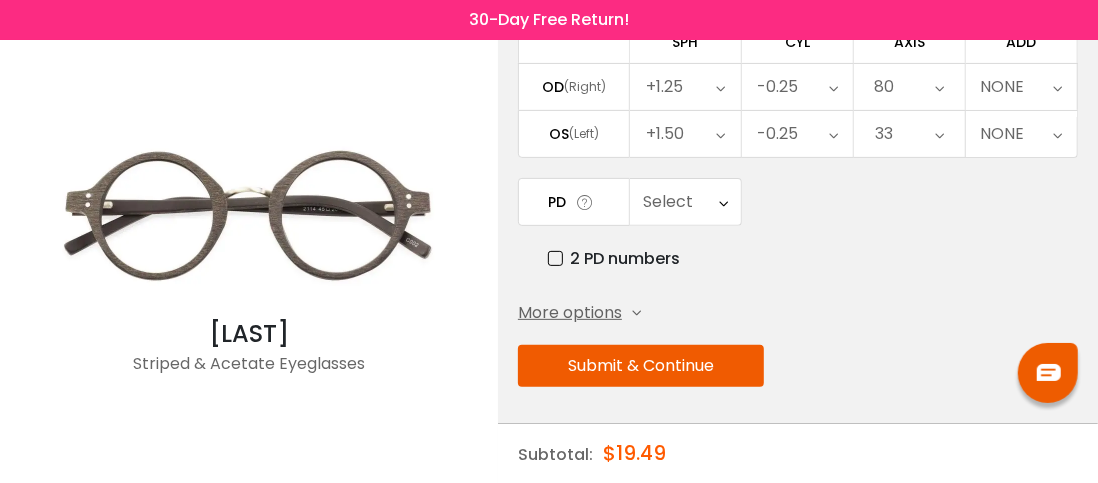 click at bounding box center (939, 134) 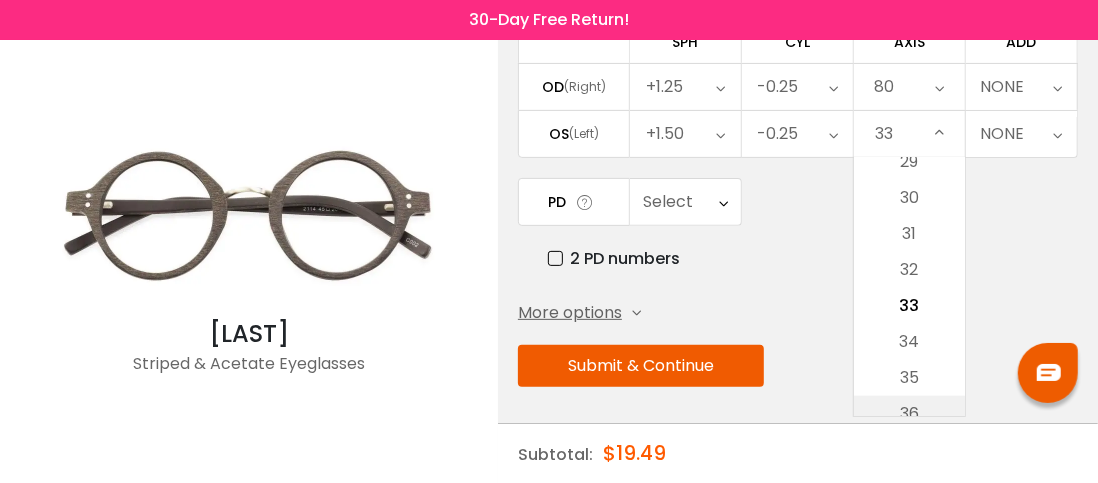 click on "36" at bounding box center (909, 414) 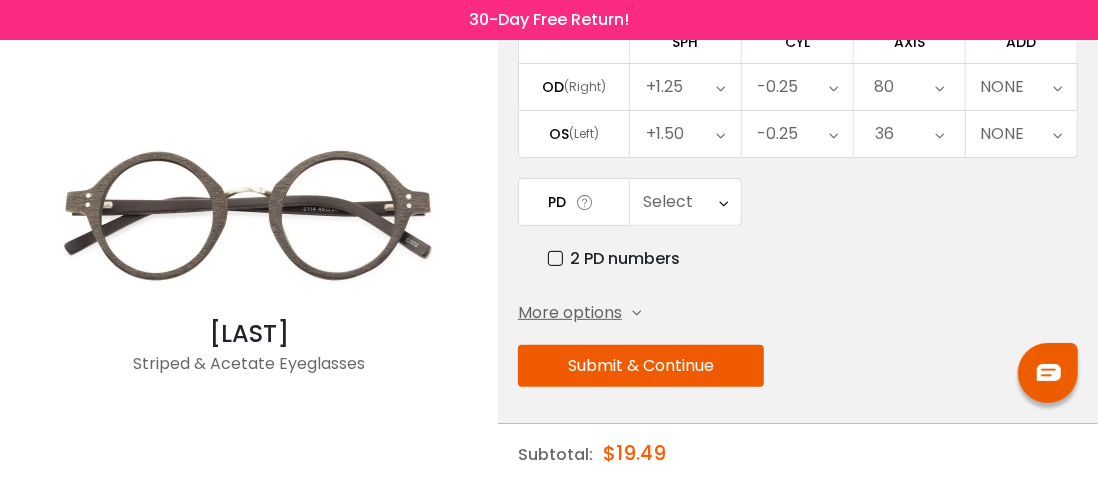 click at bounding box center [939, 134] 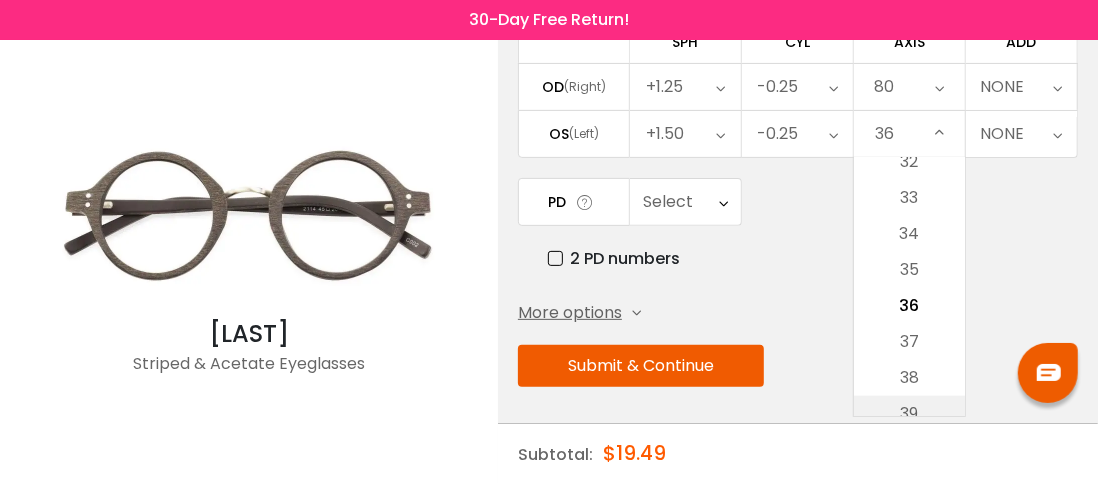 click on "39" at bounding box center (909, 414) 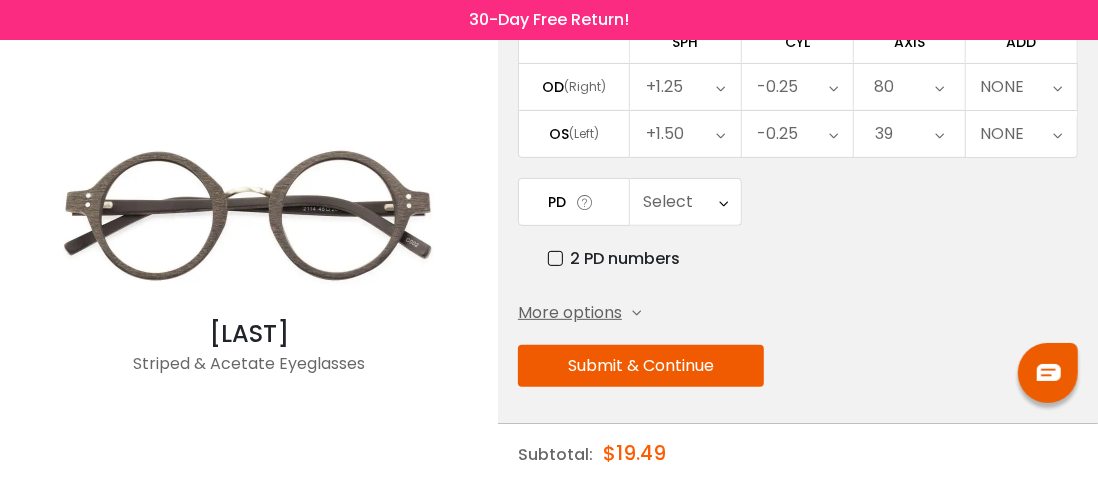 click at bounding box center [939, 134] 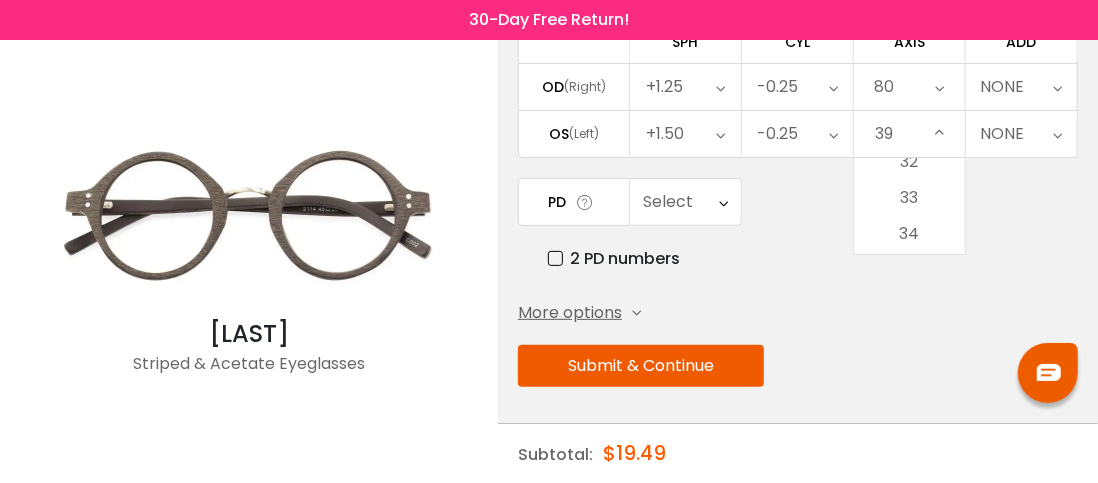 scroll, scrollTop: 1274, scrollLeft: 0, axis: vertical 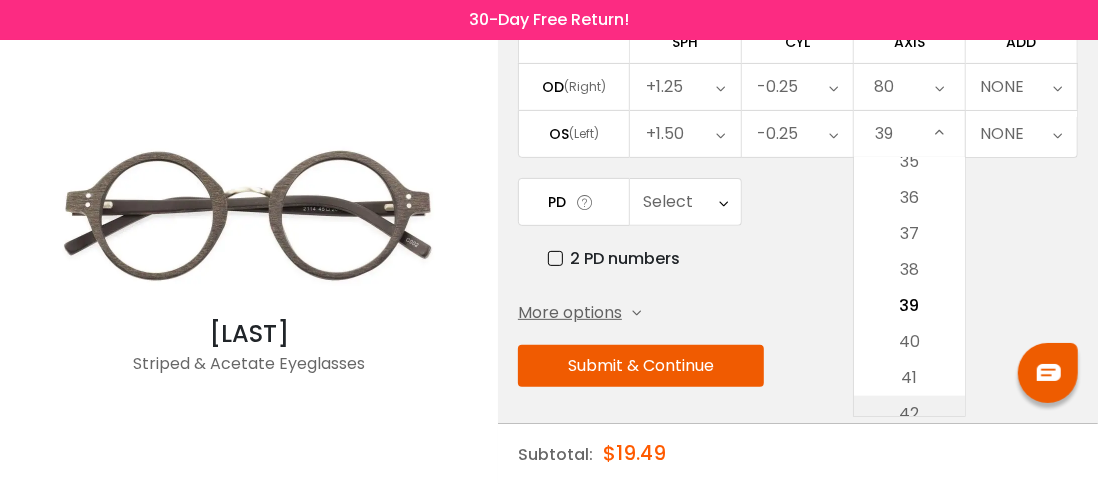 click on "42" at bounding box center (909, 414) 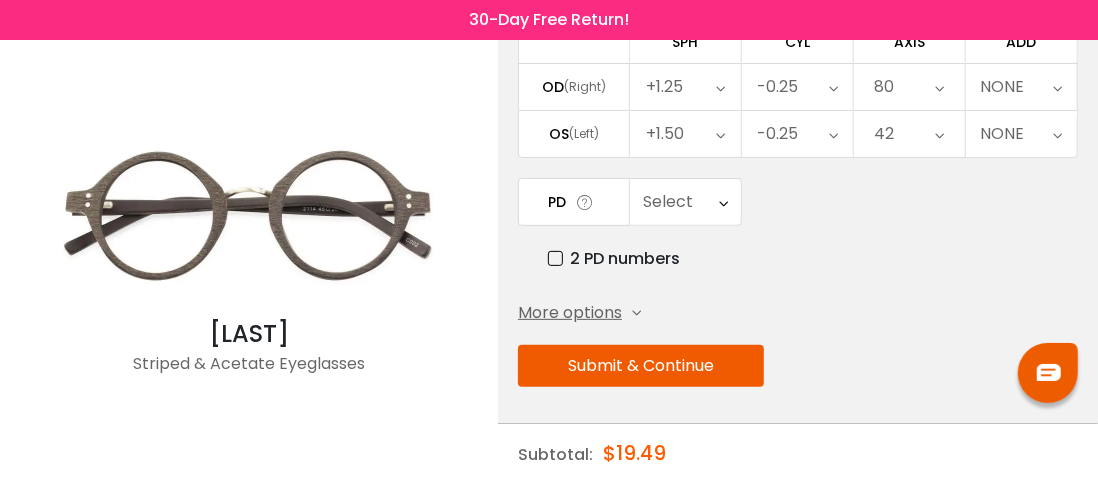 click at bounding box center (940, 134) 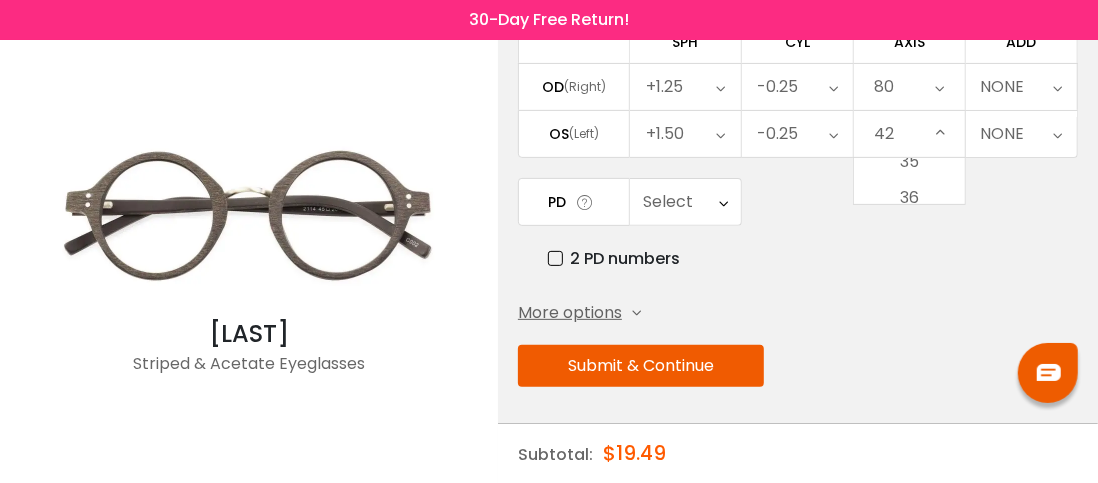 scroll, scrollTop: 1382, scrollLeft: 0, axis: vertical 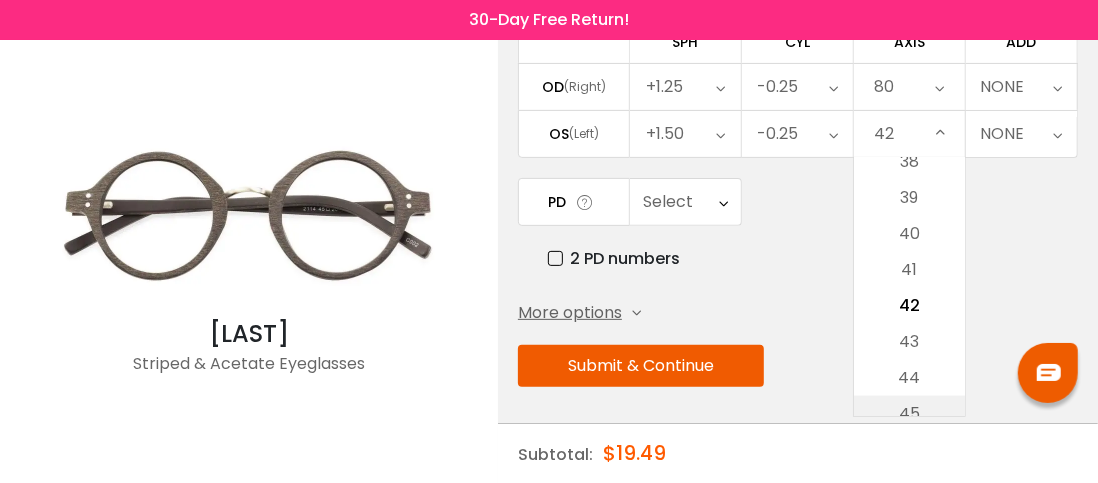 click on "45" at bounding box center [909, 414] 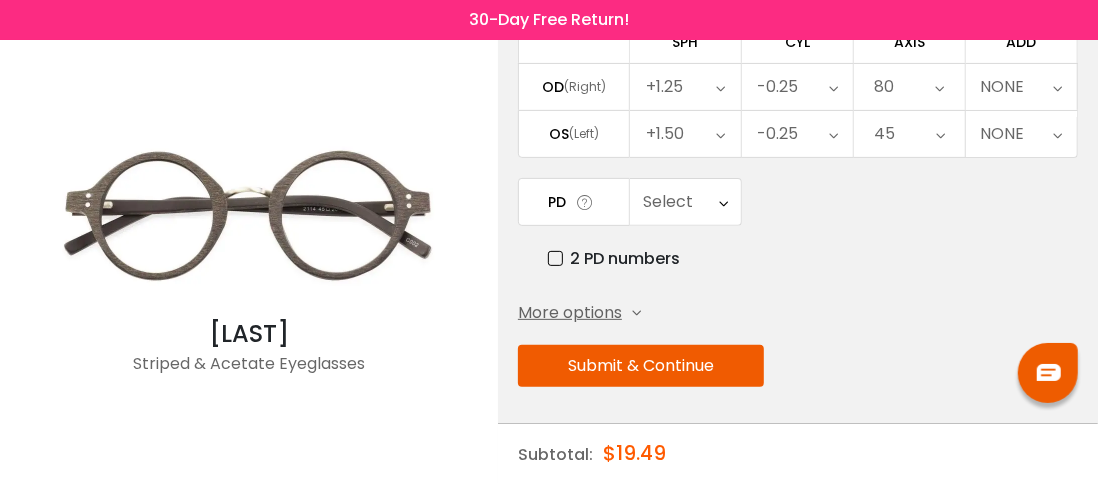 click at bounding box center (940, 134) 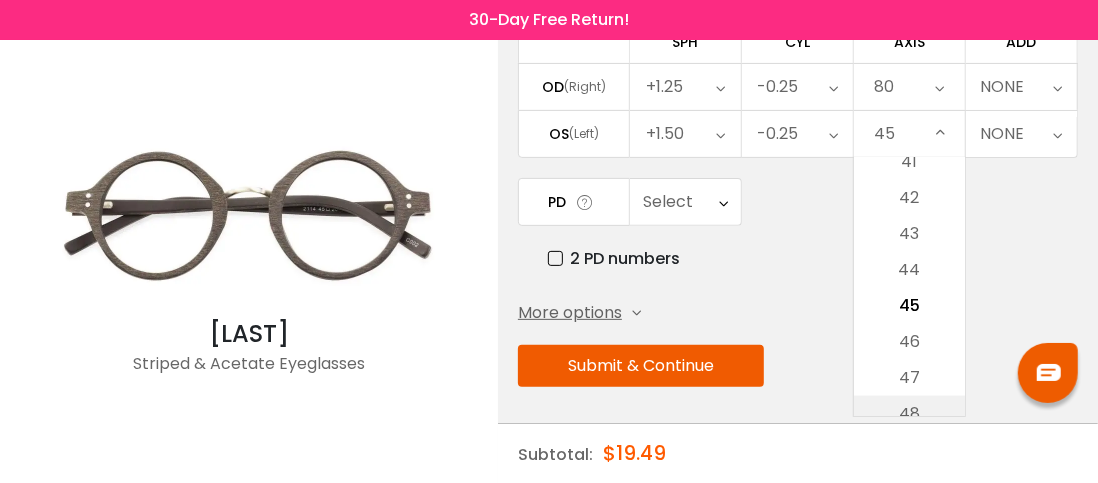 click on "48" at bounding box center (909, 414) 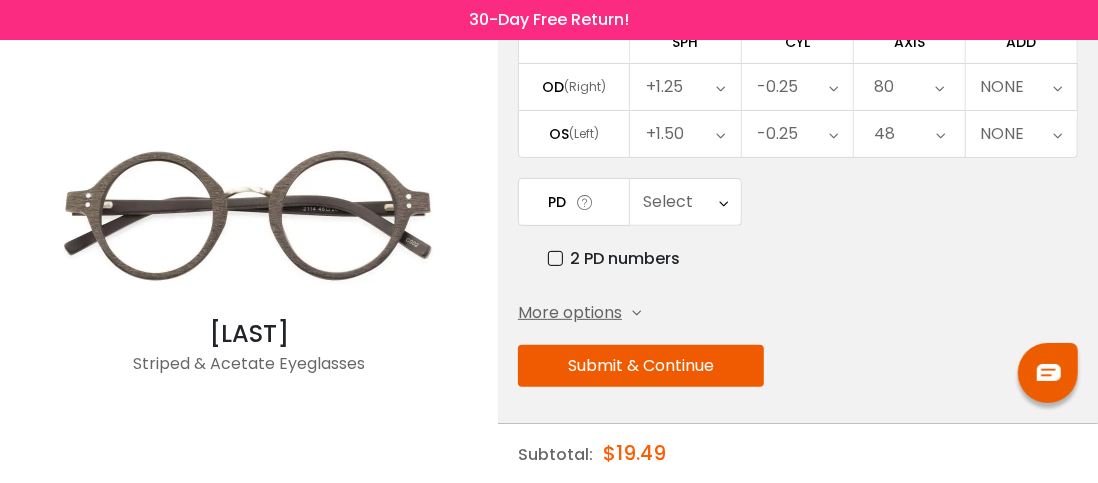 click at bounding box center [940, 134] 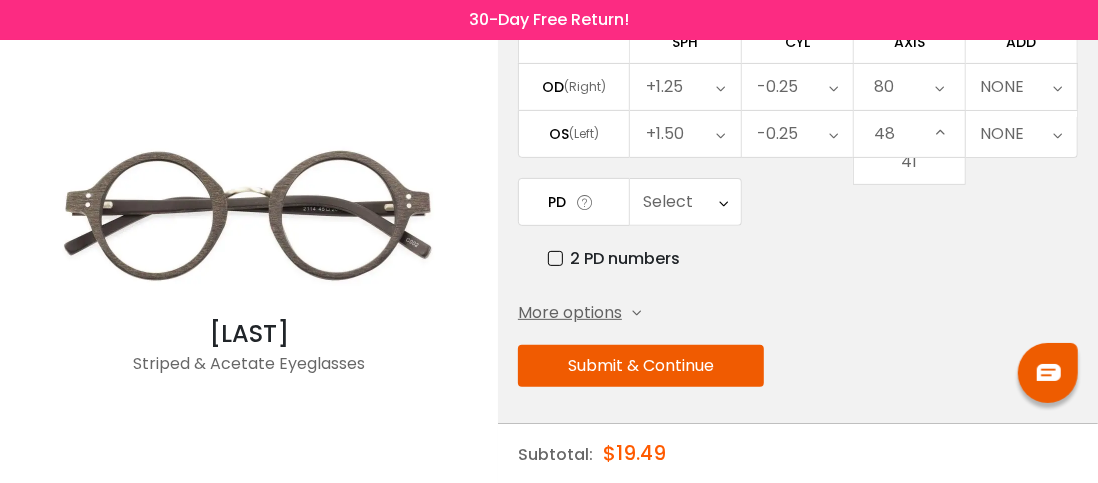 scroll, scrollTop: 1598, scrollLeft: 0, axis: vertical 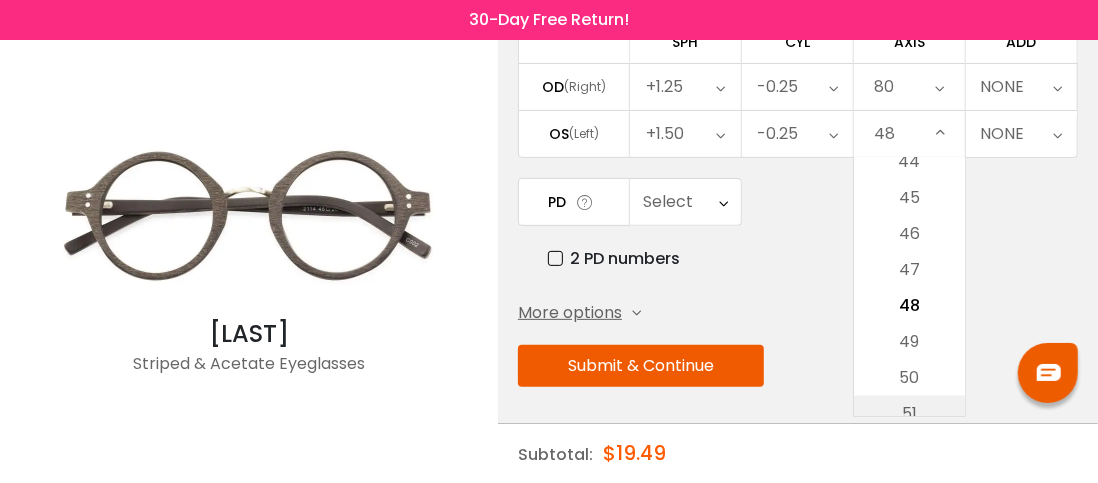 click on "51" at bounding box center (909, 414) 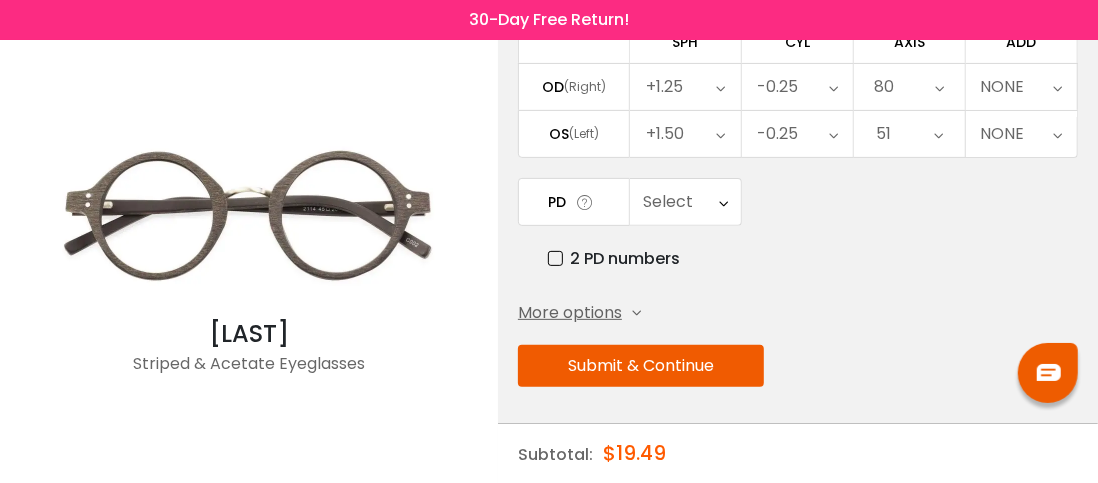 click at bounding box center (938, 134) 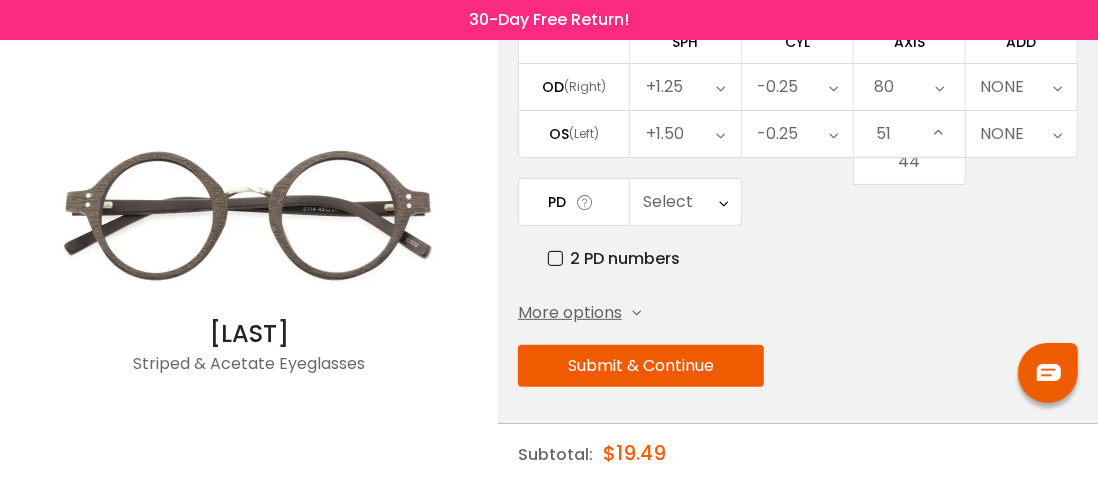 scroll, scrollTop: 1706, scrollLeft: 0, axis: vertical 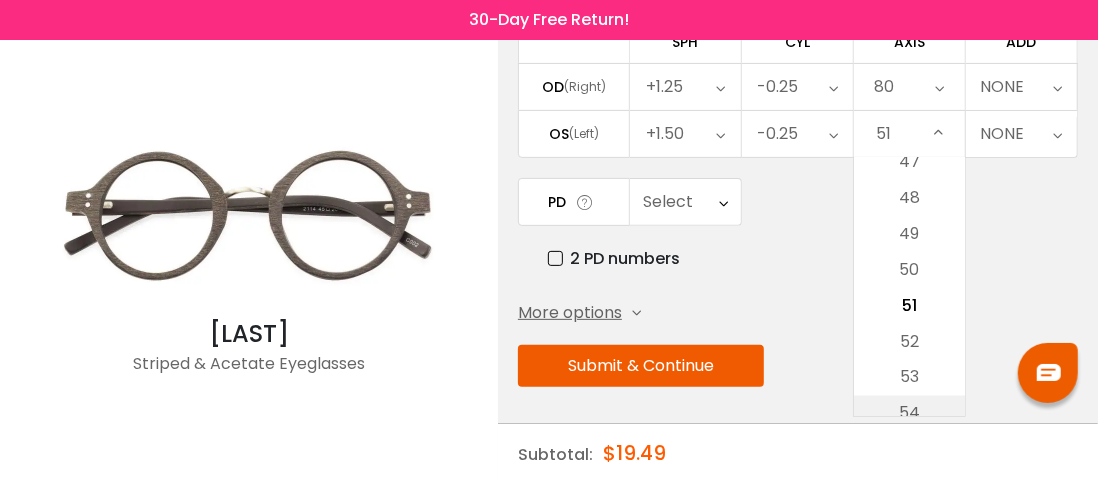click on "54" at bounding box center (909, 414) 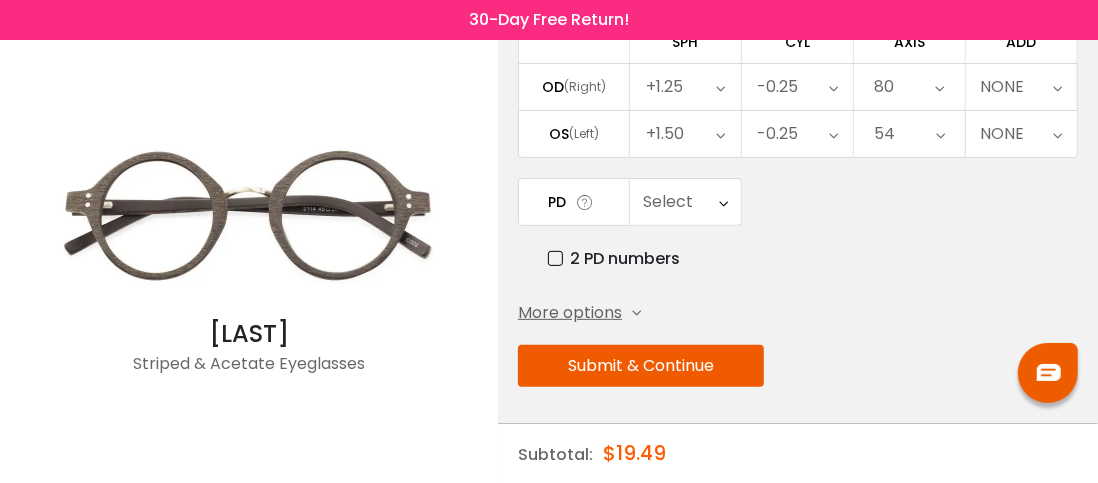 click at bounding box center (940, 134) 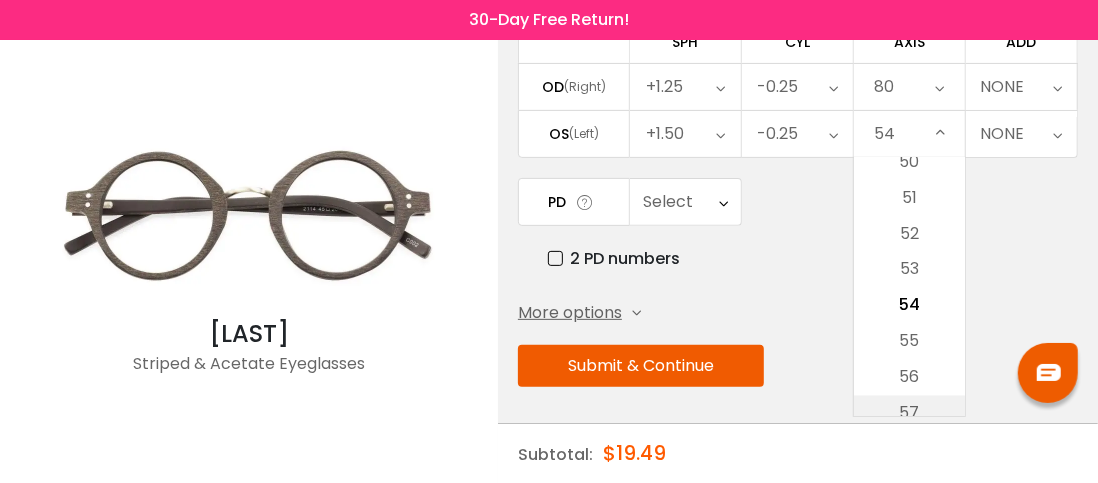 click on "57" at bounding box center (909, 414) 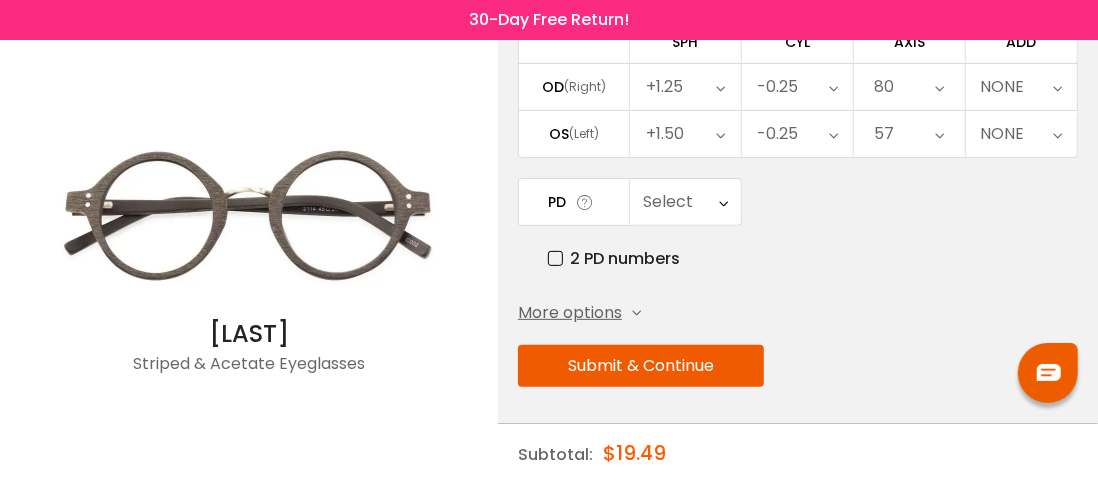 click at bounding box center (940, 134) 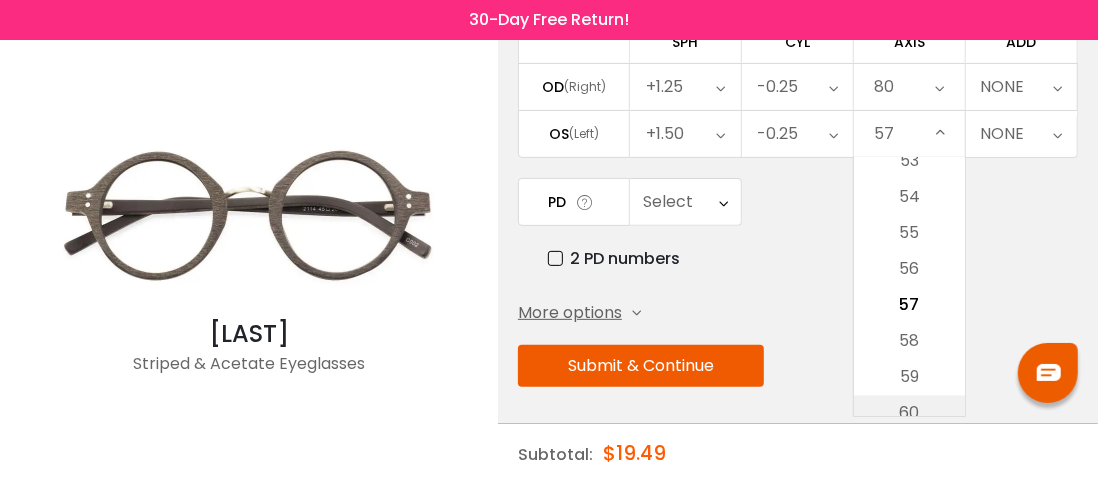 click on "60" at bounding box center [909, 414] 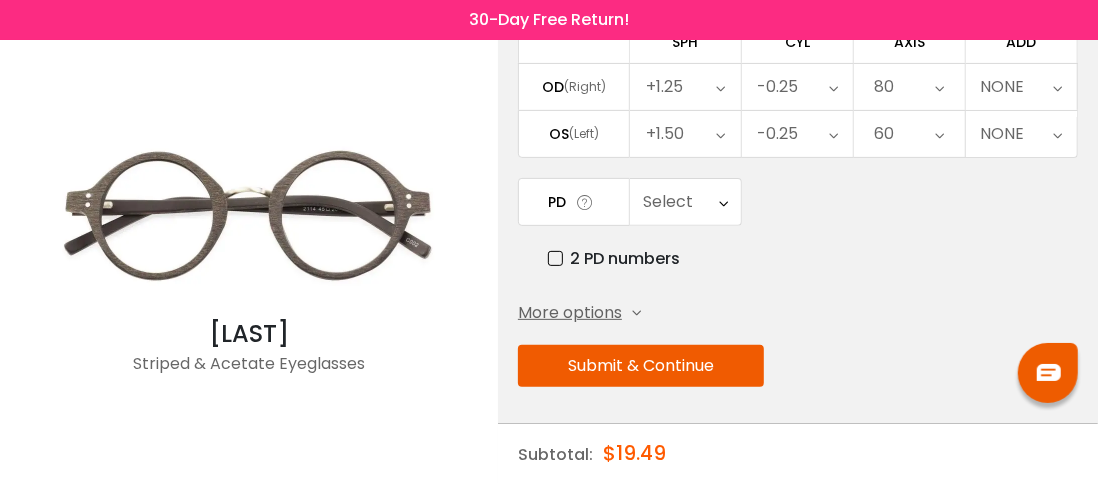 click at bounding box center [940, 134] 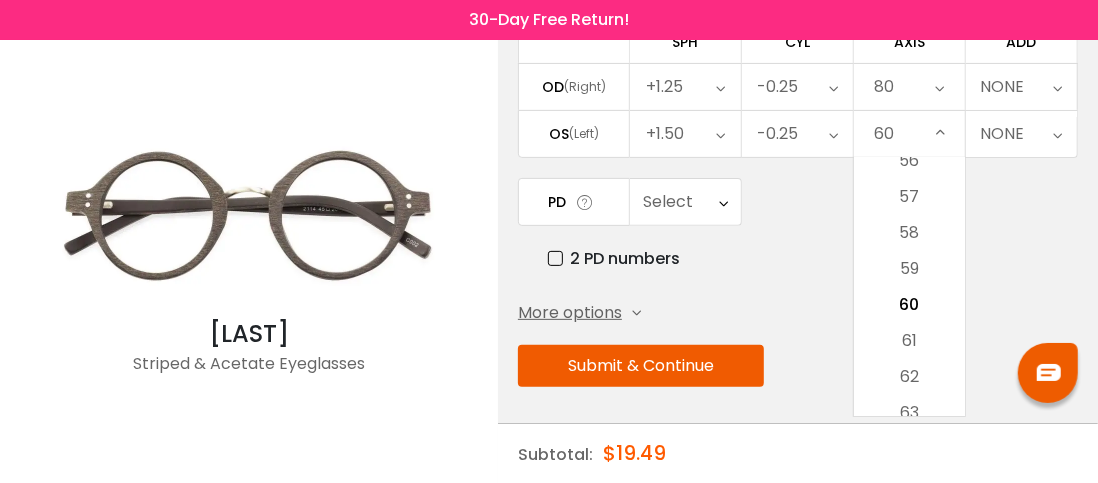 click on "Enter your prescription
SPH (Sphere)
Lens strength needed to correct your vision. Negative (-) means nearsighted, Positive (+) means farsighted.
CYL (Cylinder) & Axis
The degree of astigmatism in your eyes,  as well as an axis number that indicates the orientation of the astigmatism.
ADD (Addition)
ADD stands for the additional correction that you need for reading. It’s used for bifocal or progressive lenses and readers.
Prism
Prism is used to correct diplopia (double vision). A prism bends light to align your vision so only a single image is seen.
Vertical Prism
Vertical prism correction is for vertical eye misalignments & prescribed upwards in one eye and downwards in the other.
Horizontal Prism
Horizontal prism correction is for lateral eye misalignments & prescribed in the same direction for both eyes.
Choose Sign In" at bounding box center [798, 171] 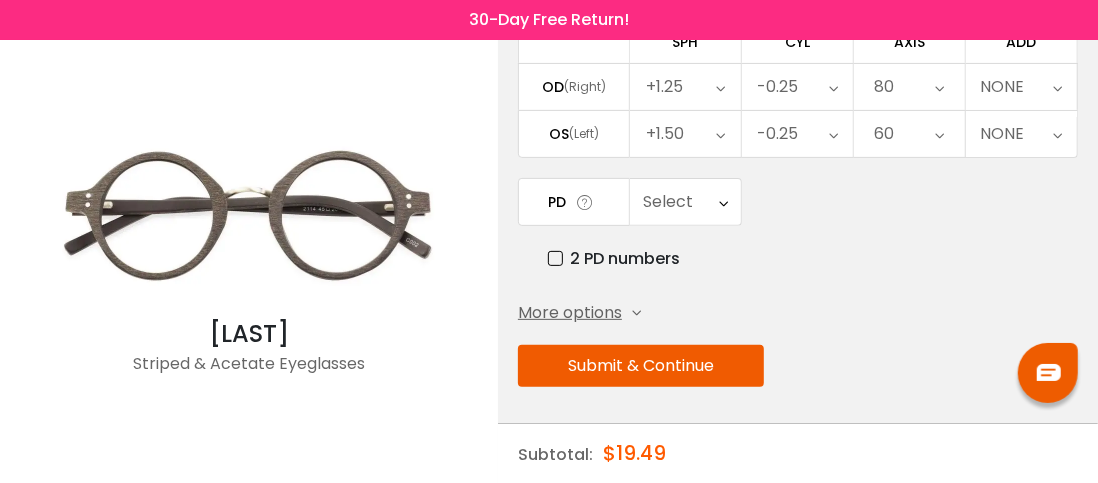 click at bounding box center (940, 134) 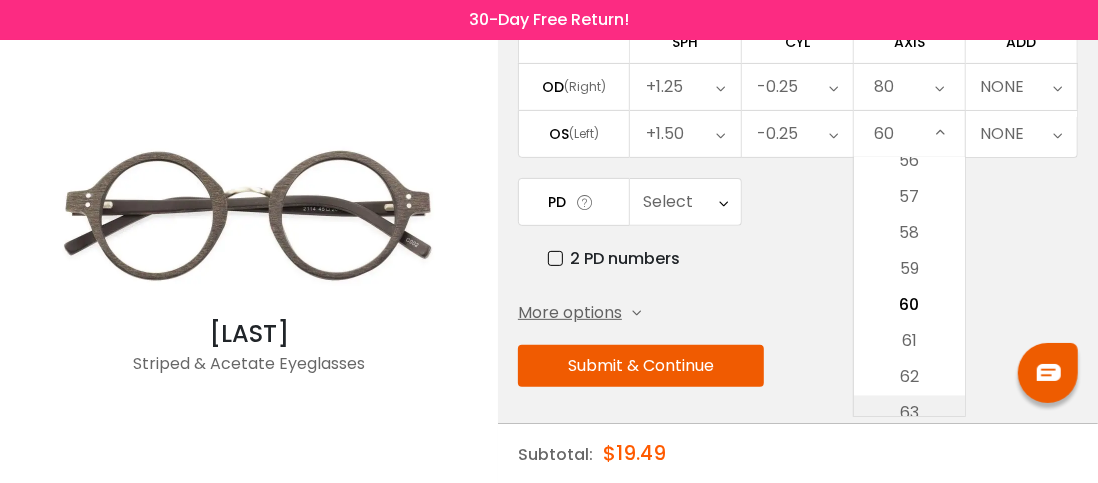 click on "63" at bounding box center (909, 414) 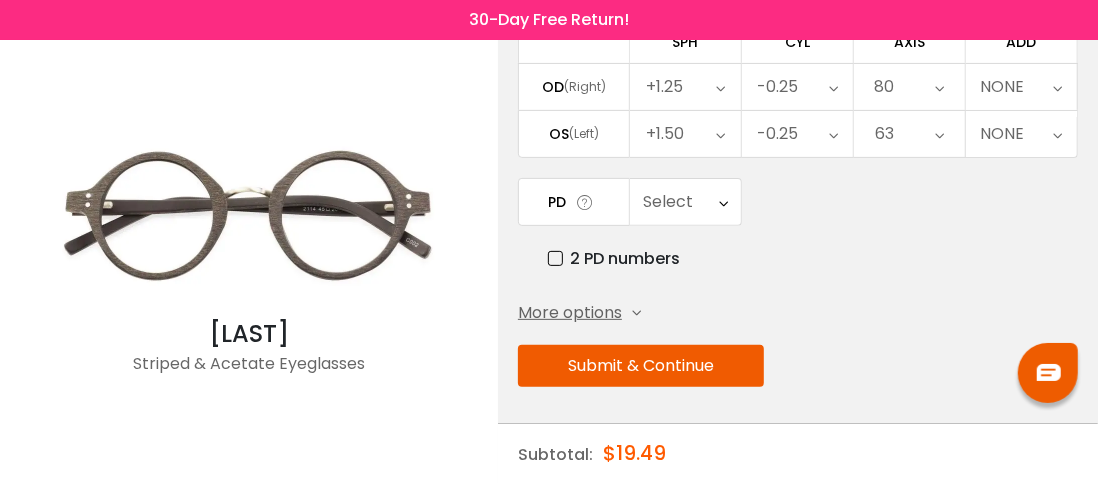 click on "63" at bounding box center [909, 134] 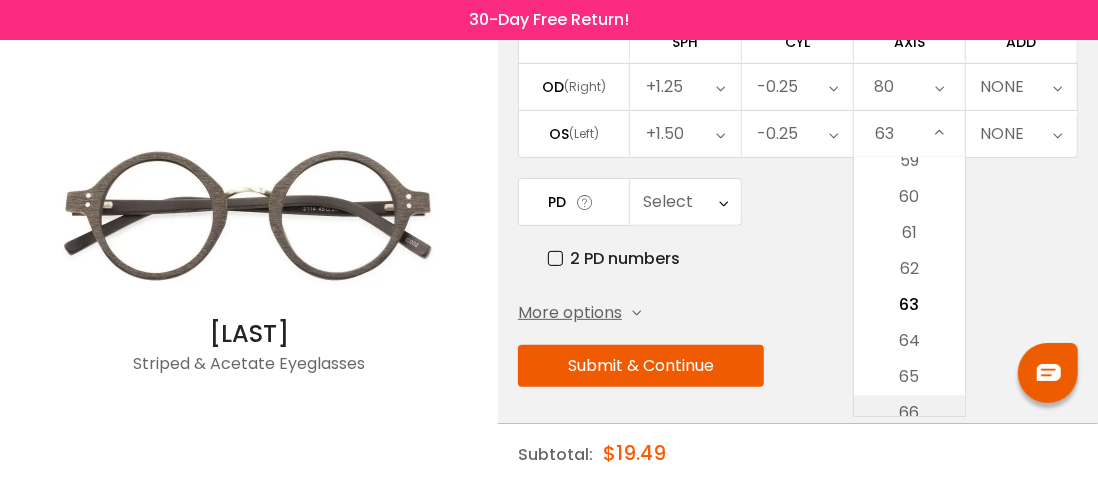 click on "66" at bounding box center [909, 414] 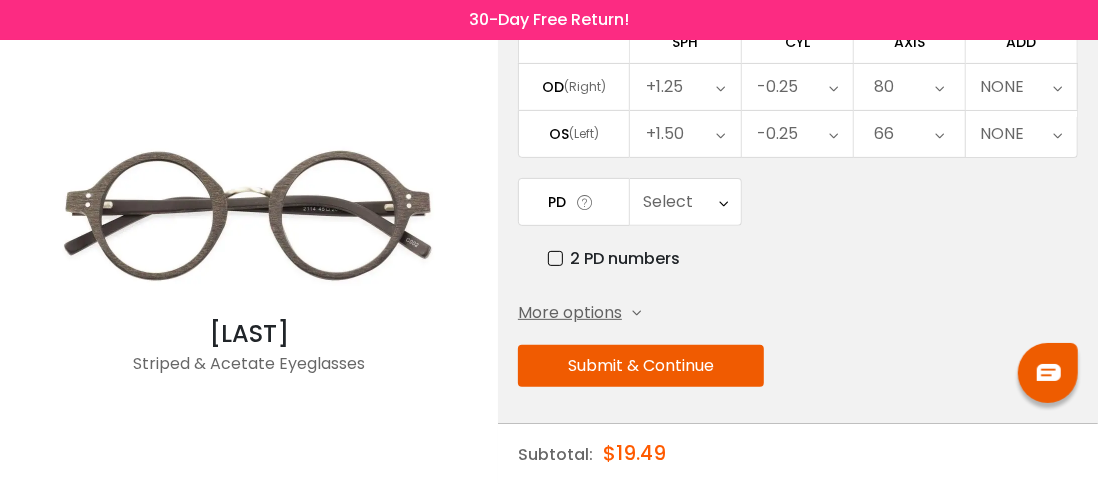 click on "66" at bounding box center [909, 134] 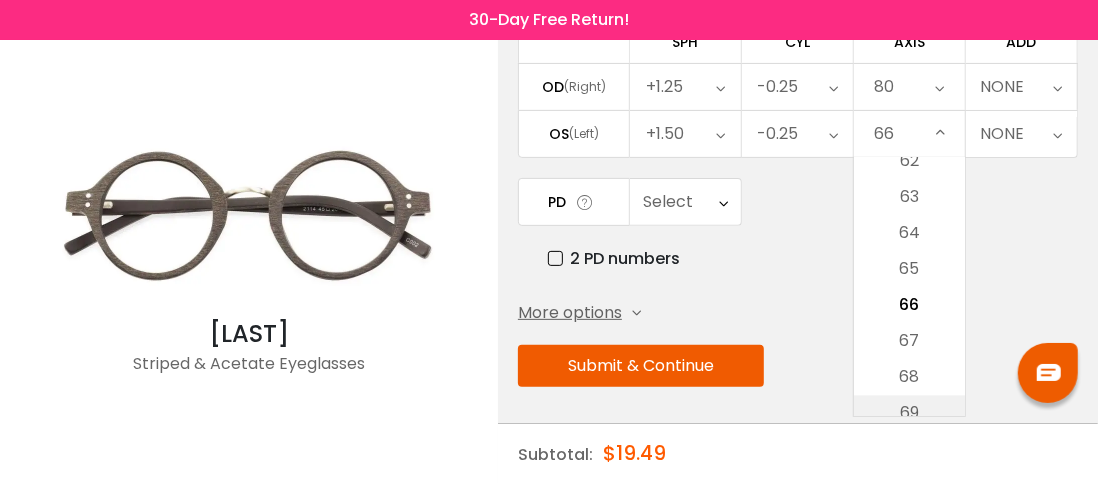 click on "69" at bounding box center (909, 414) 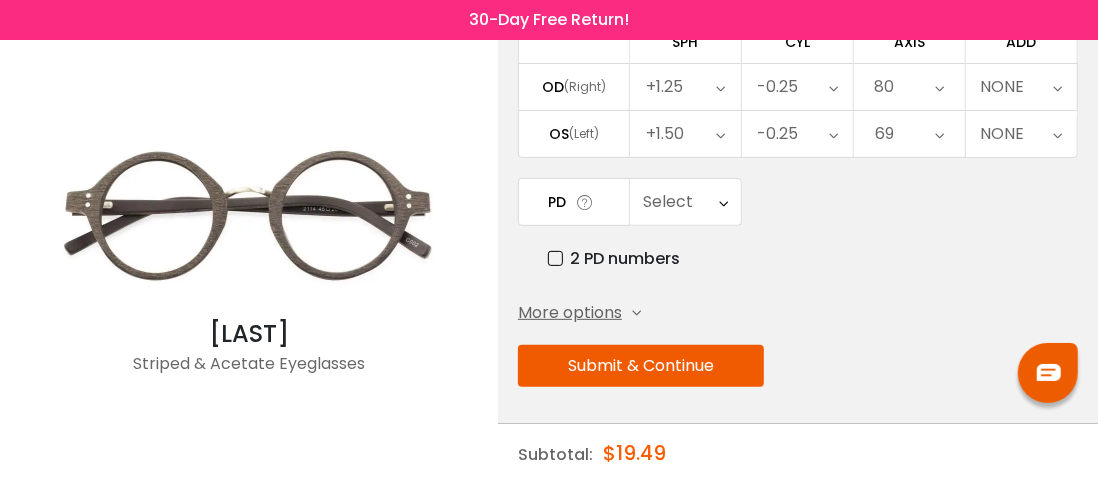 click on "69" at bounding box center [909, 134] 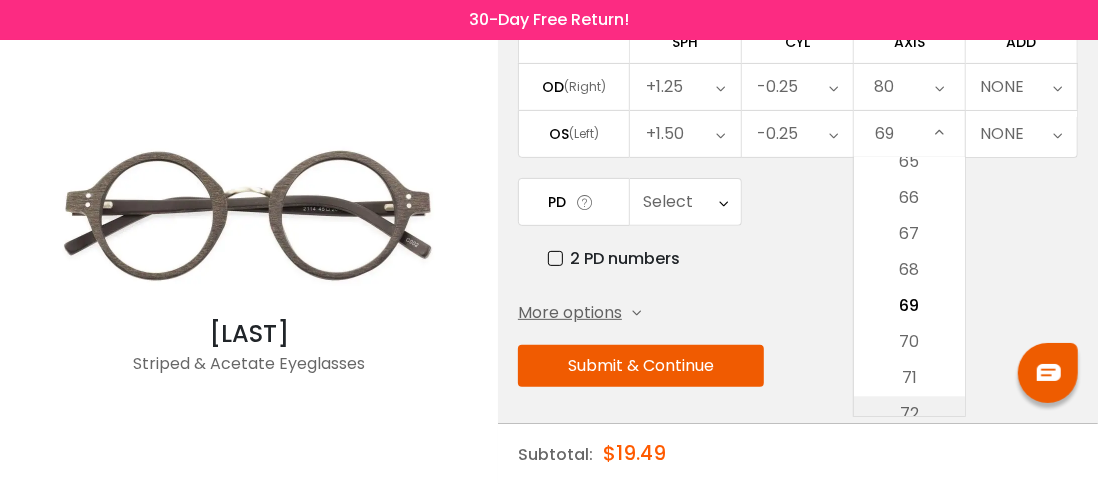 click on "72" at bounding box center (909, 414) 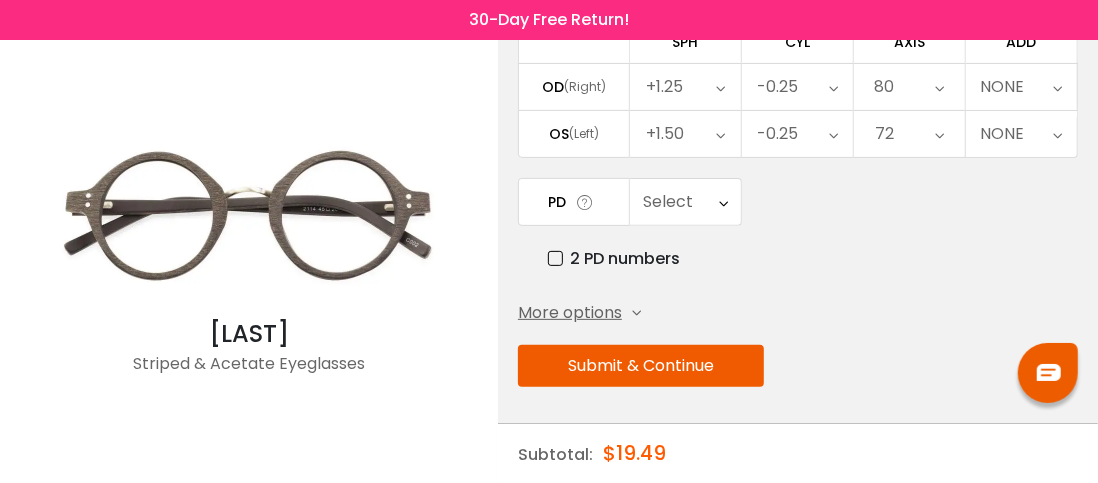 click on "72" at bounding box center [909, 134] 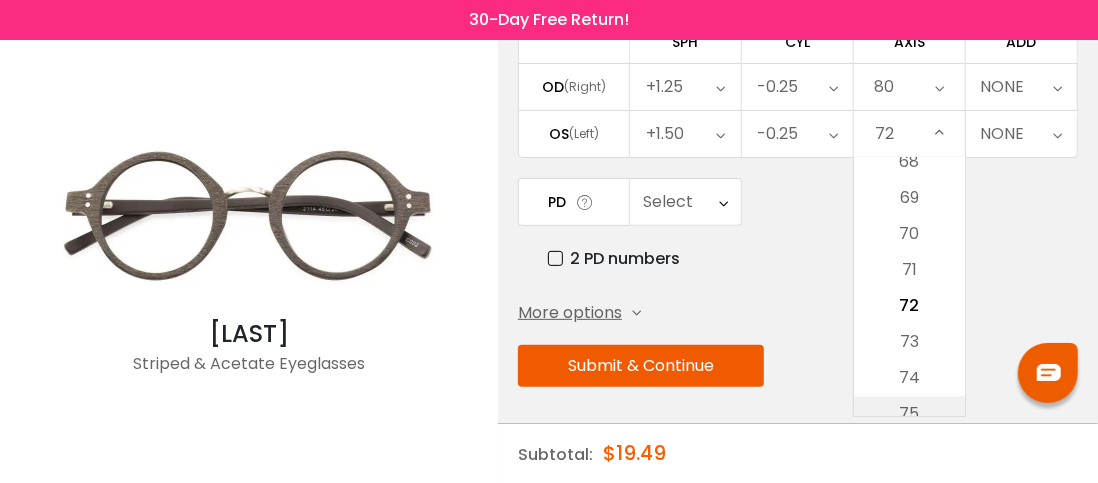 click on "75" at bounding box center [909, 414] 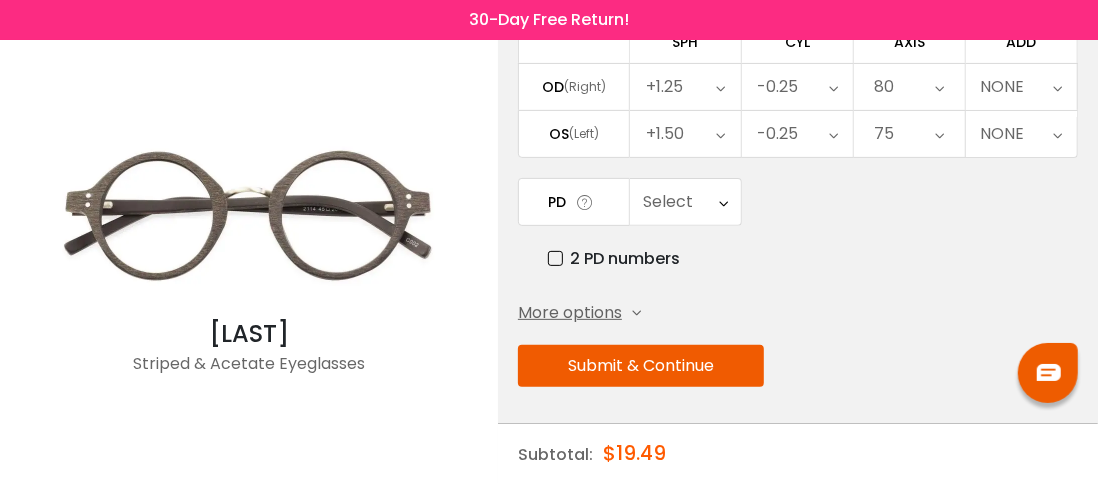 click at bounding box center [940, 134] 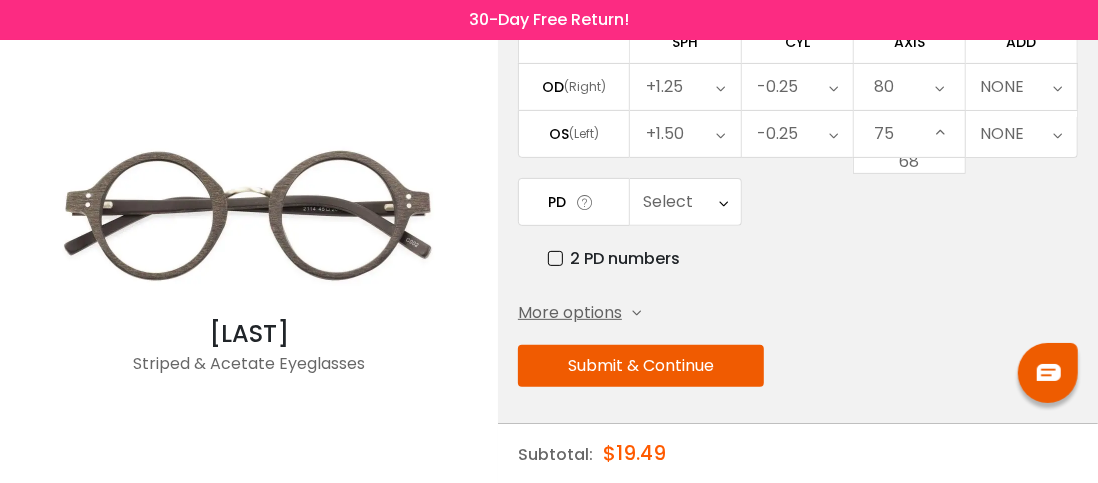 scroll, scrollTop: 2570, scrollLeft: 0, axis: vertical 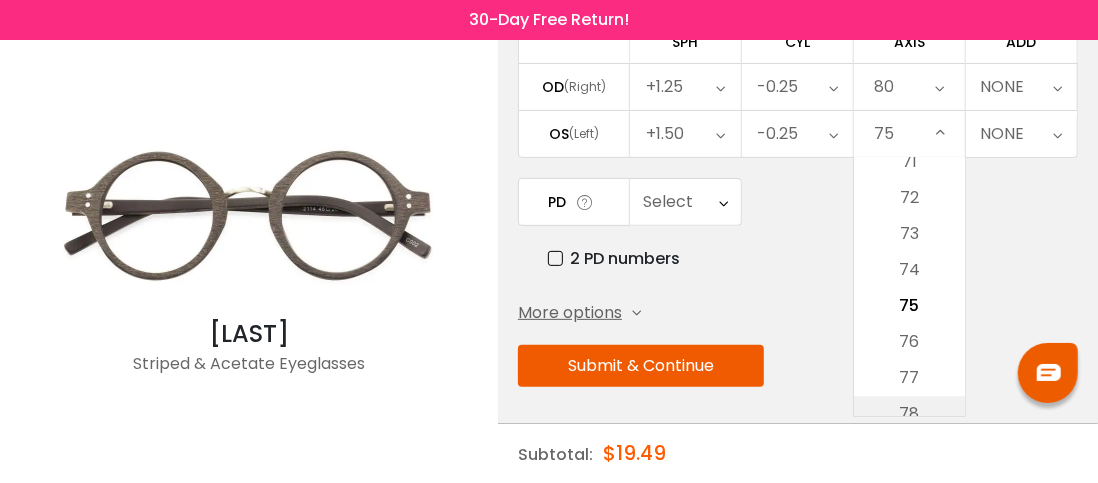 click on "78" at bounding box center [909, 414] 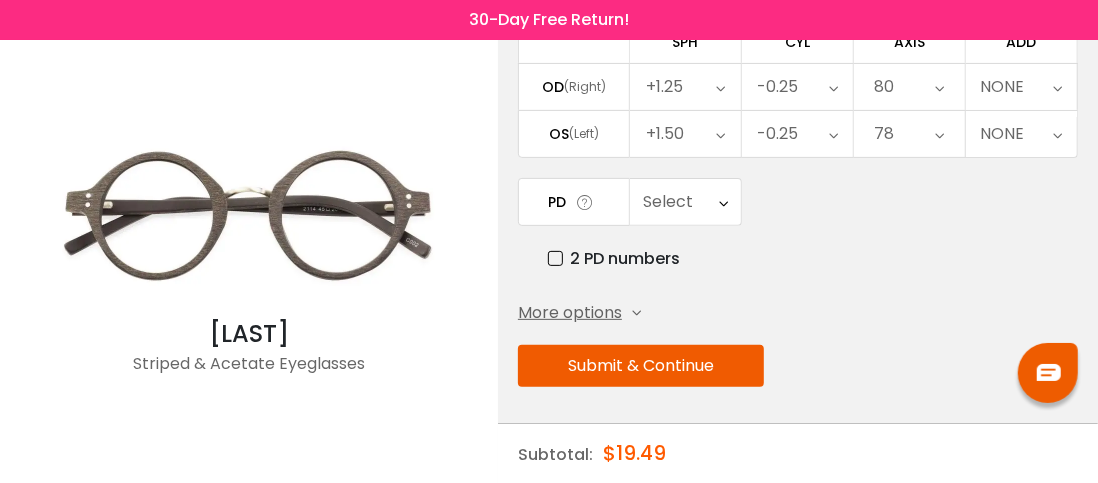 click at bounding box center (940, 134) 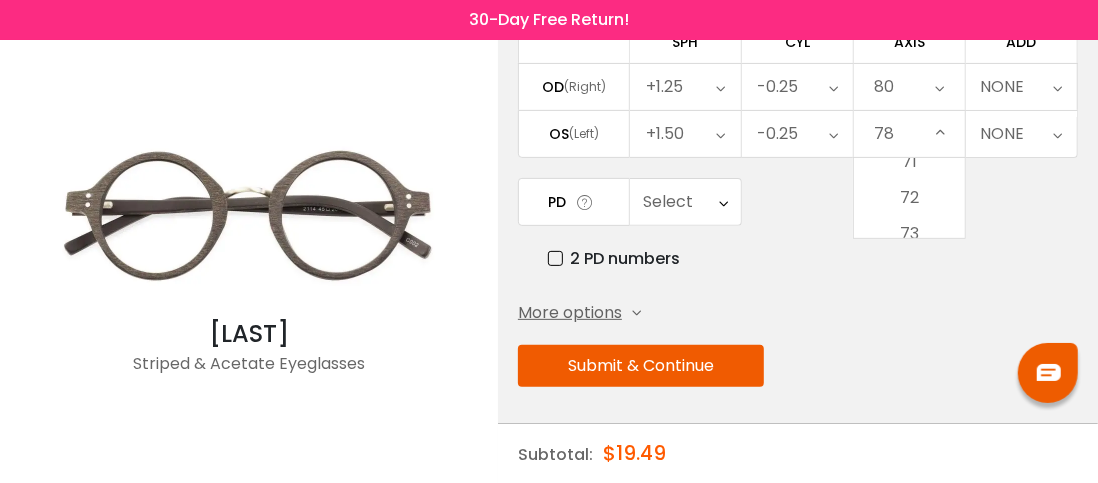 scroll, scrollTop: 2678, scrollLeft: 0, axis: vertical 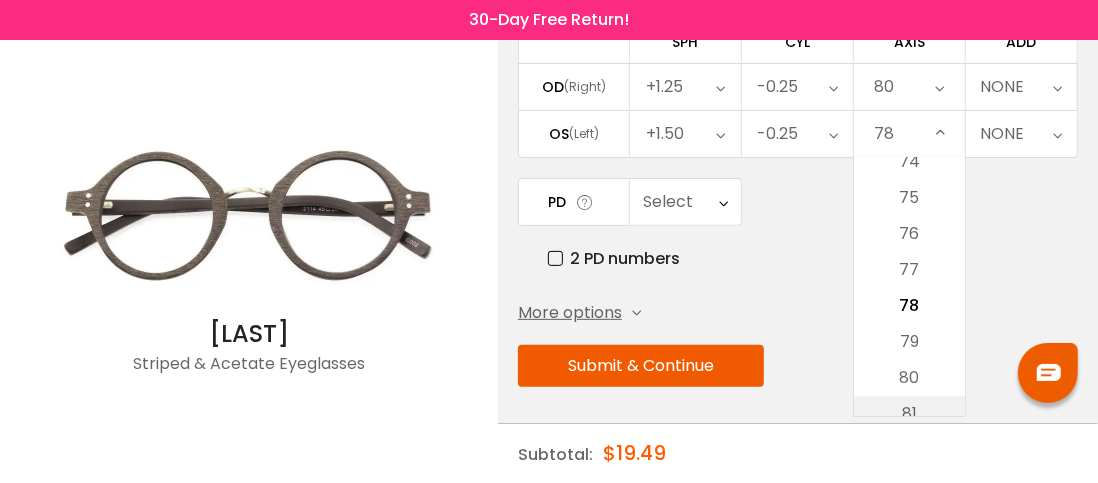 click on "81" at bounding box center [909, 414] 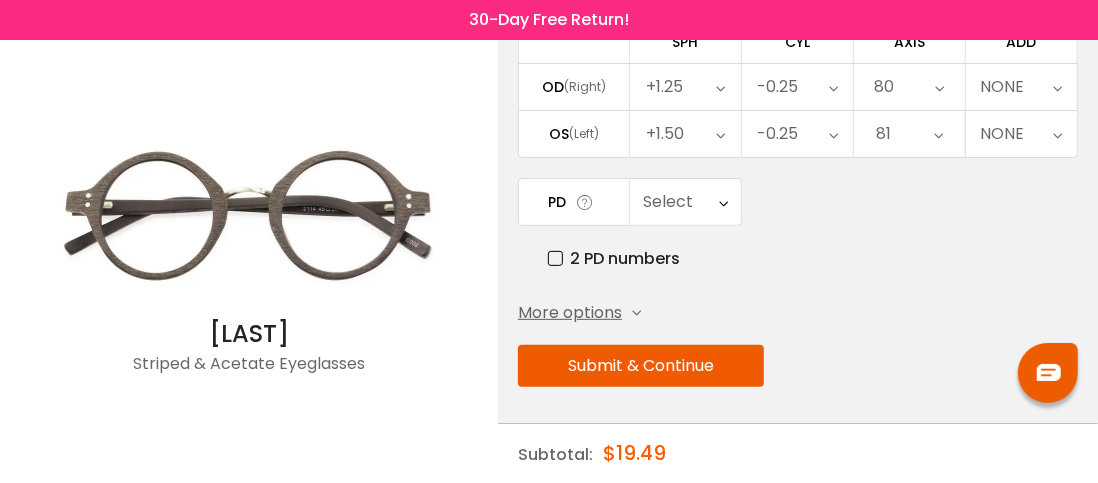 click at bounding box center [938, 134] 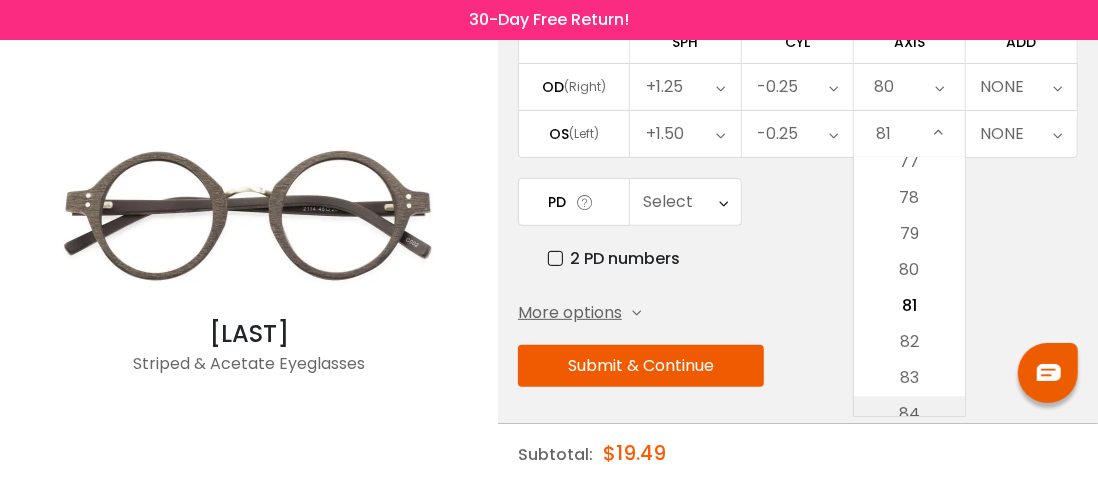 click on "84" at bounding box center (909, 414) 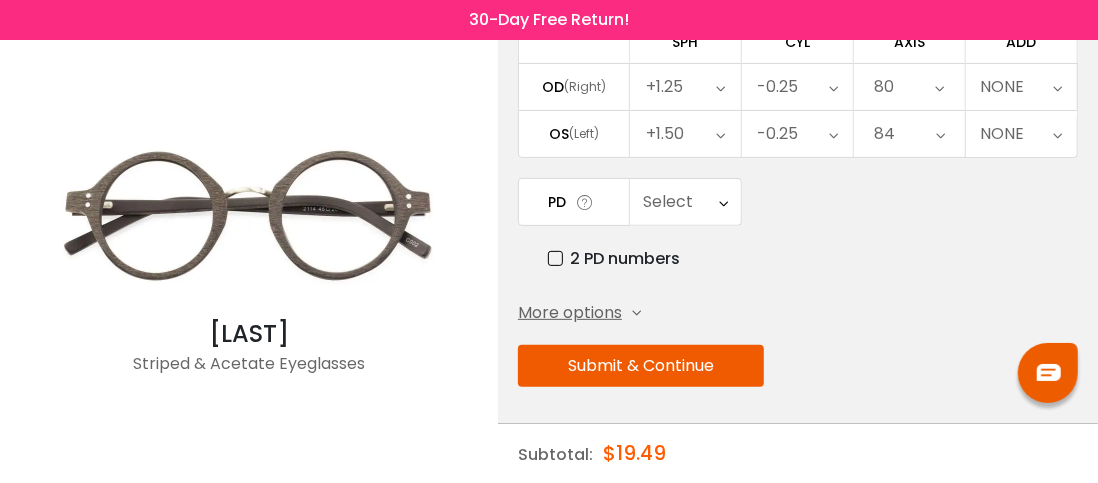 click on "84" at bounding box center (909, 134) 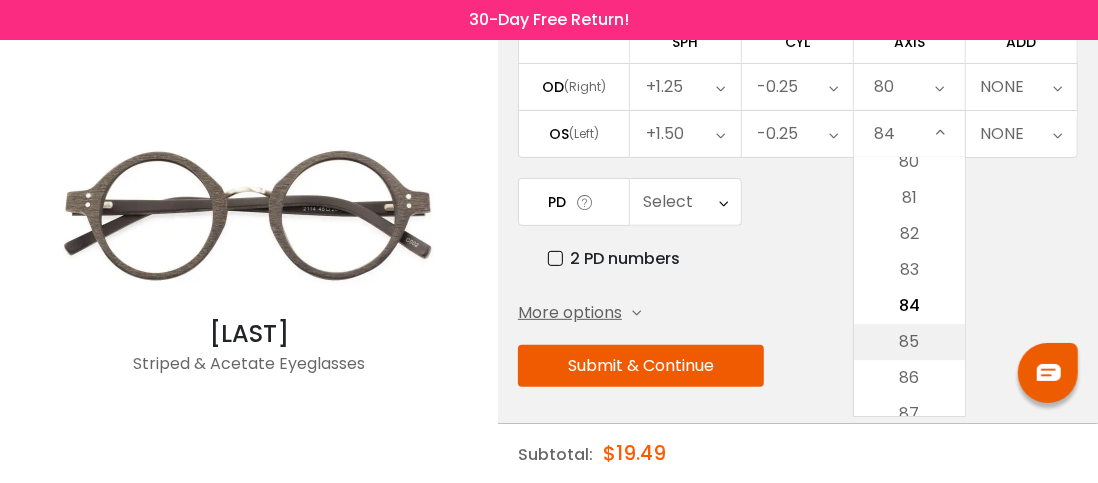 click on "85" at bounding box center [909, 342] 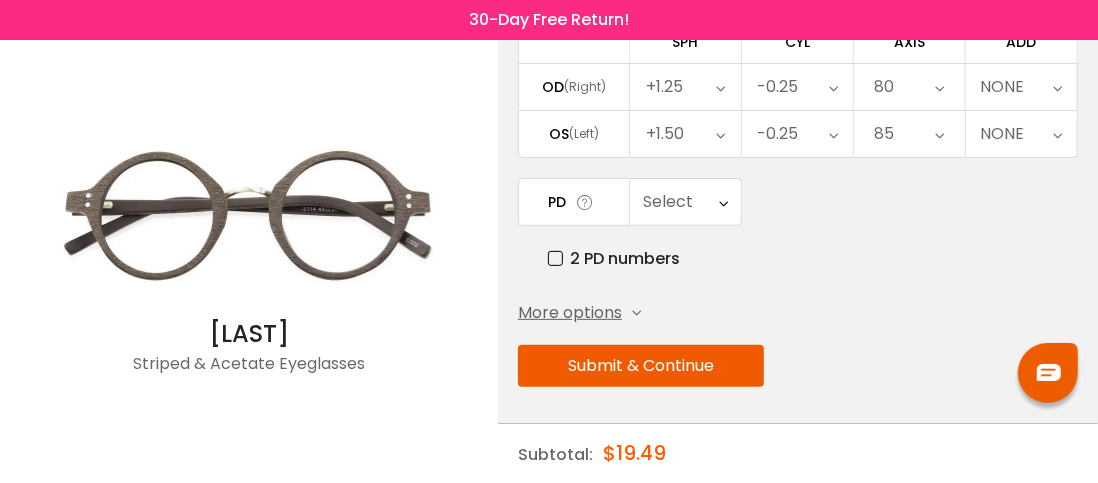 click at bounding box center [1058, 87] 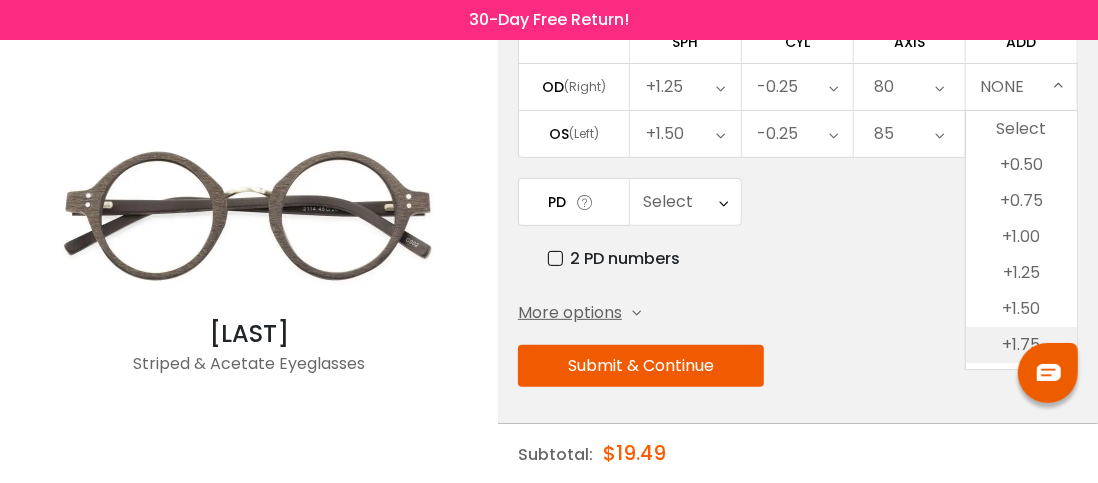 click on "+1.75" at bounding box center [1021, 345] 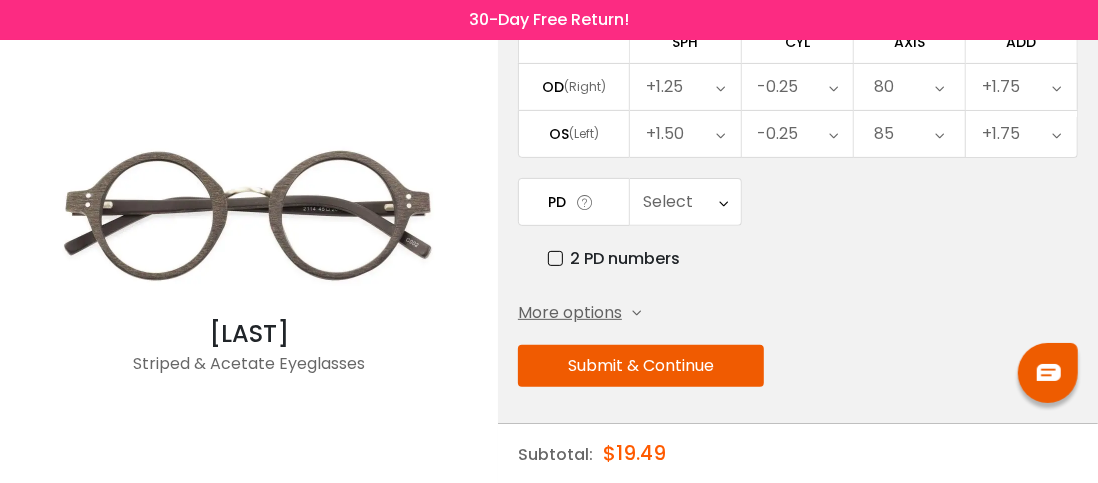 click at bounding box center (1056, 87) 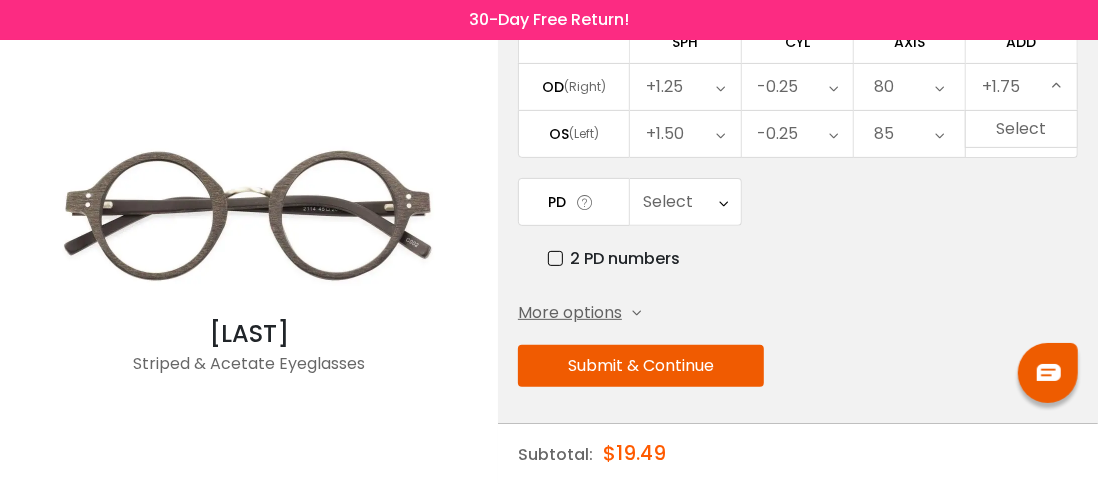 scroll, scrollTop: 86, scrollLeft: 0, axis: vertical 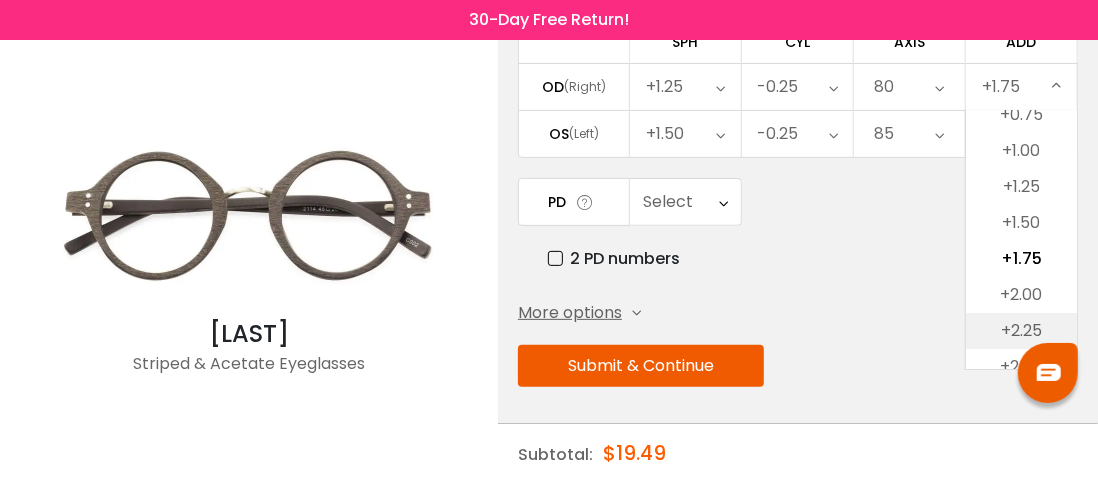 click on "+2.25" at bounding box center [1021, 331] 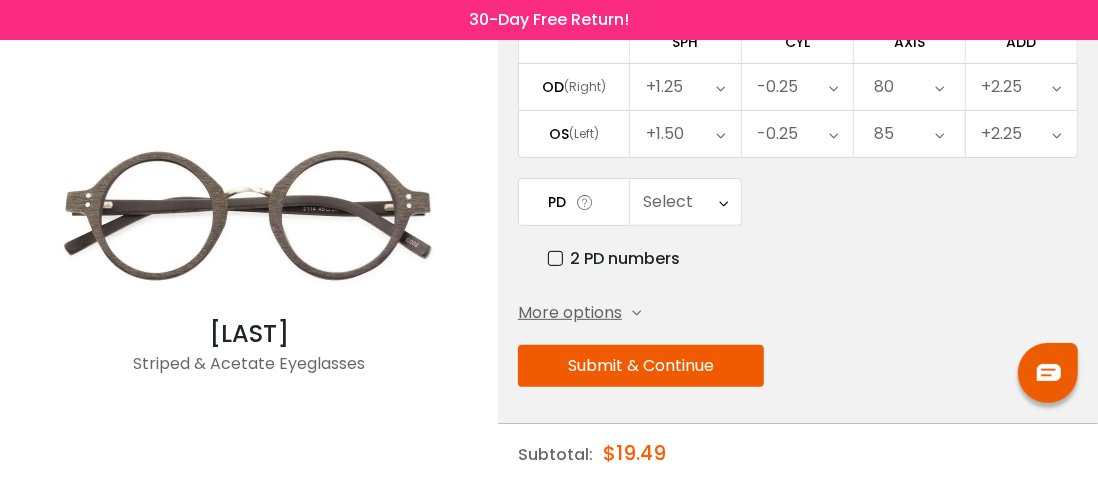 click on "2 PD numbers" at bounding box center [614, 258] 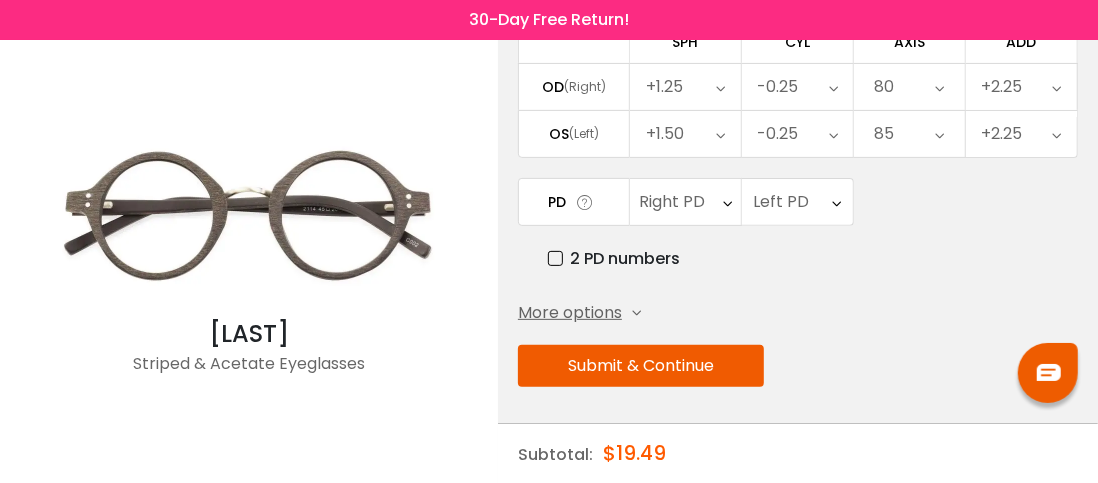click at bounding box center [727, 202] 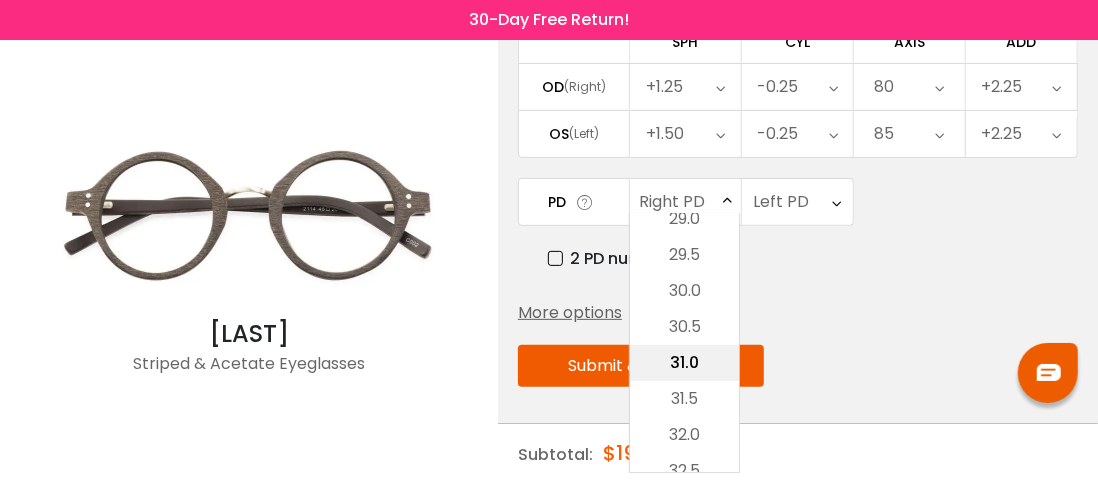 click on "31.0" at bounding box center (684, 363) 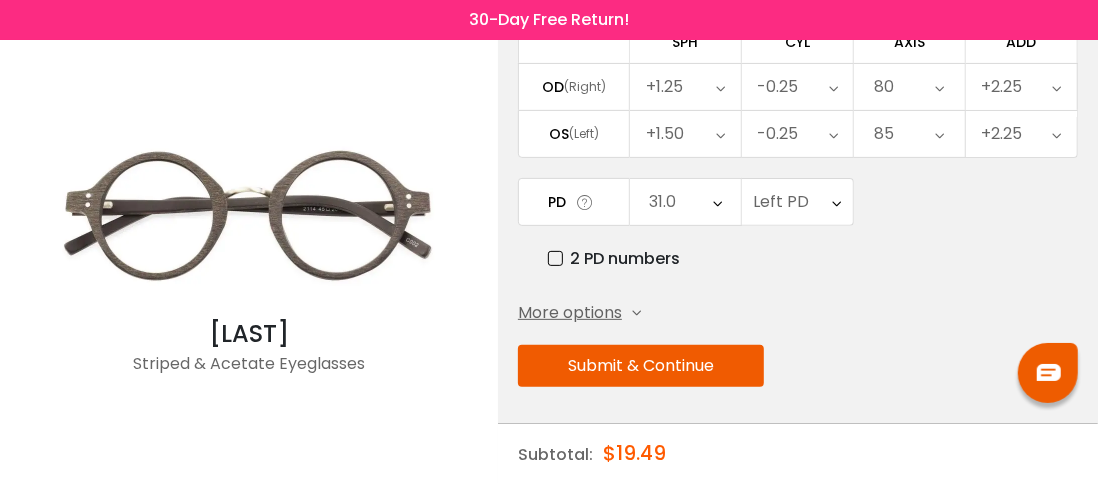 click at bounding box center [837, 202] 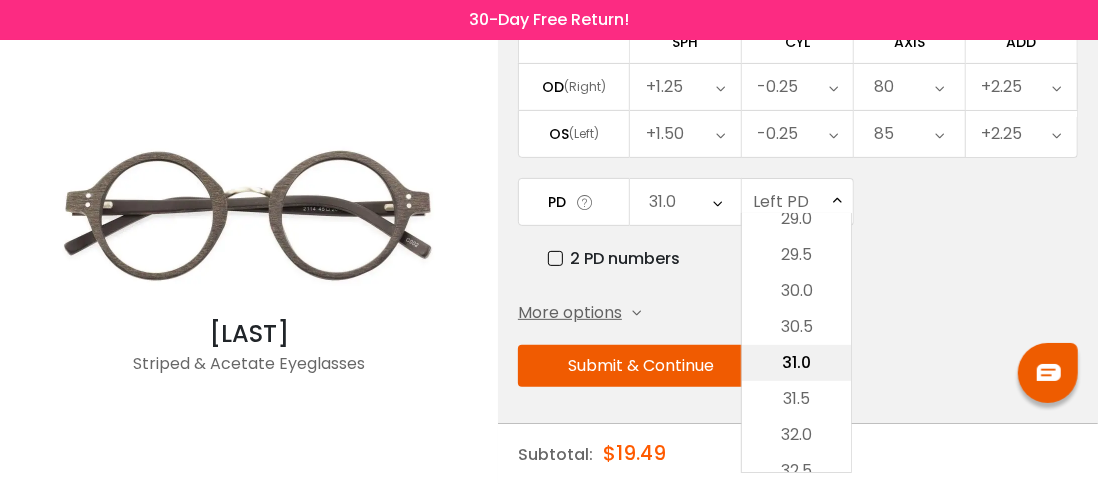 click on "31.0" at bounding box center (796, 363) 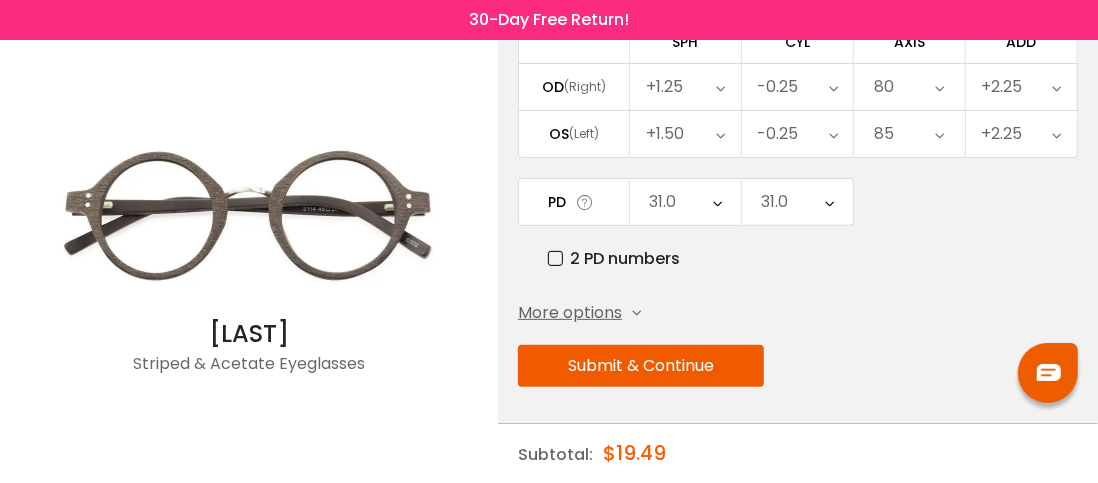 click on "Submit & Continue" at bounding box center (641, 366) 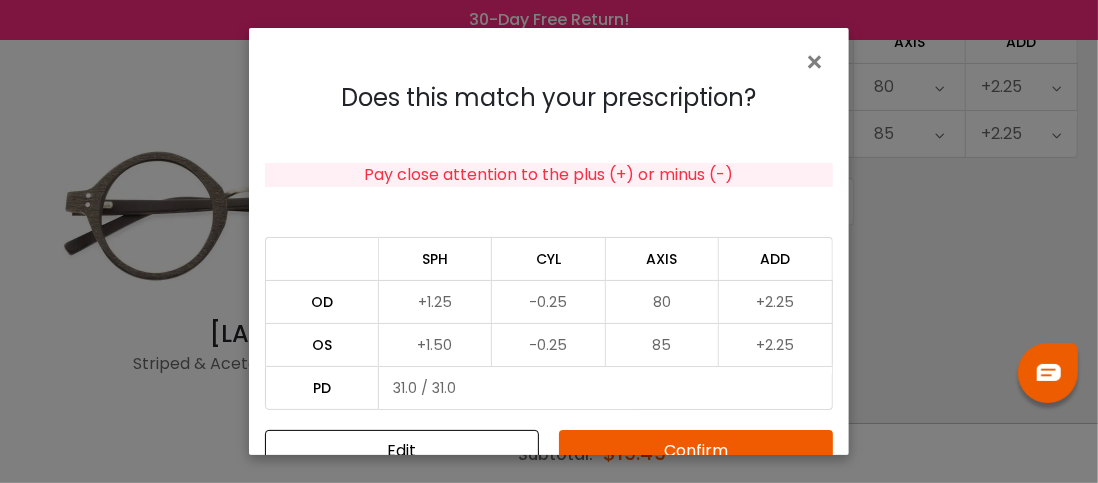 click on "Confirm" at bounding box center [696, 451] 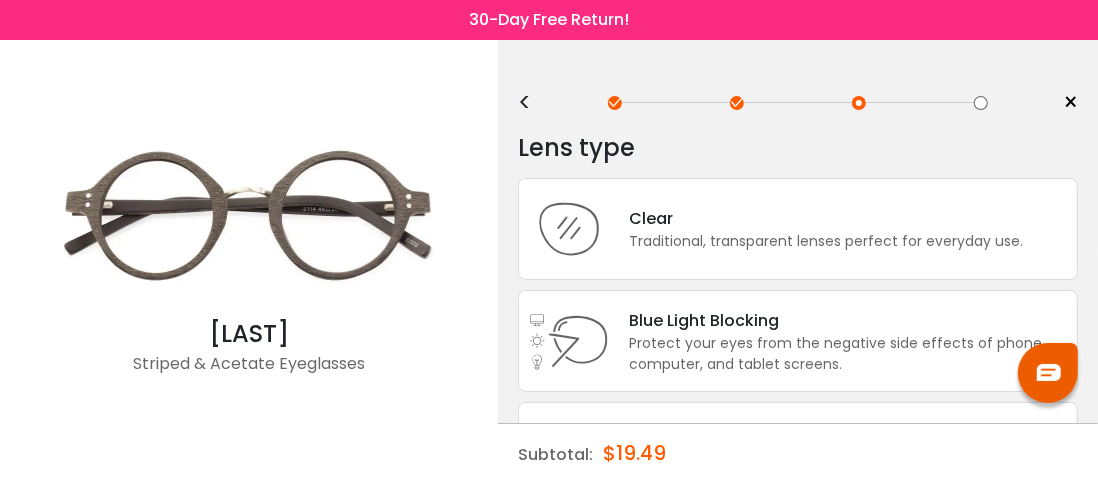 scroll, scrollTop: 0, scrollLeft: 0, axis: both 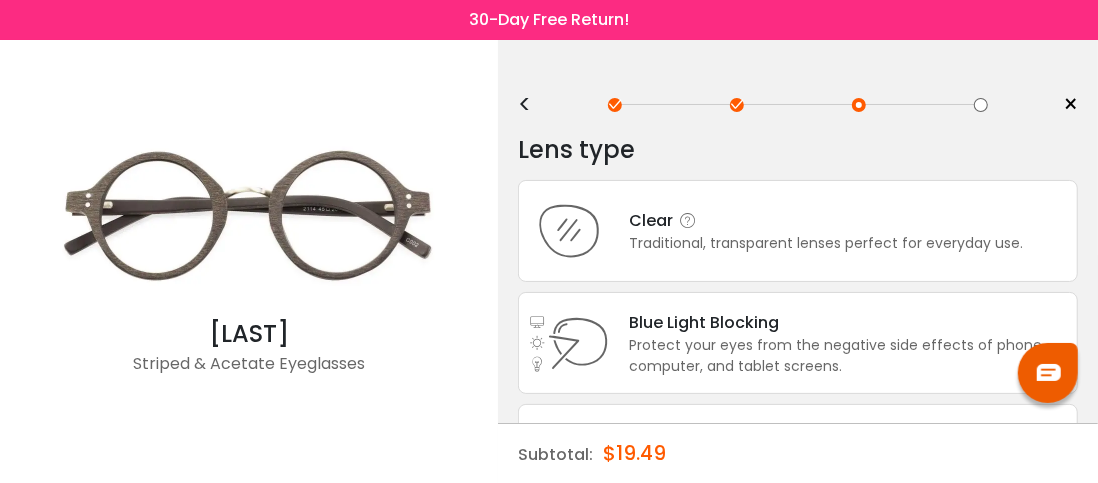 click on "Clear" at bounding box center [826, 220] 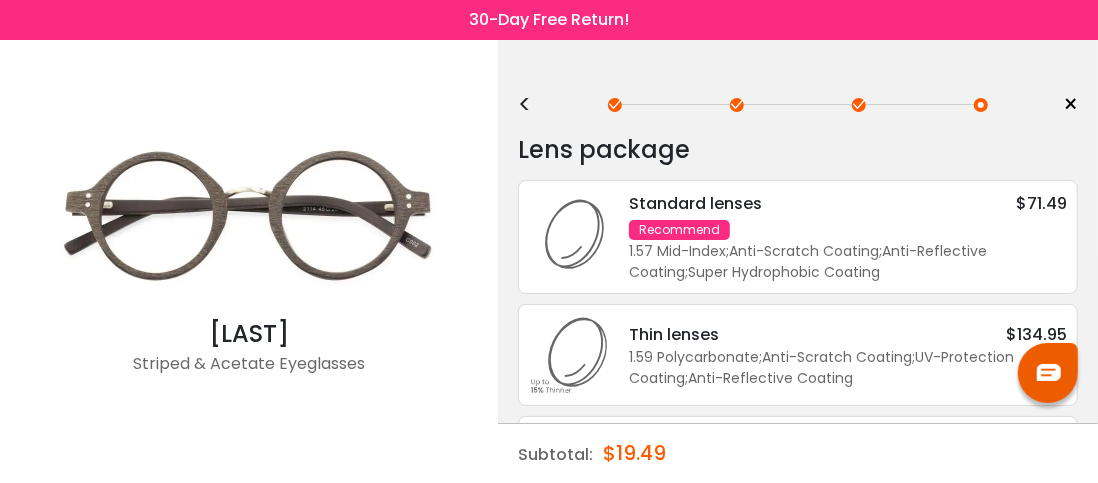 click on "Standard lenses" at bounding box center (695, 203) 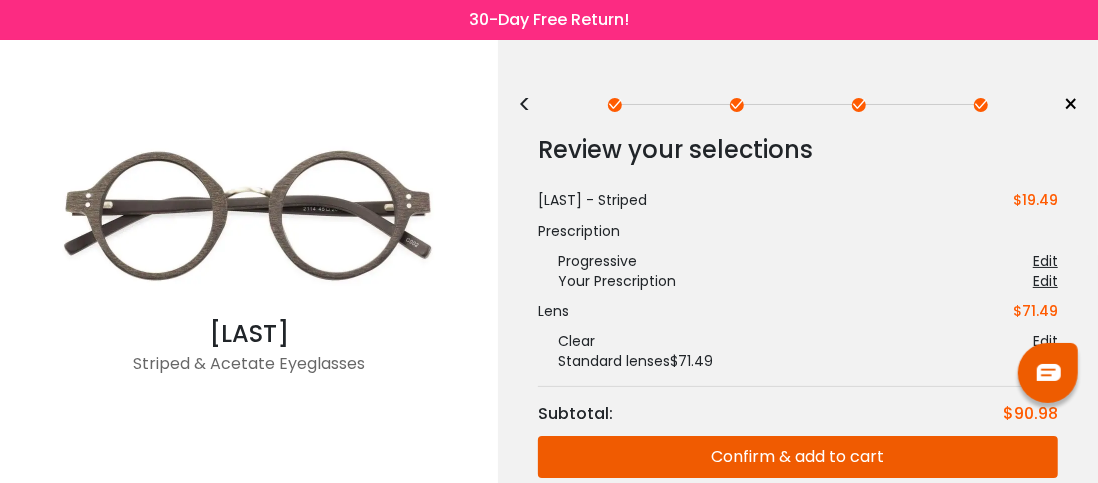 click on "Confirm & add to cart" at bounding box center [798, 457] 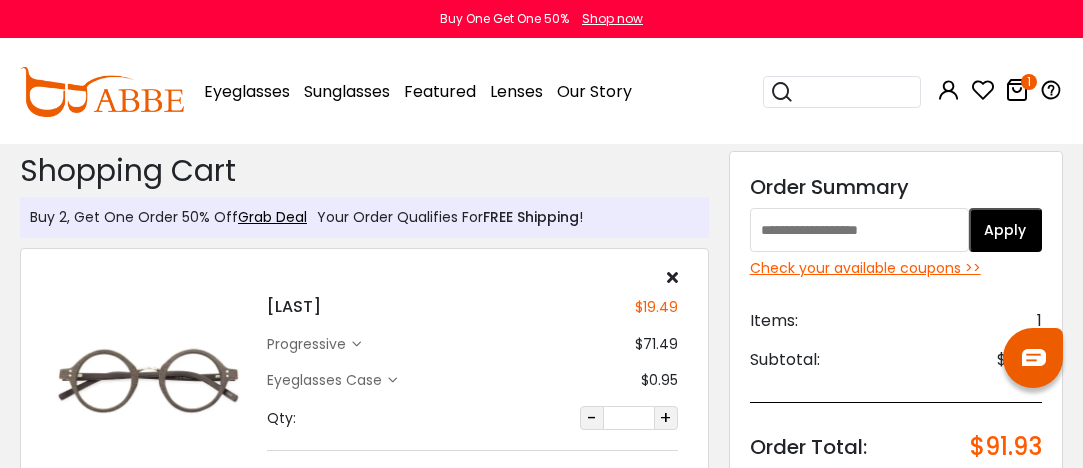 scroll, scrollTop: 0, scrollLeft: 0, axis: both 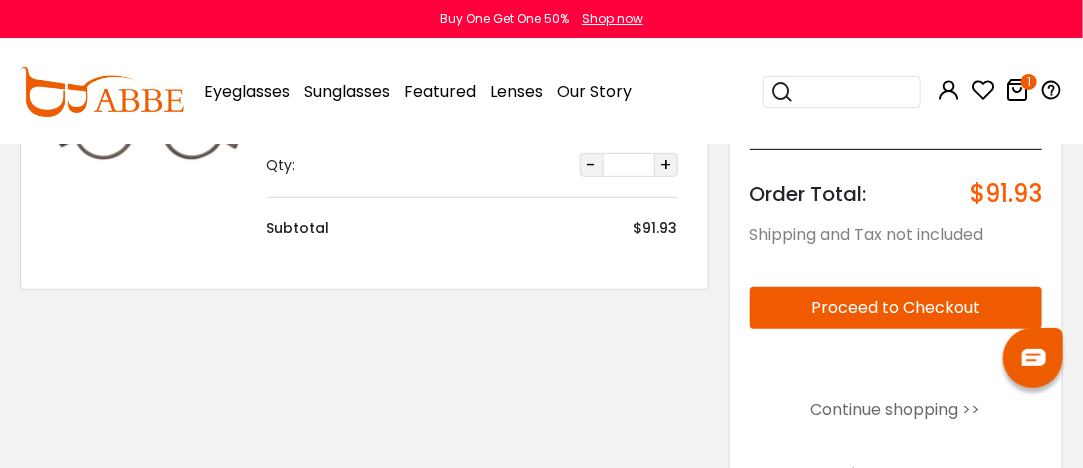 click on "Proceed to Checkout" at bounding box center [896, 308] 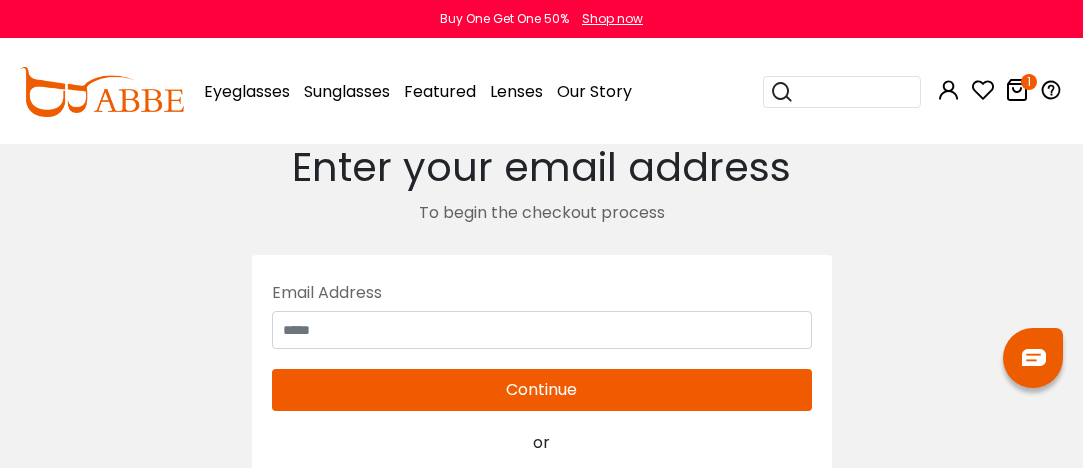 scroll, scrollTop: 0, scrollLeft: 0, axis: both 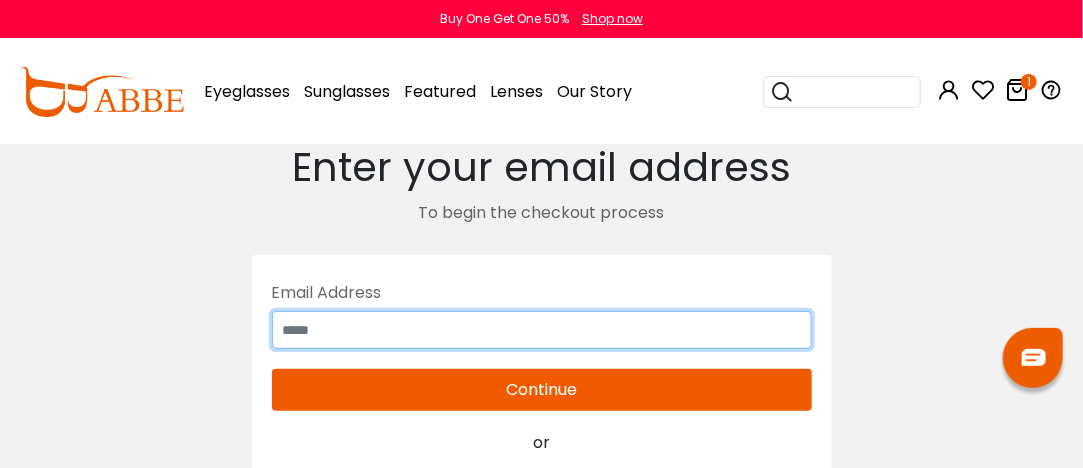 click at bounding box center (542, 330) 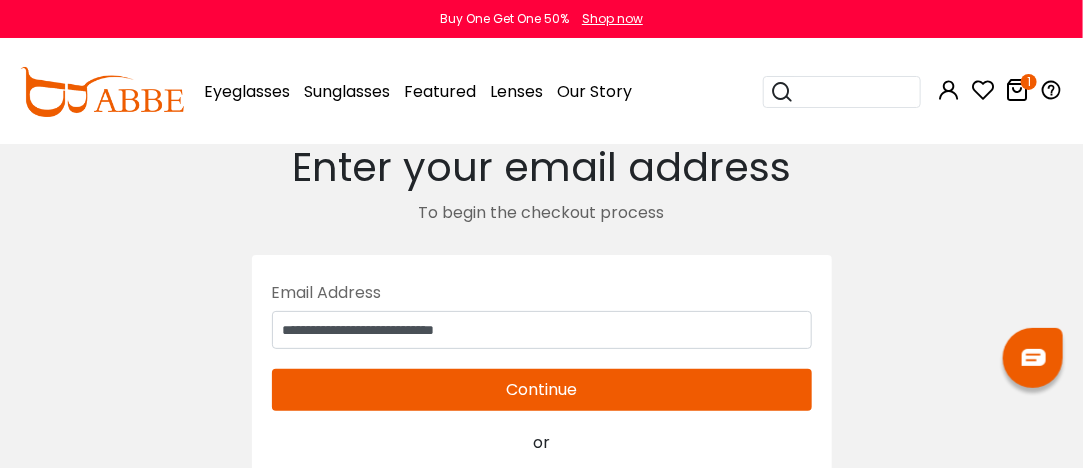 type on "**********" 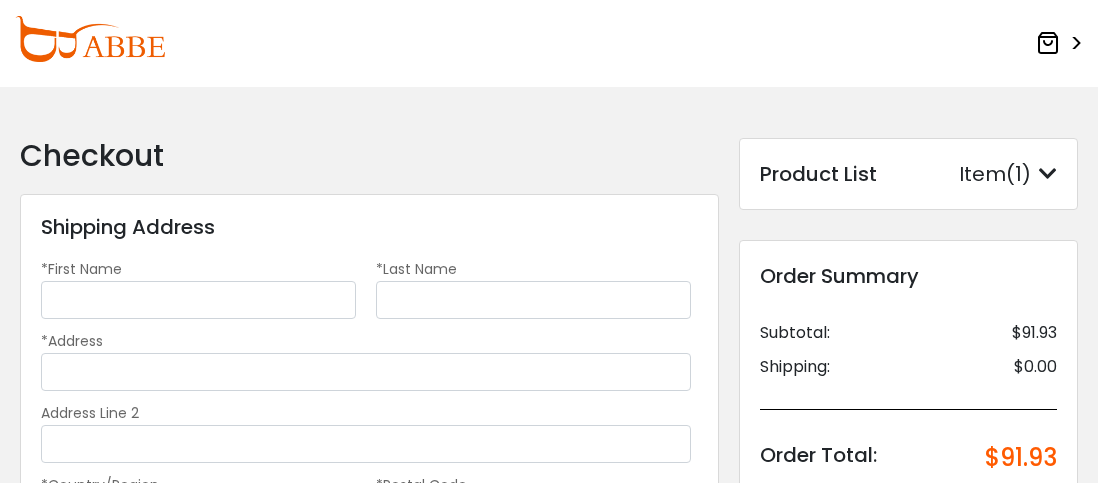 scroll, scrollTop: 0, scrollLeft: 0, axis: both 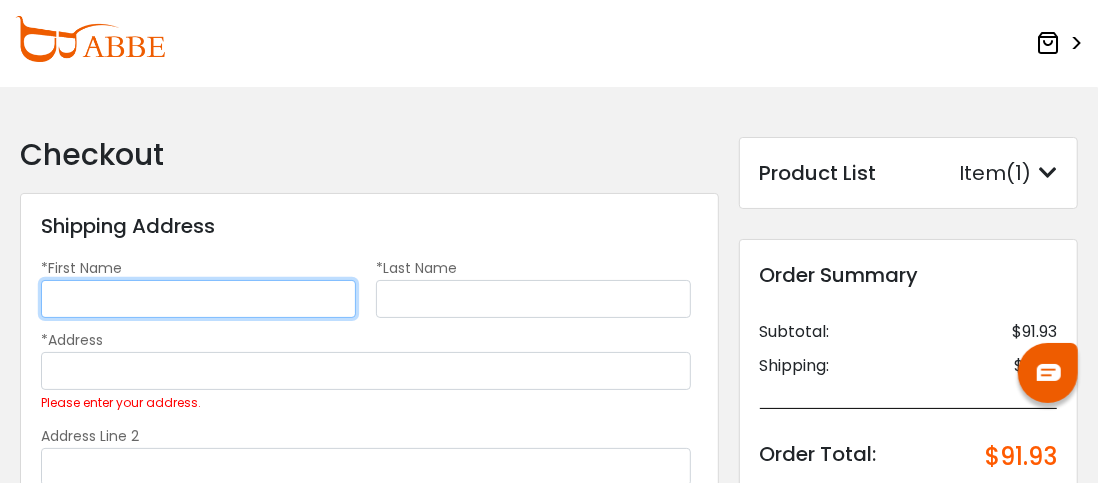 click on "*First Name" at bounding box center (198, 299) 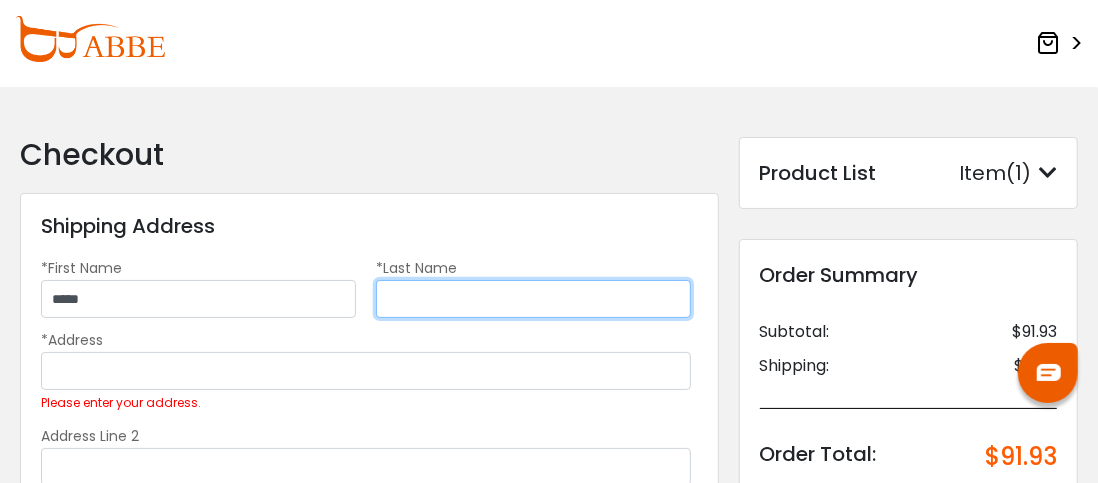 type on "********" 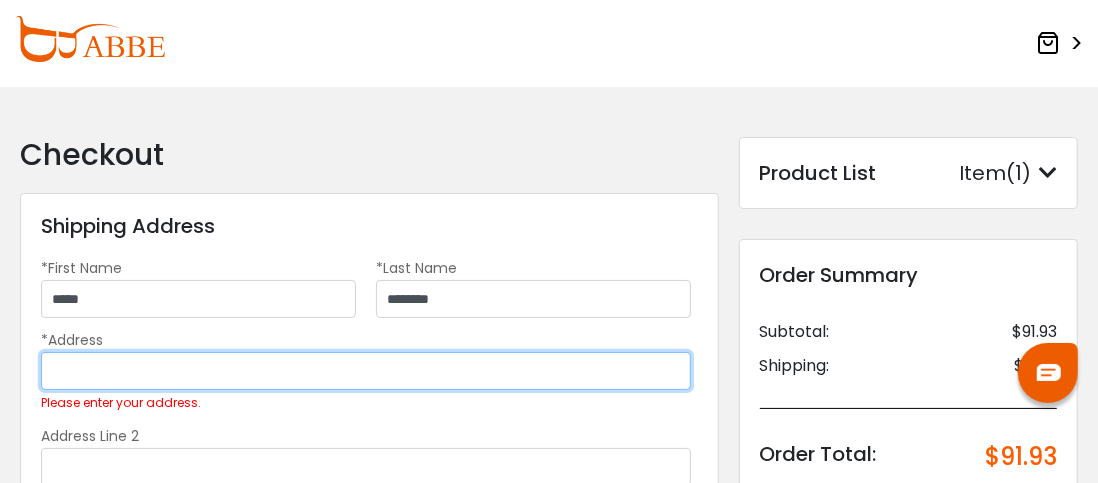 type on "**********" 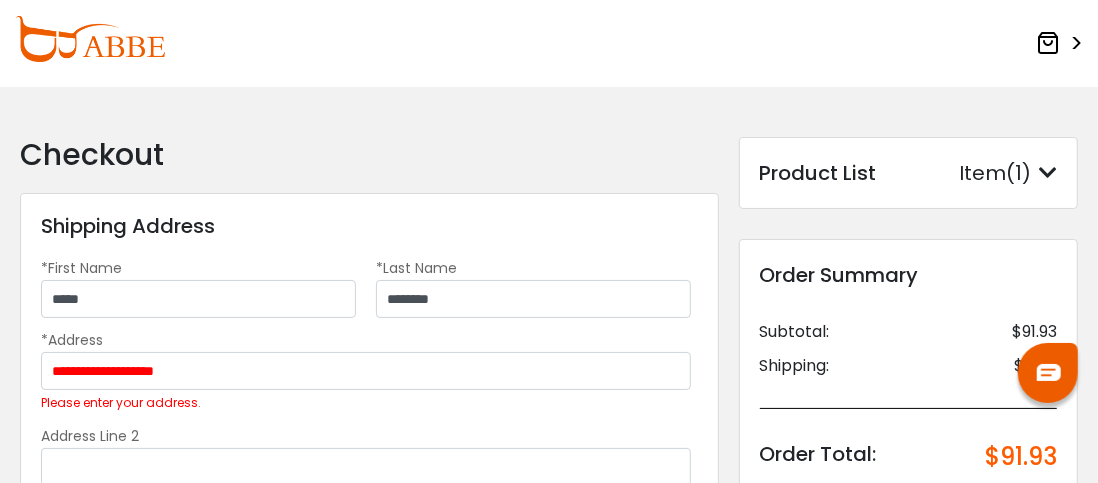type on "*****" 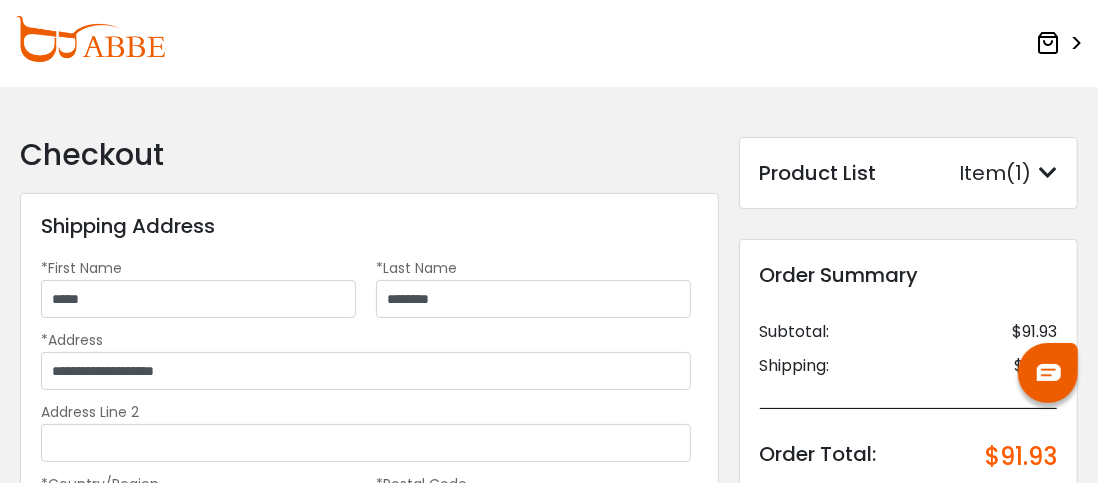 click on ">" at bounding box center [549, 43] 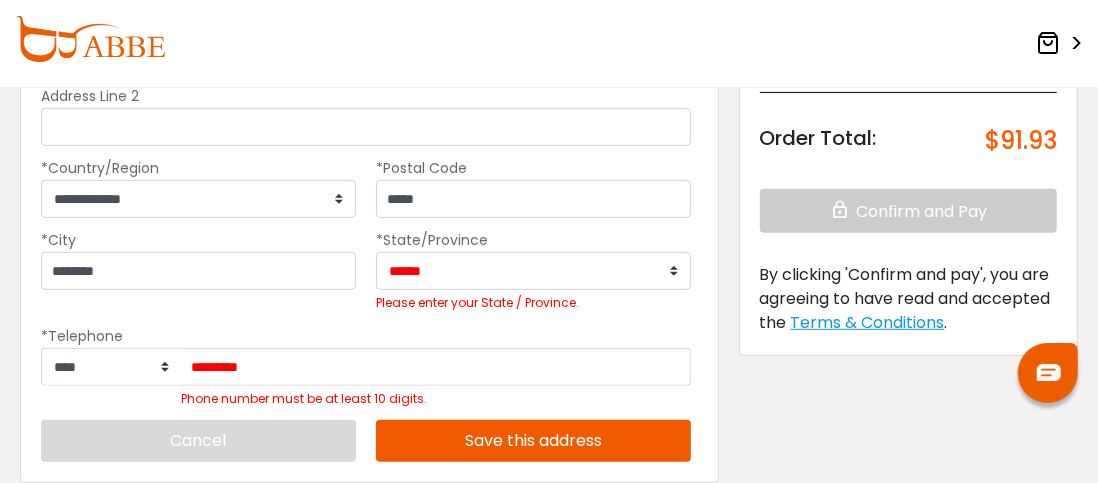scroll, scrollTop: 320, scrollLeft: 0, axis: vertical 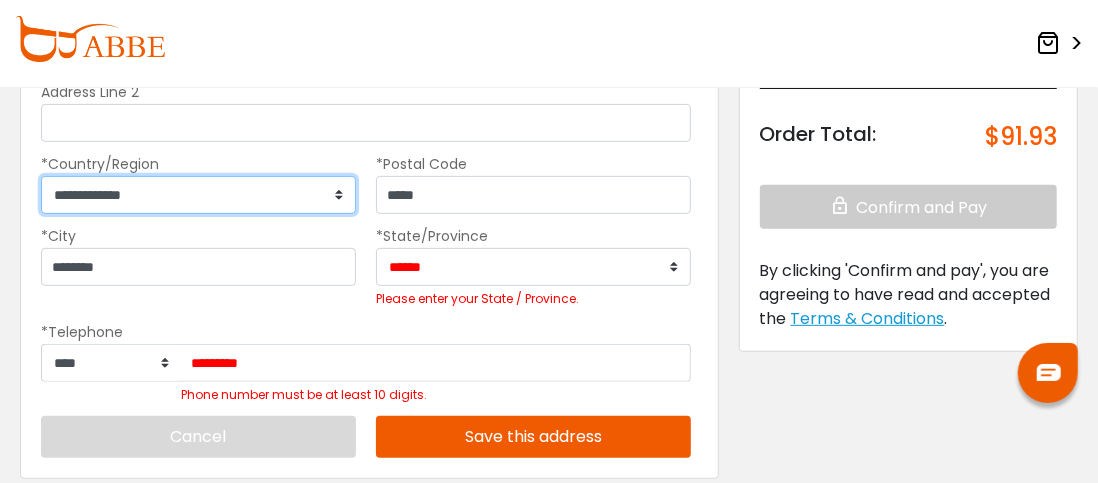 click on "**********" at bounding box center (198, 195) 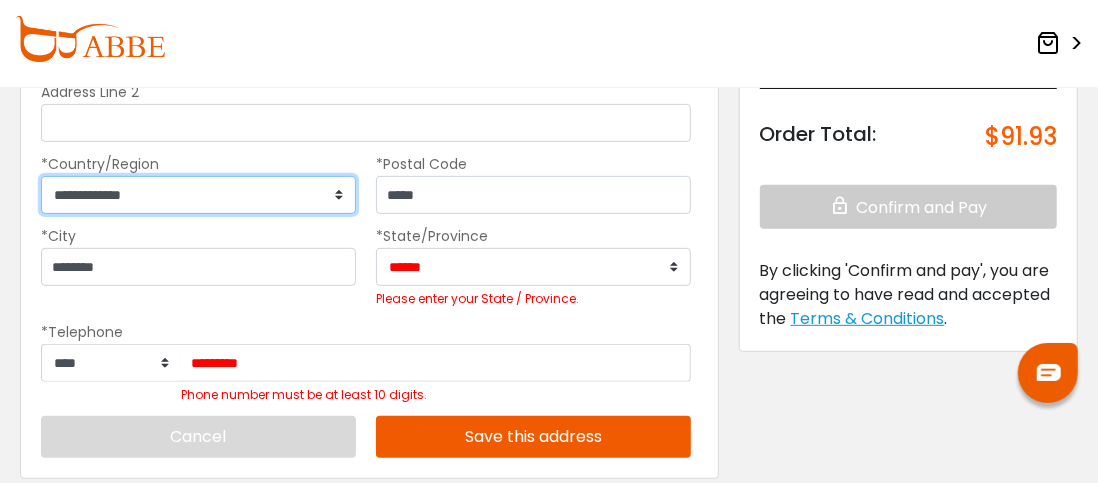 select on "***" 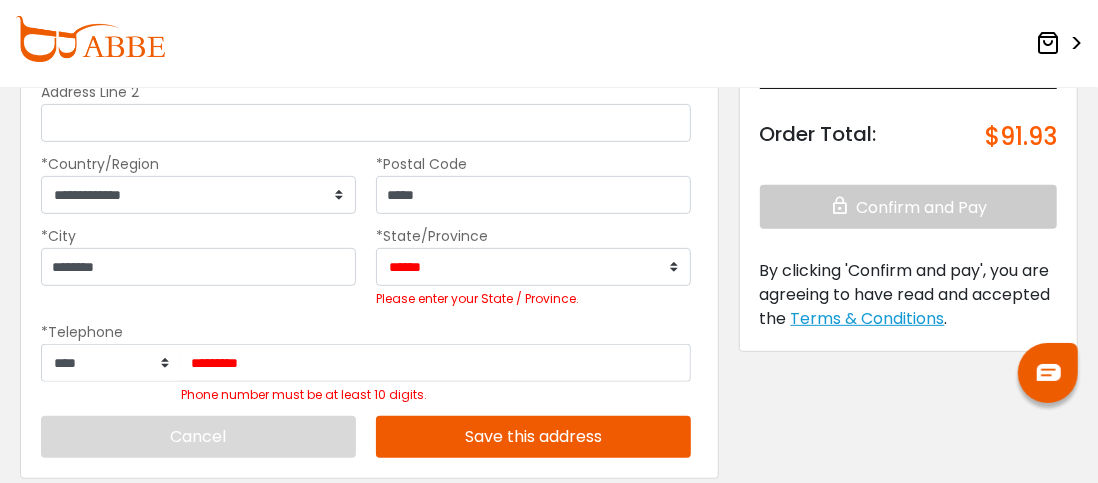click on "**********" at bounding box center (198, 183) 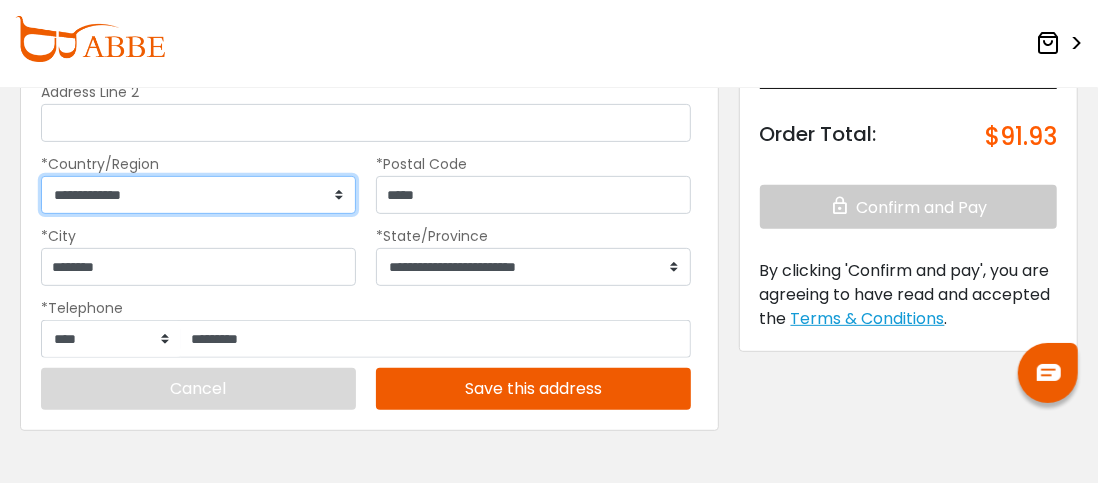 click on "**********" at bounding box center [198, 195] 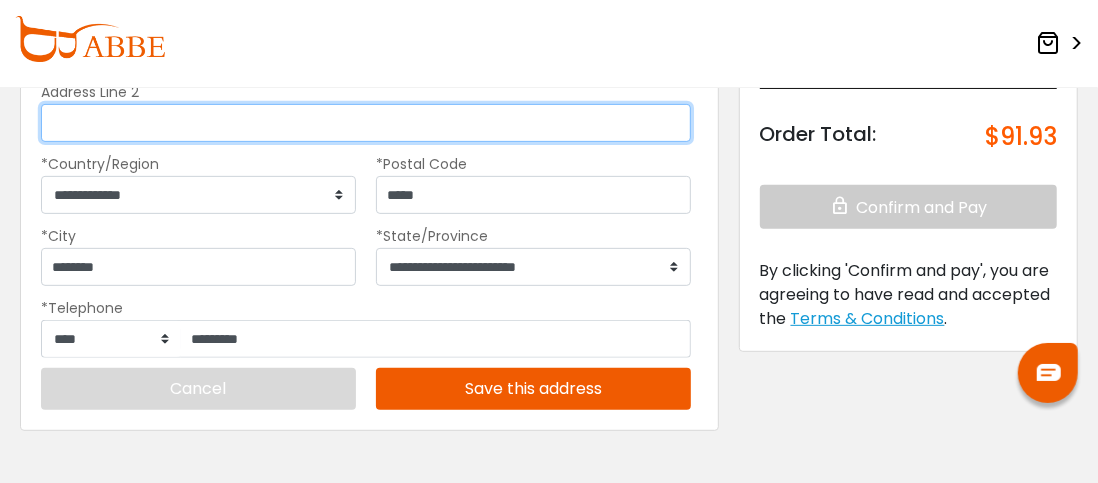 click on "Address Line 2" at bounding box center [366, 123] 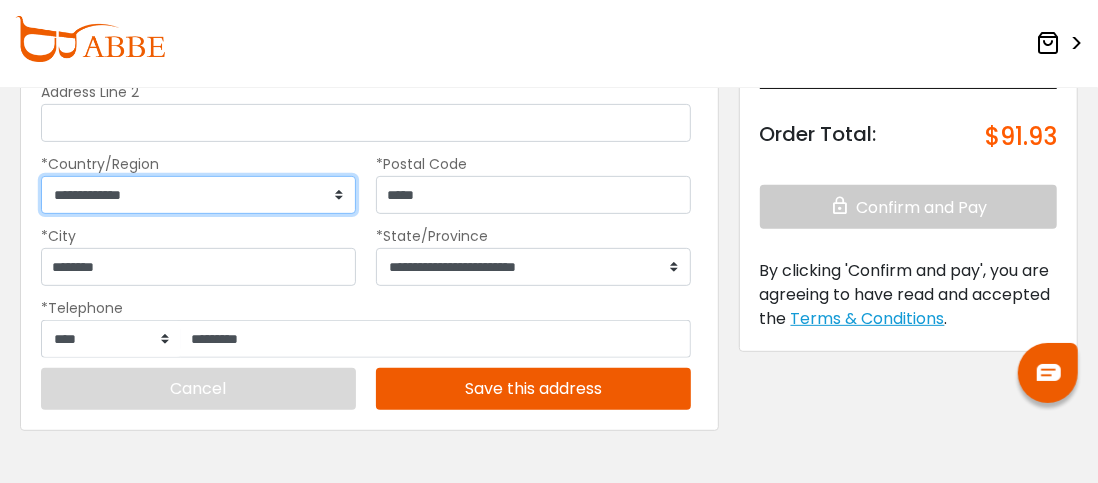 click on "**********" at bounding box center (198, 195) 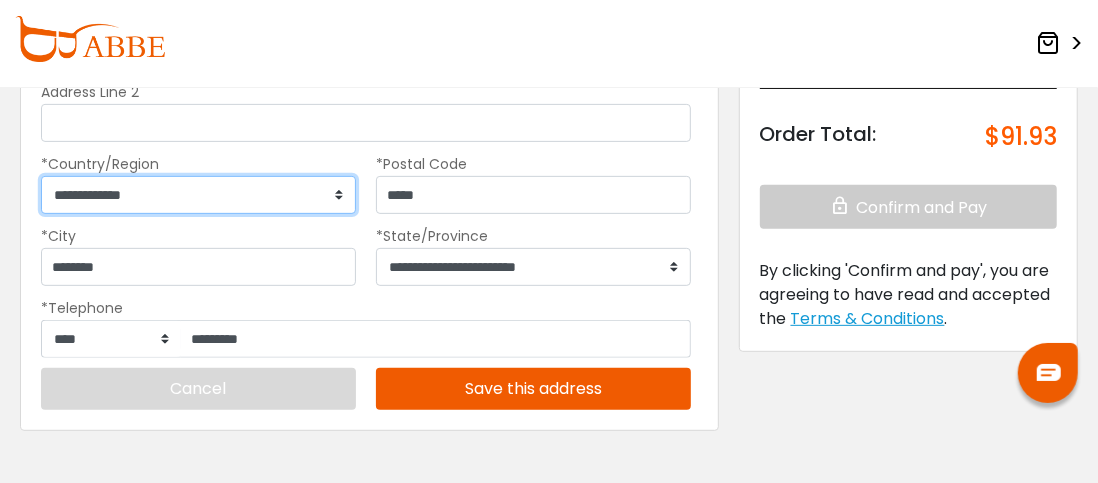 select on "***" 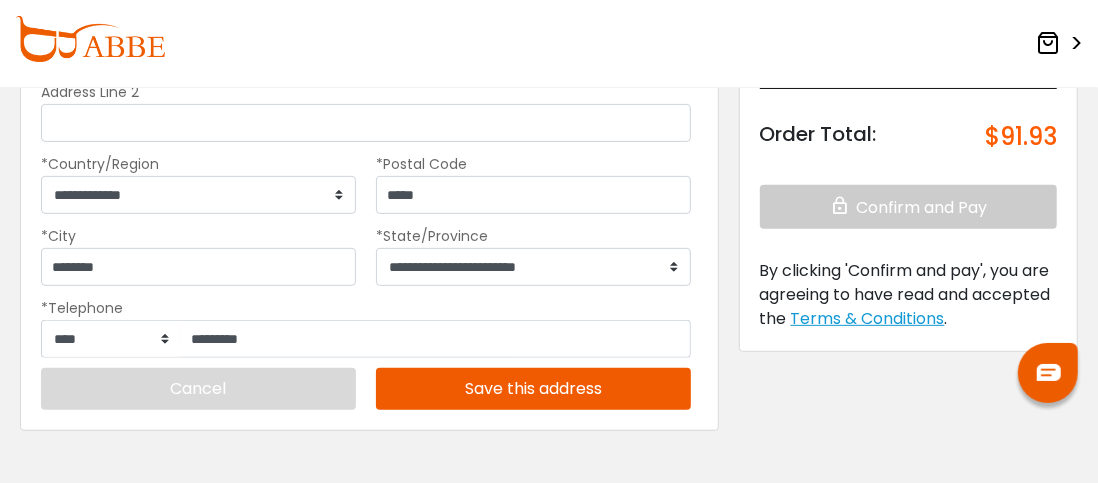 select on "***" 